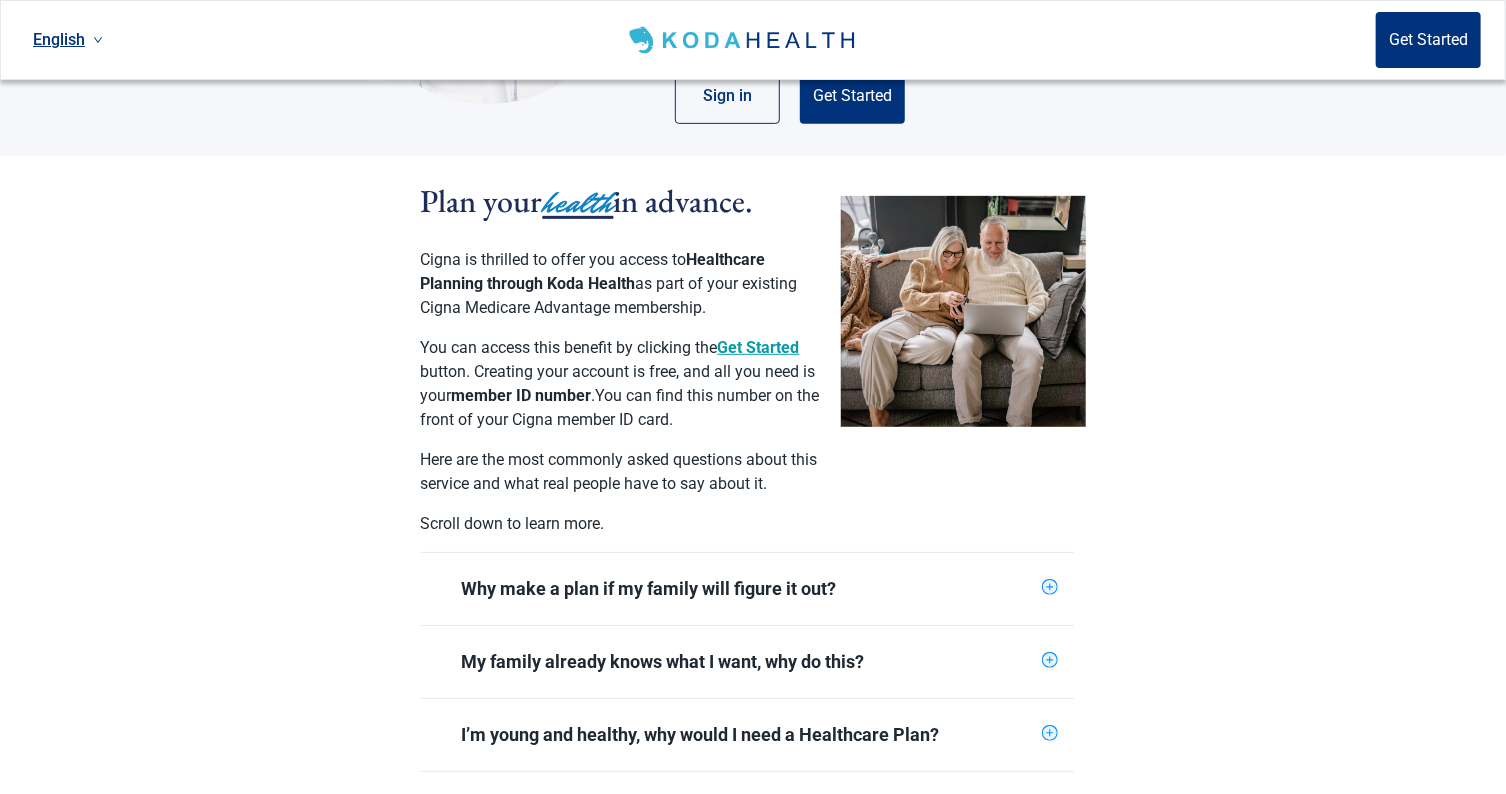 scroll, scrollTop: 500, scrollLeft: 0, axis: vertical 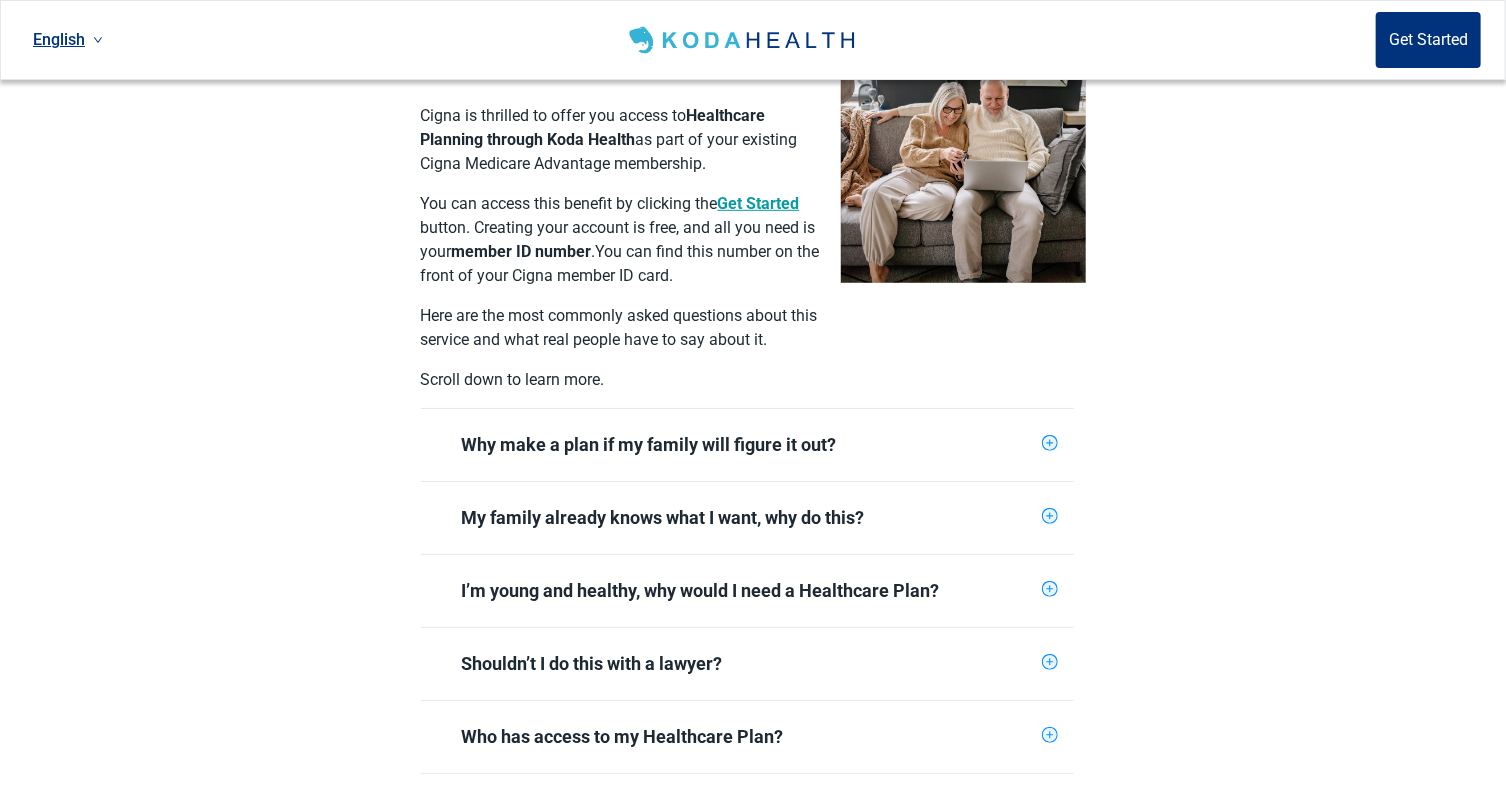 click on "Get Started" at bounding box center [759, 204] 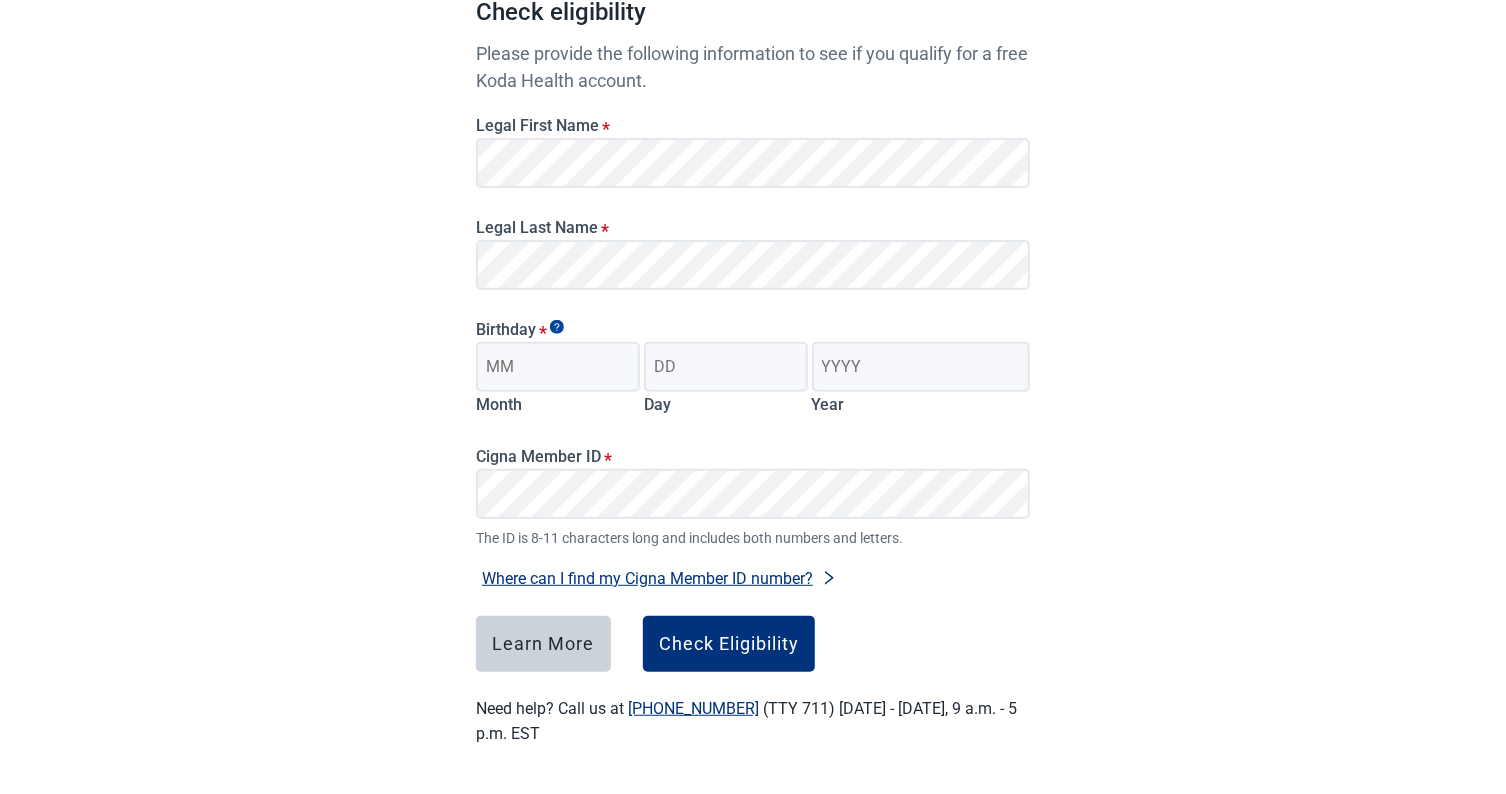 scroll, scrollTop: 217, scrollLeft: 0, axis: vertical 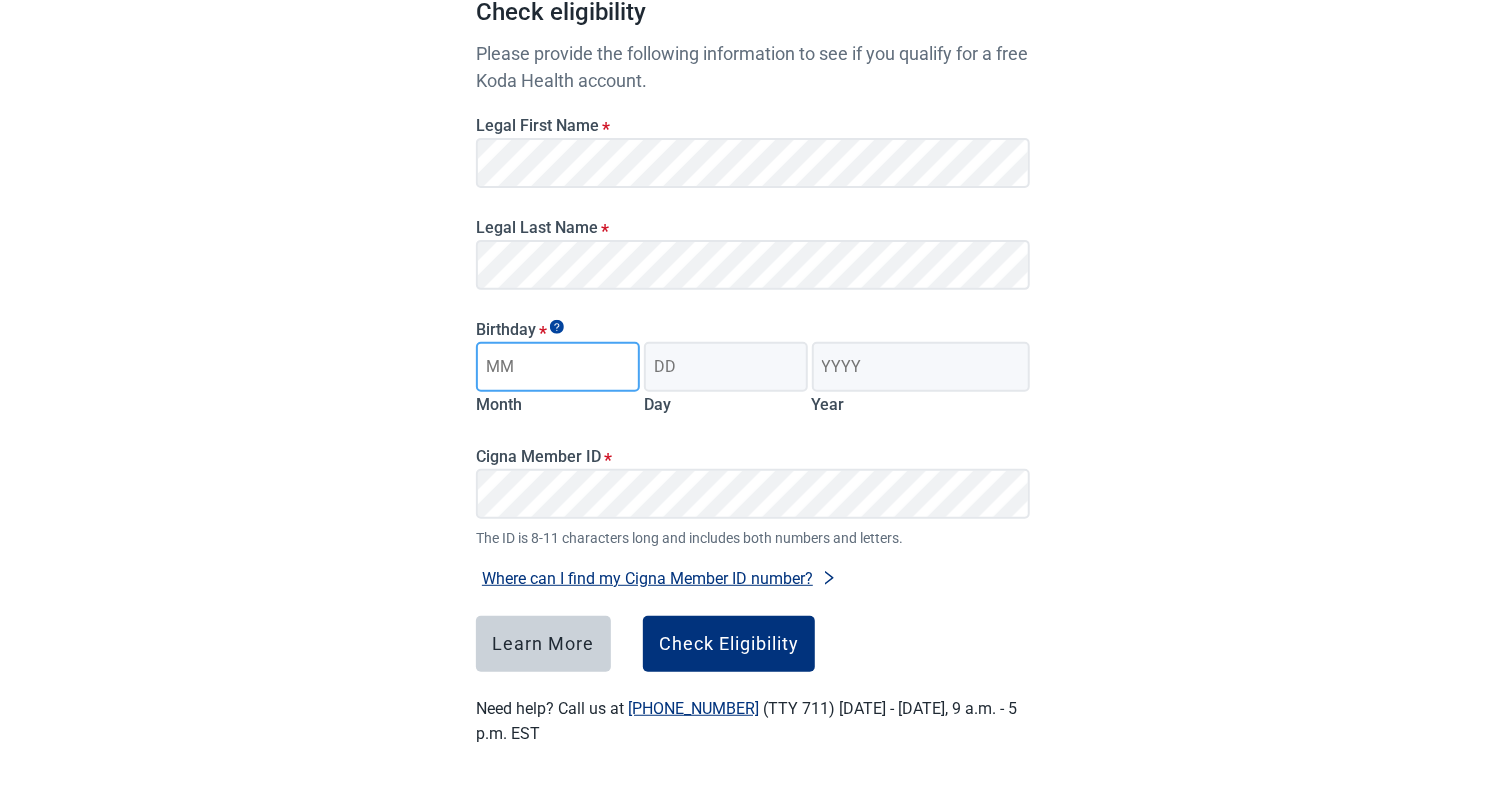 click on "Month" at bounding box center (558, 367) 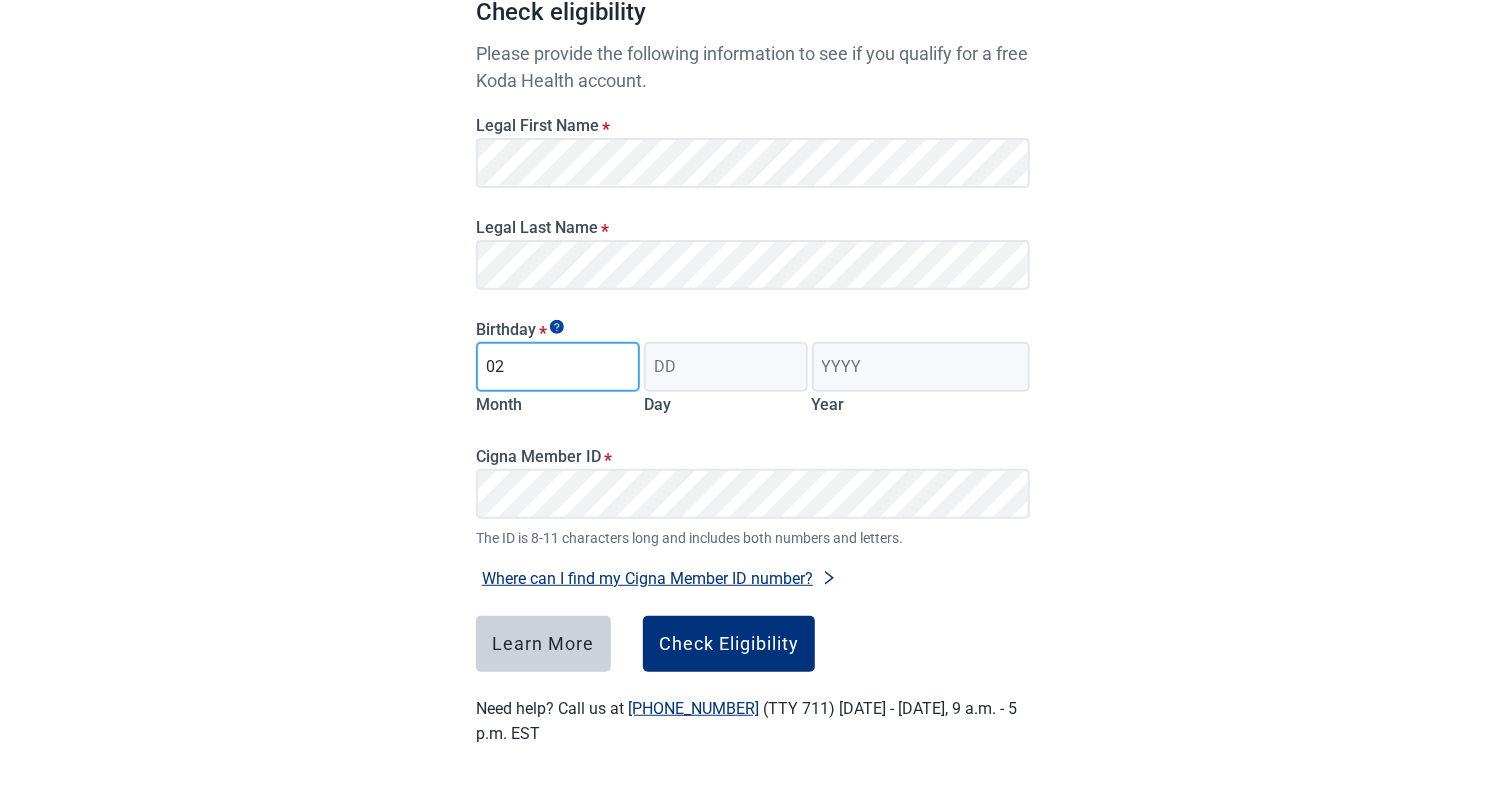 type on "02" 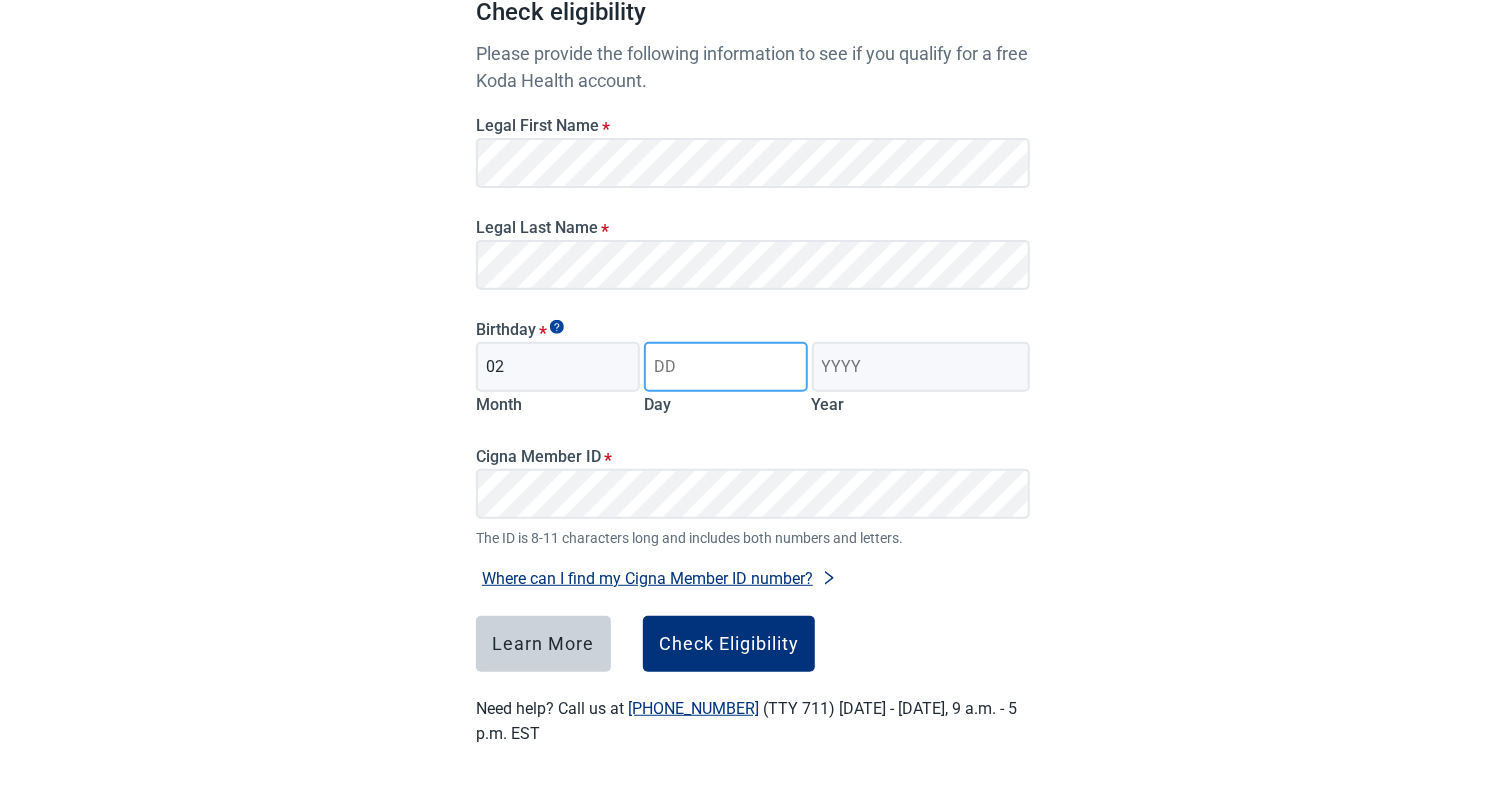 click on "Day" at bounding box center (726, 367) 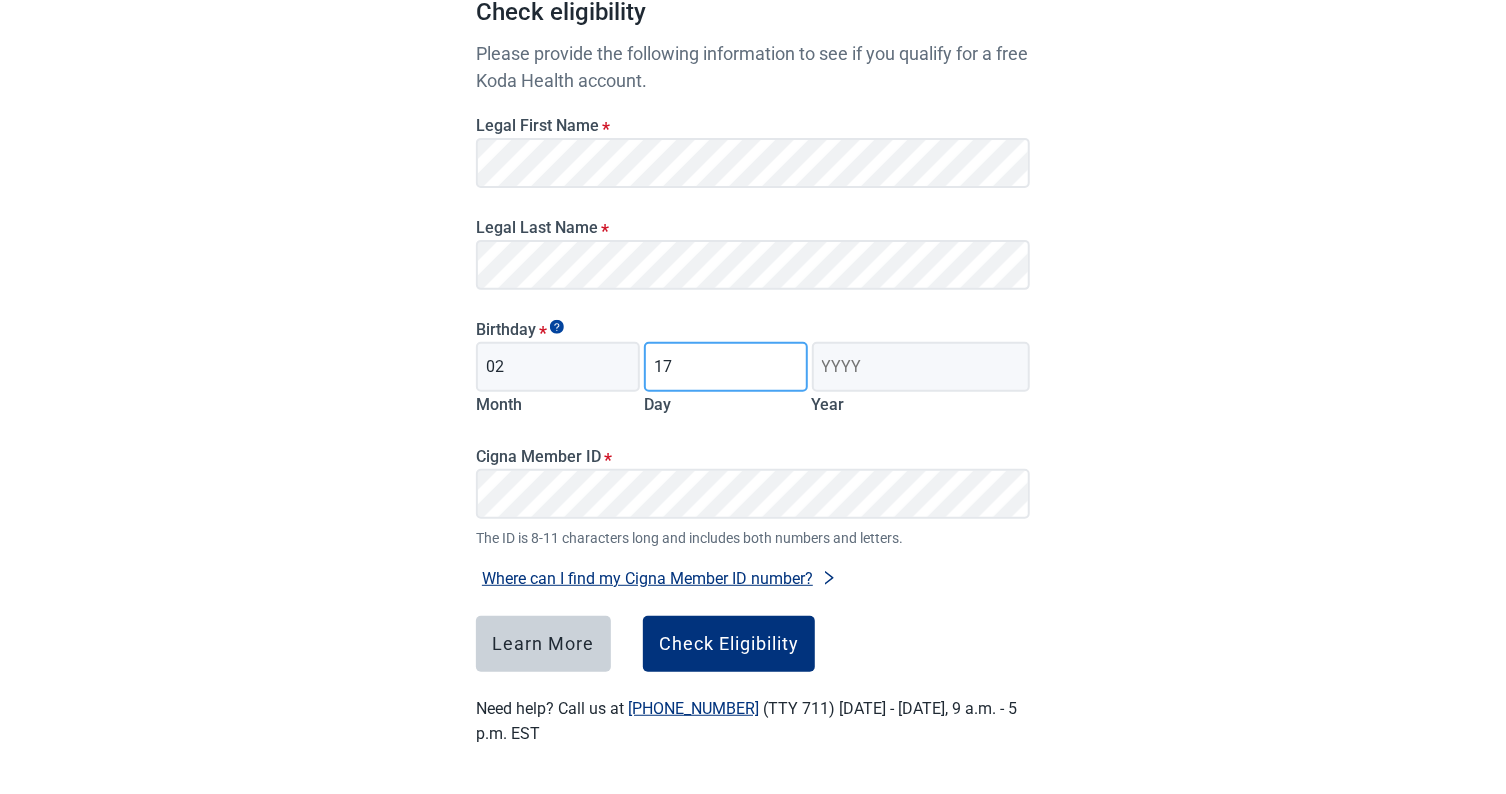 type on "17" 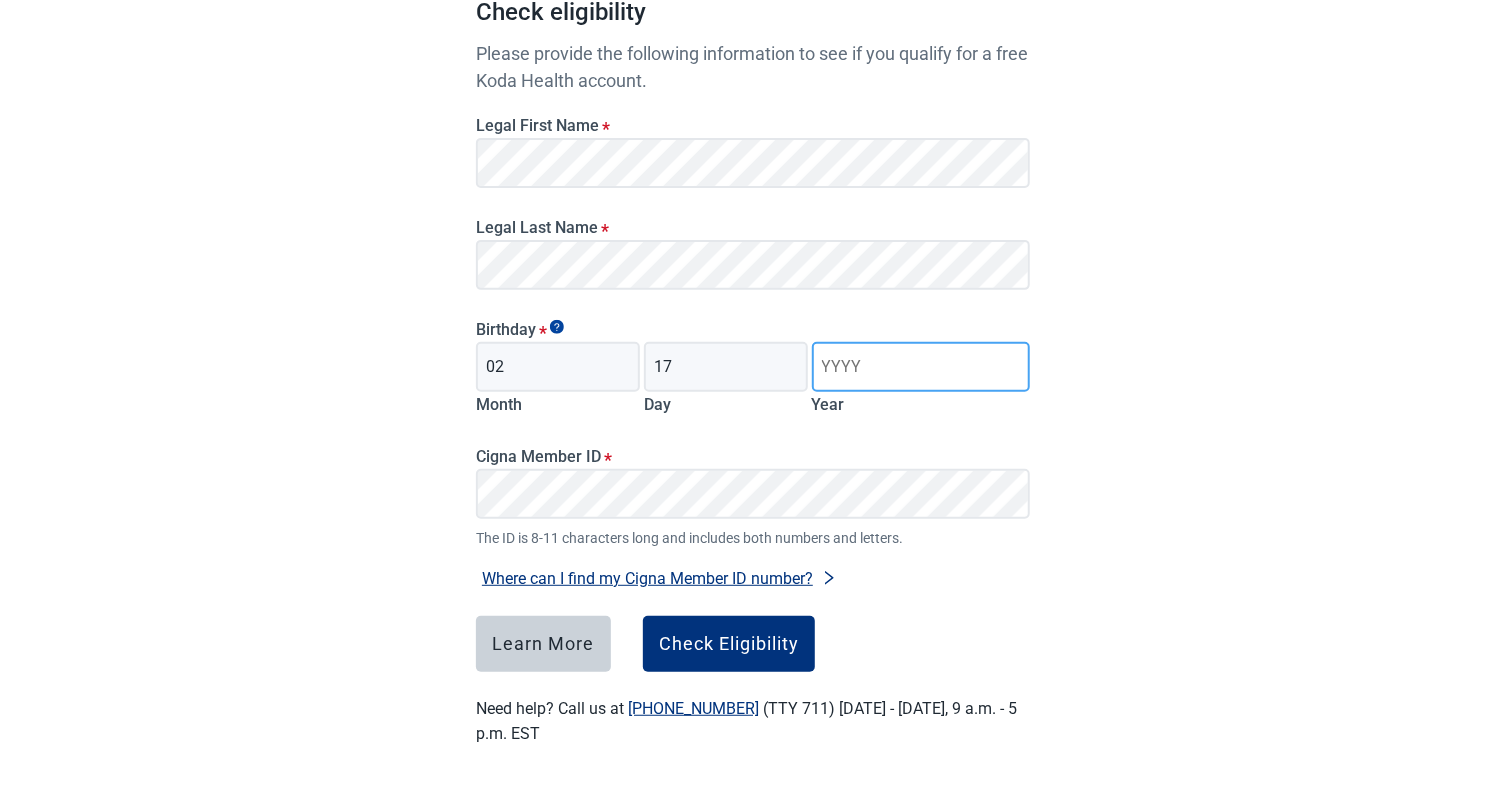 click on "Year" at bounding box center (921, 367) 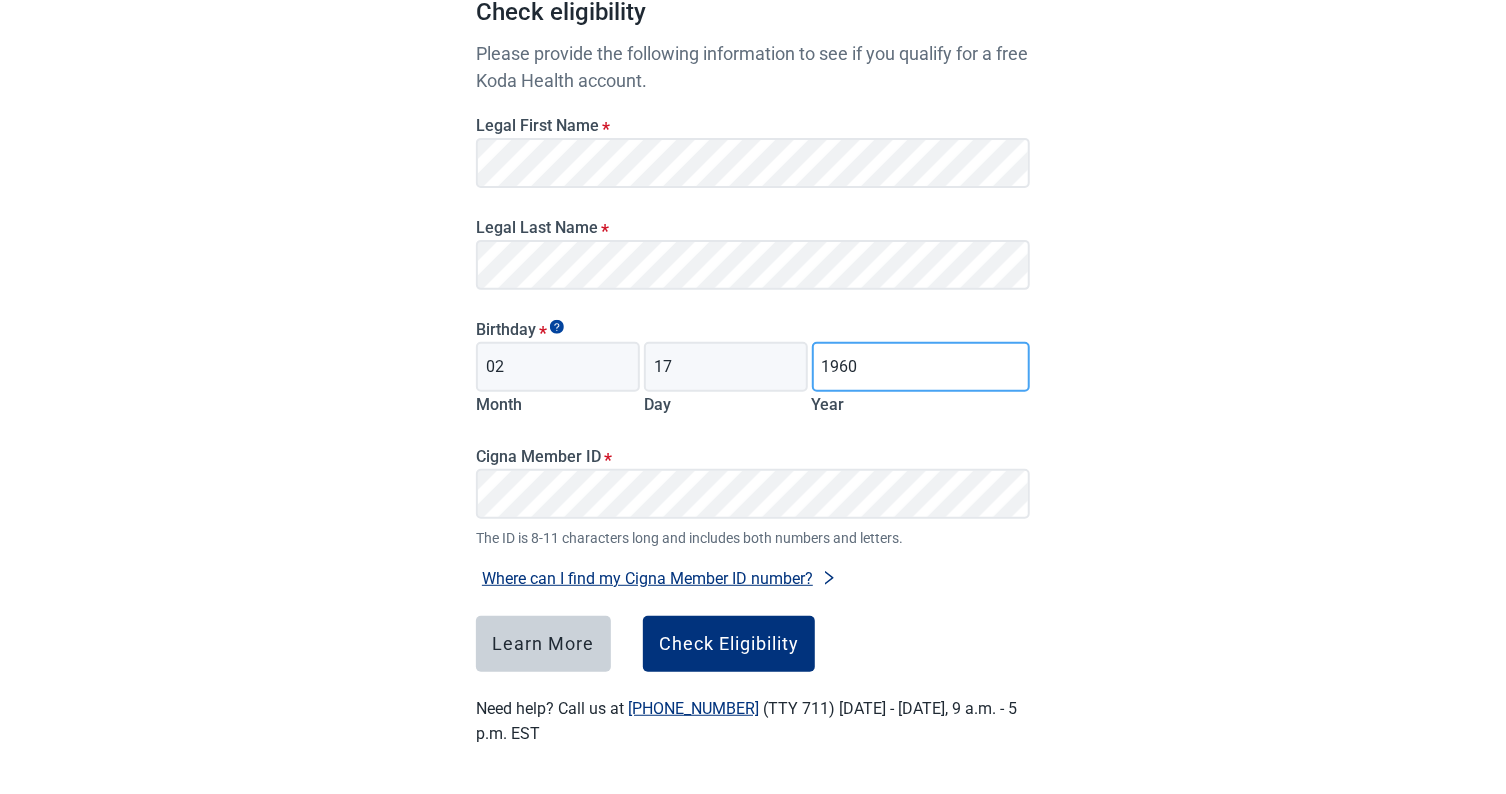 type on "1960" 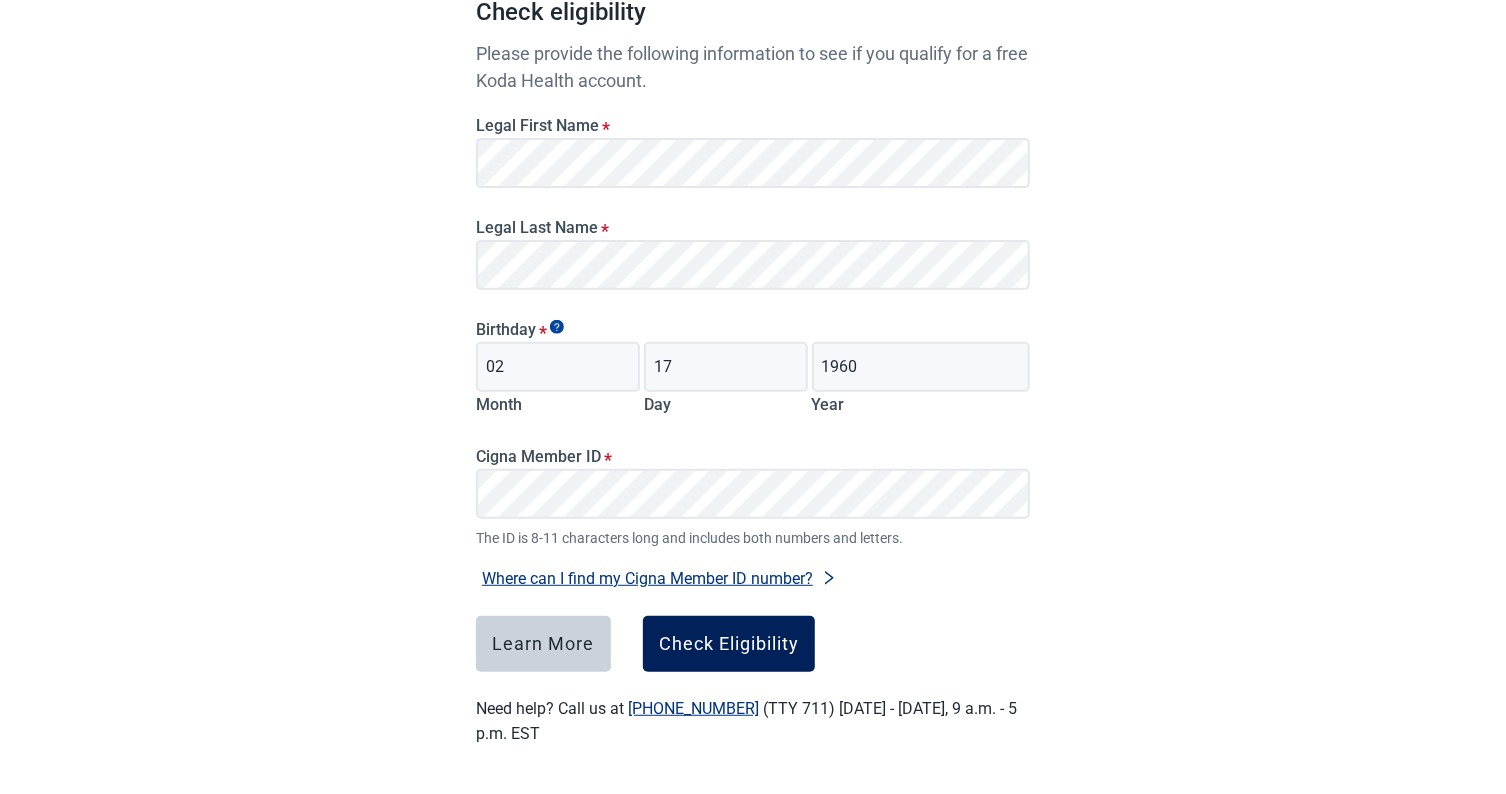 click on "Check Eligibility" at bounding box center [729, 644] 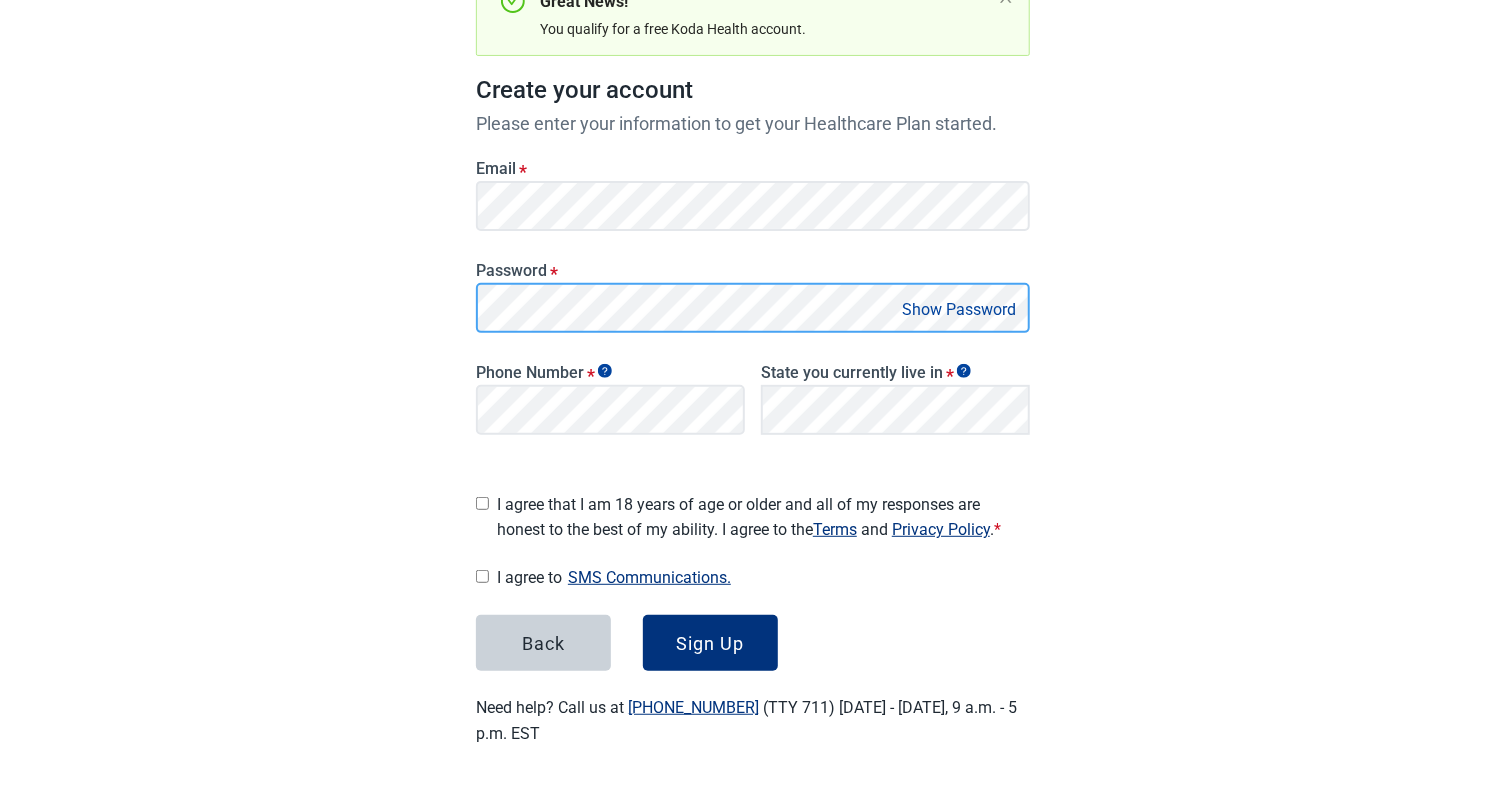scroll, scrollTop: 230, scrollLeft: 0, axis: vertical 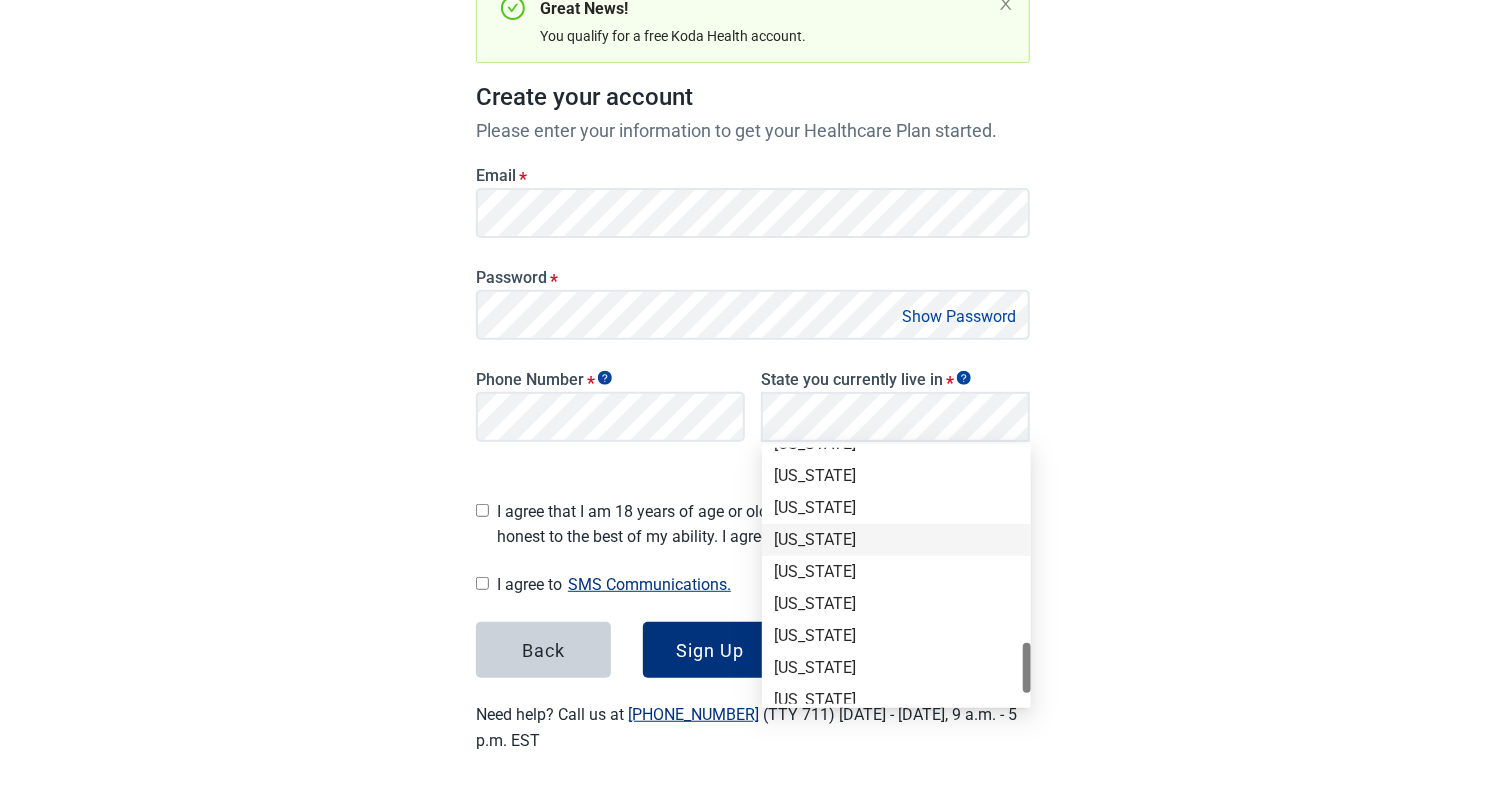 click on "[US_STATE]" at bounding box center (896, 540) 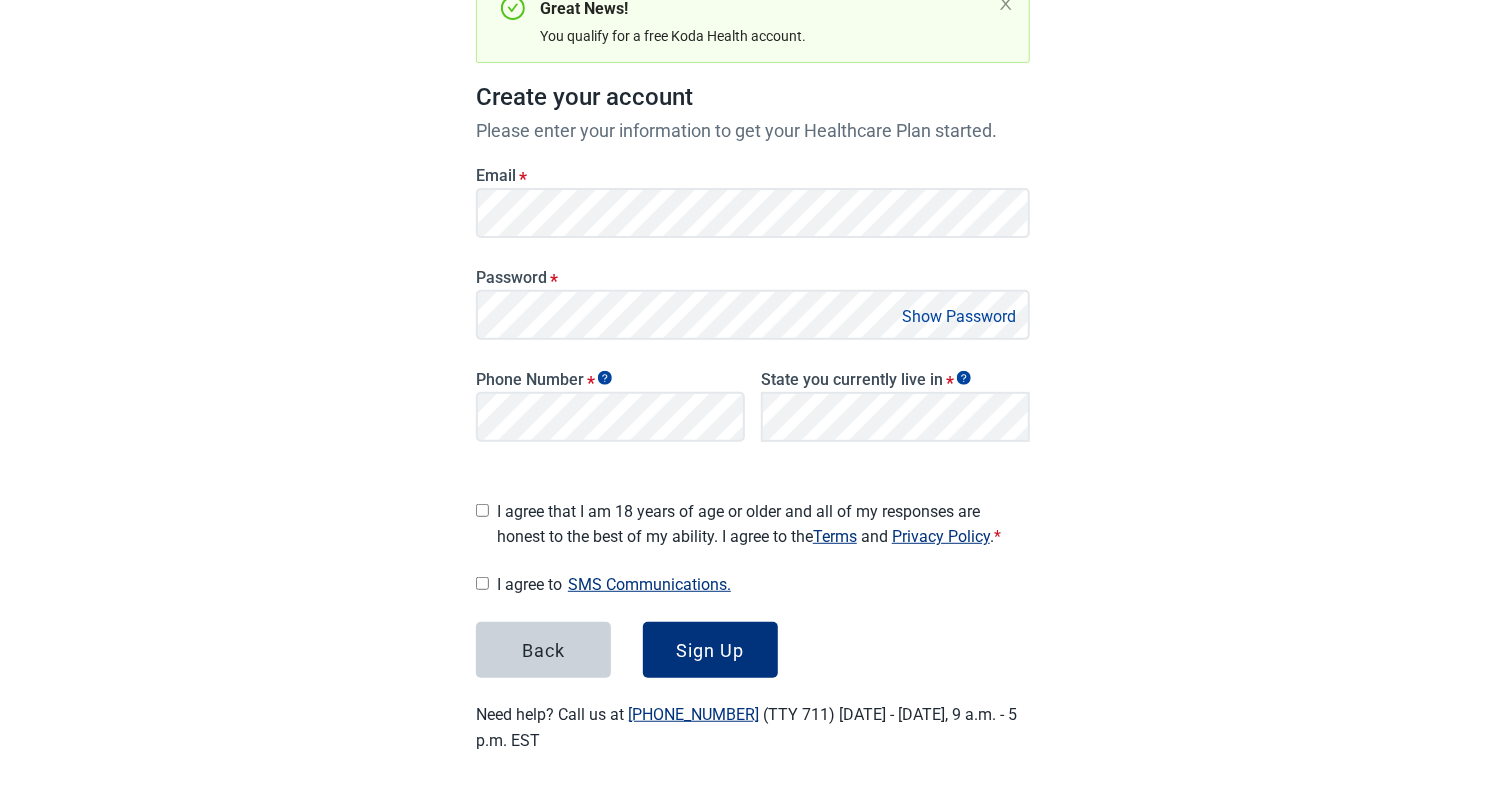 click on "I agree that I am 18 years of age or older and all of my responses are honest to the best of my ability. I agree to the  Terms   and   Privacy Policy . *" at bounding box center (482, 510) 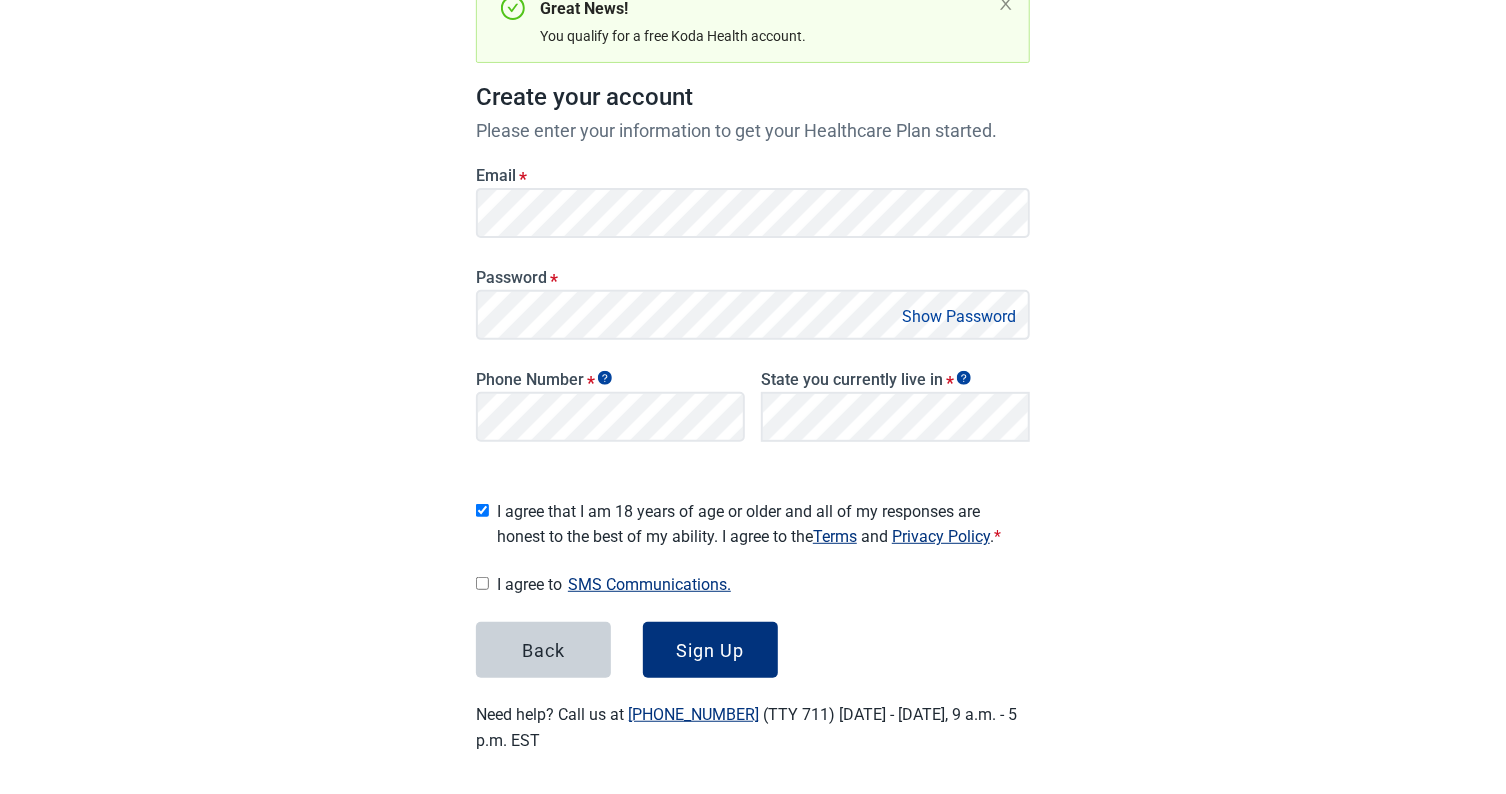 checkbox on "true" 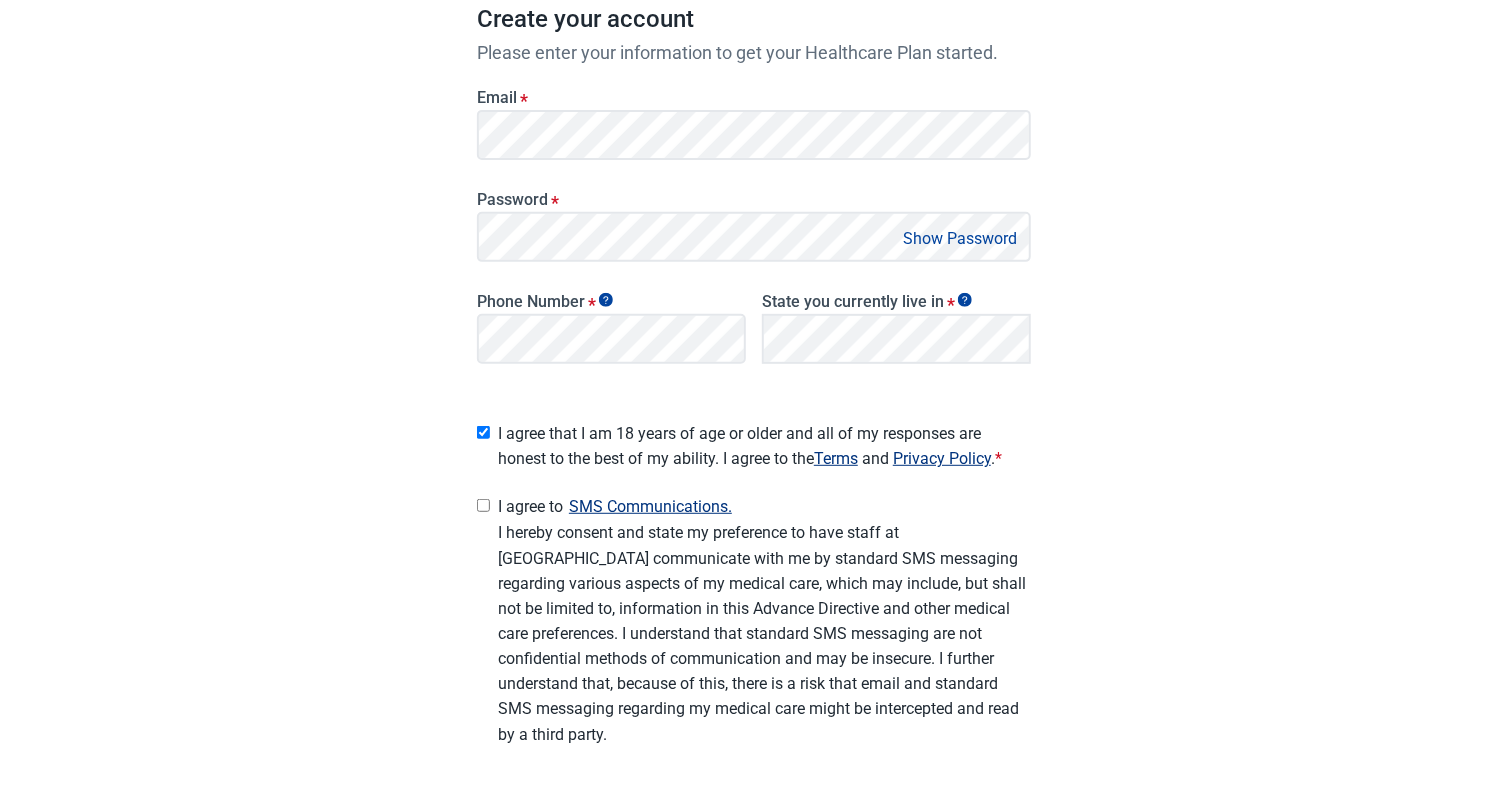 scroll, scrollTop: 430, scrollLeft: 0, axis: vertical 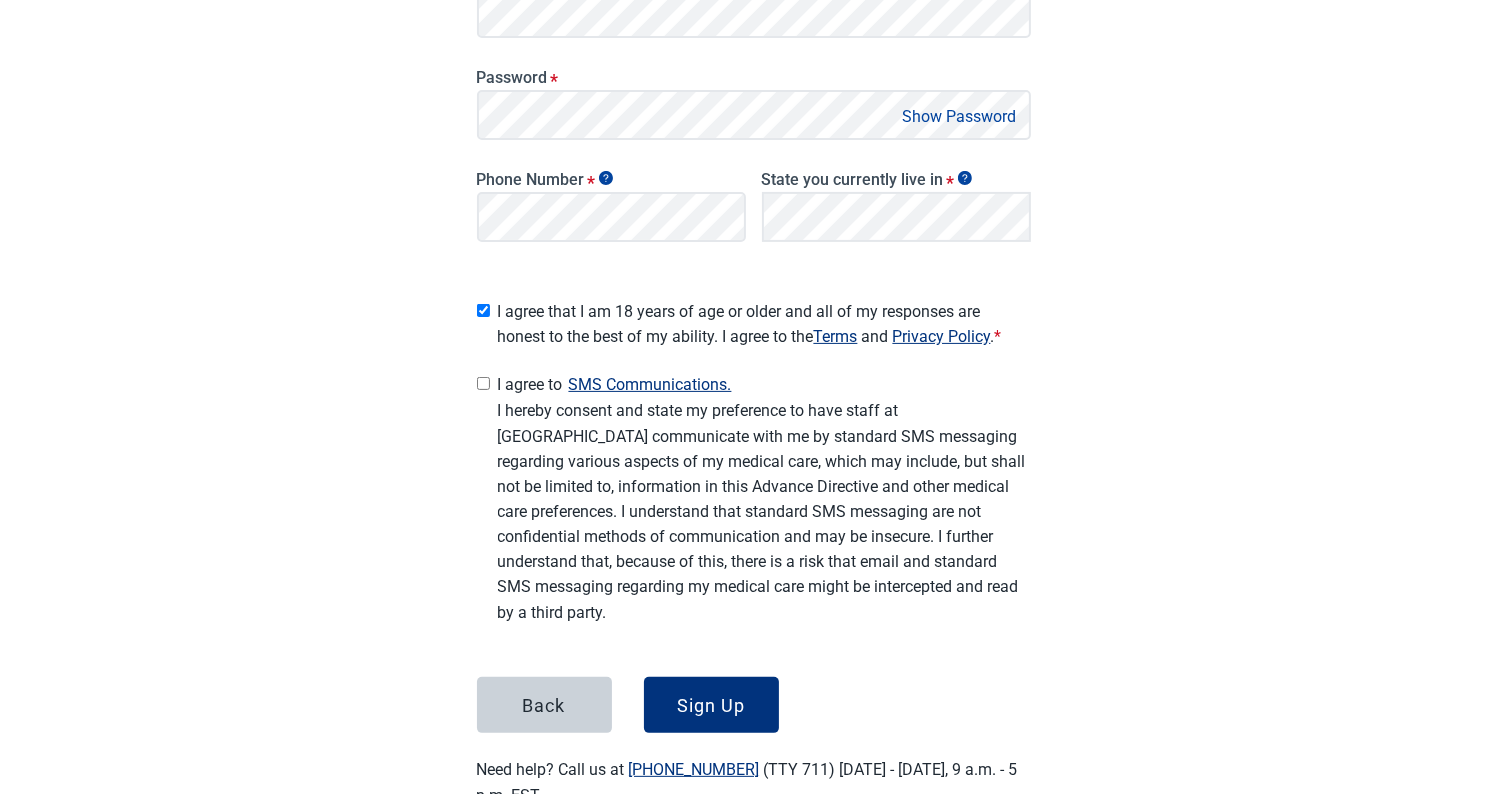 click on "I agree to SMS Communications." at bounding box center (483, 383) 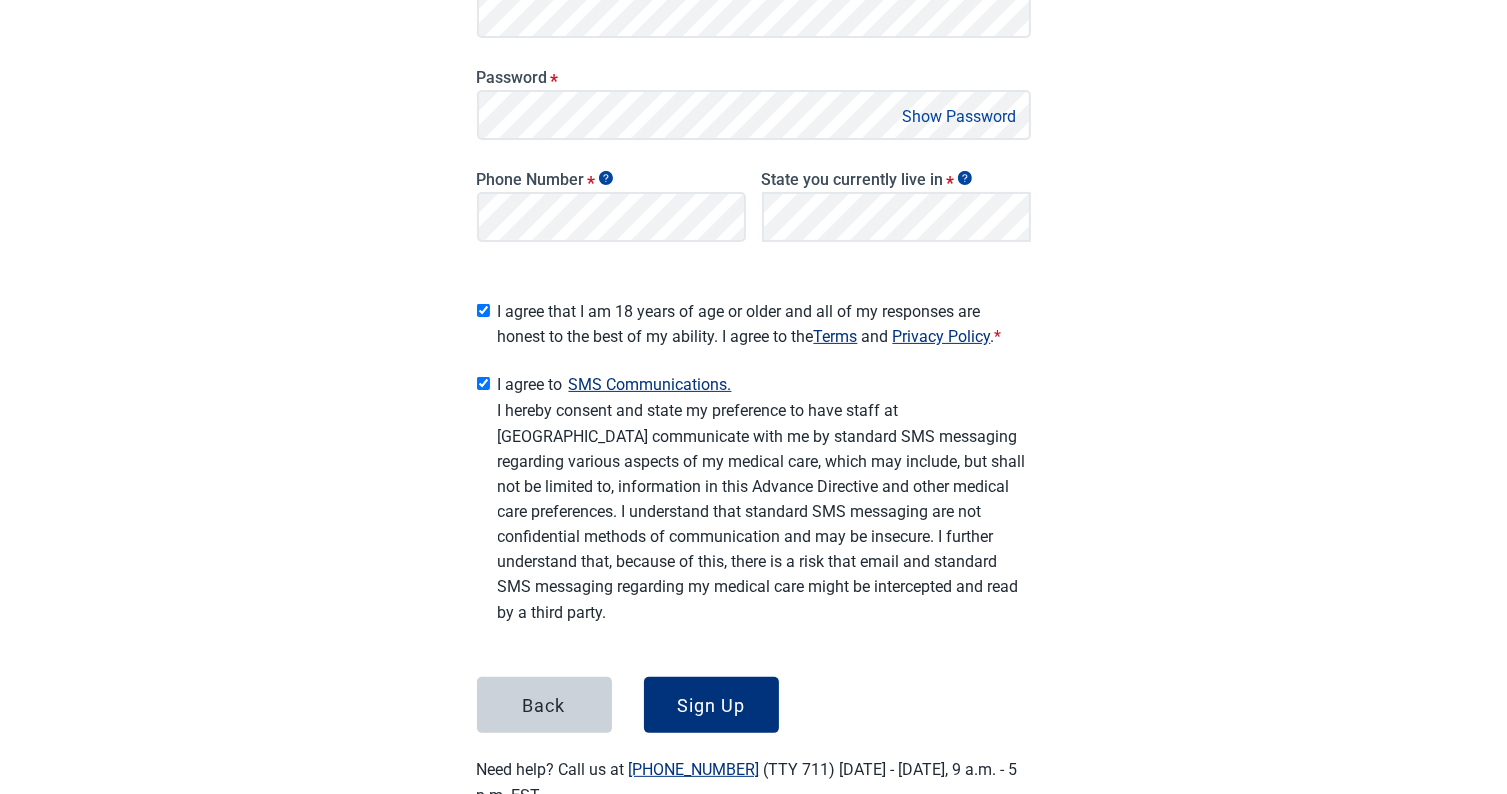 checkbox on "true" 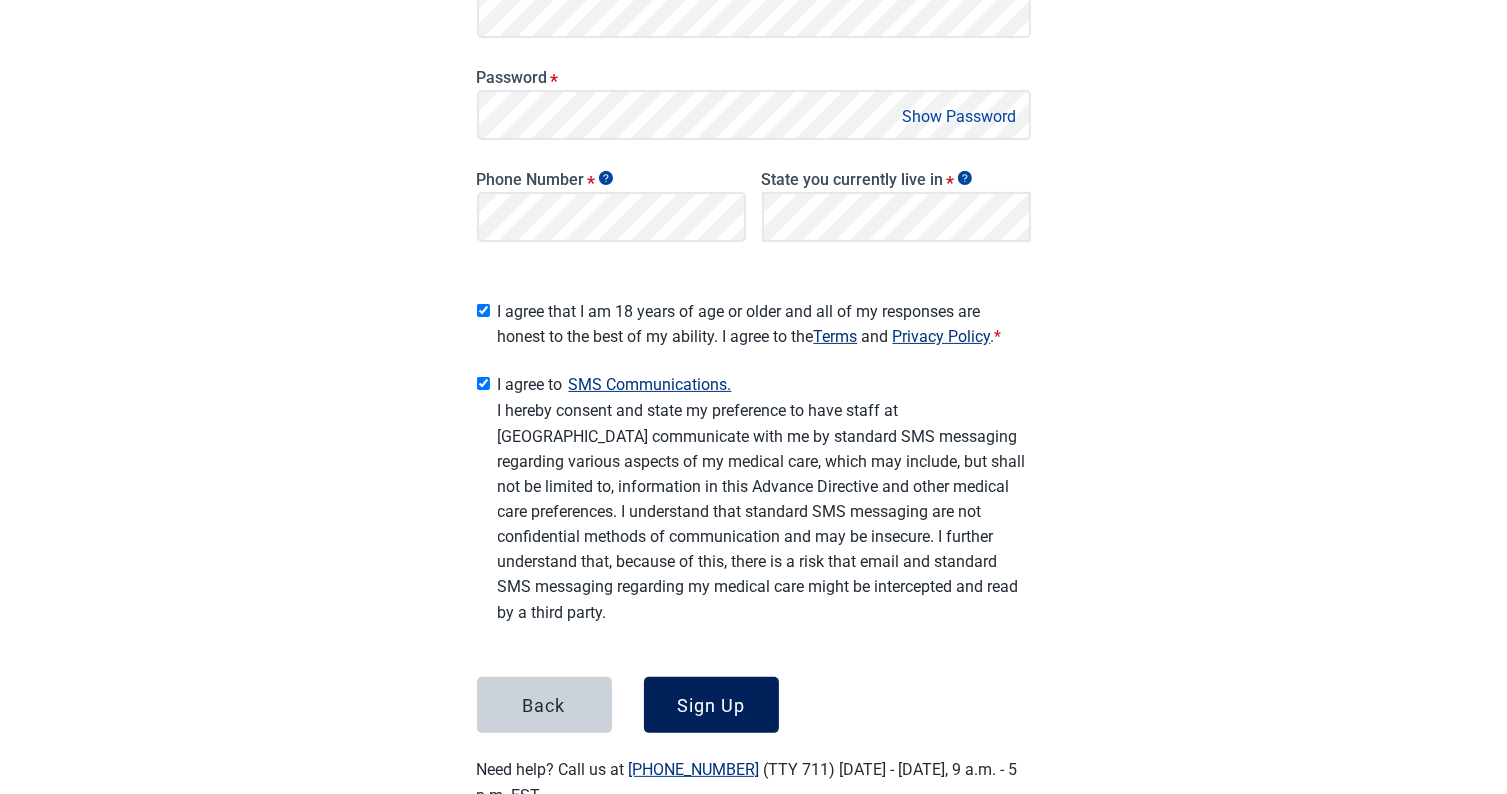 click on "Sign Up" at bounding box center [711, 705] 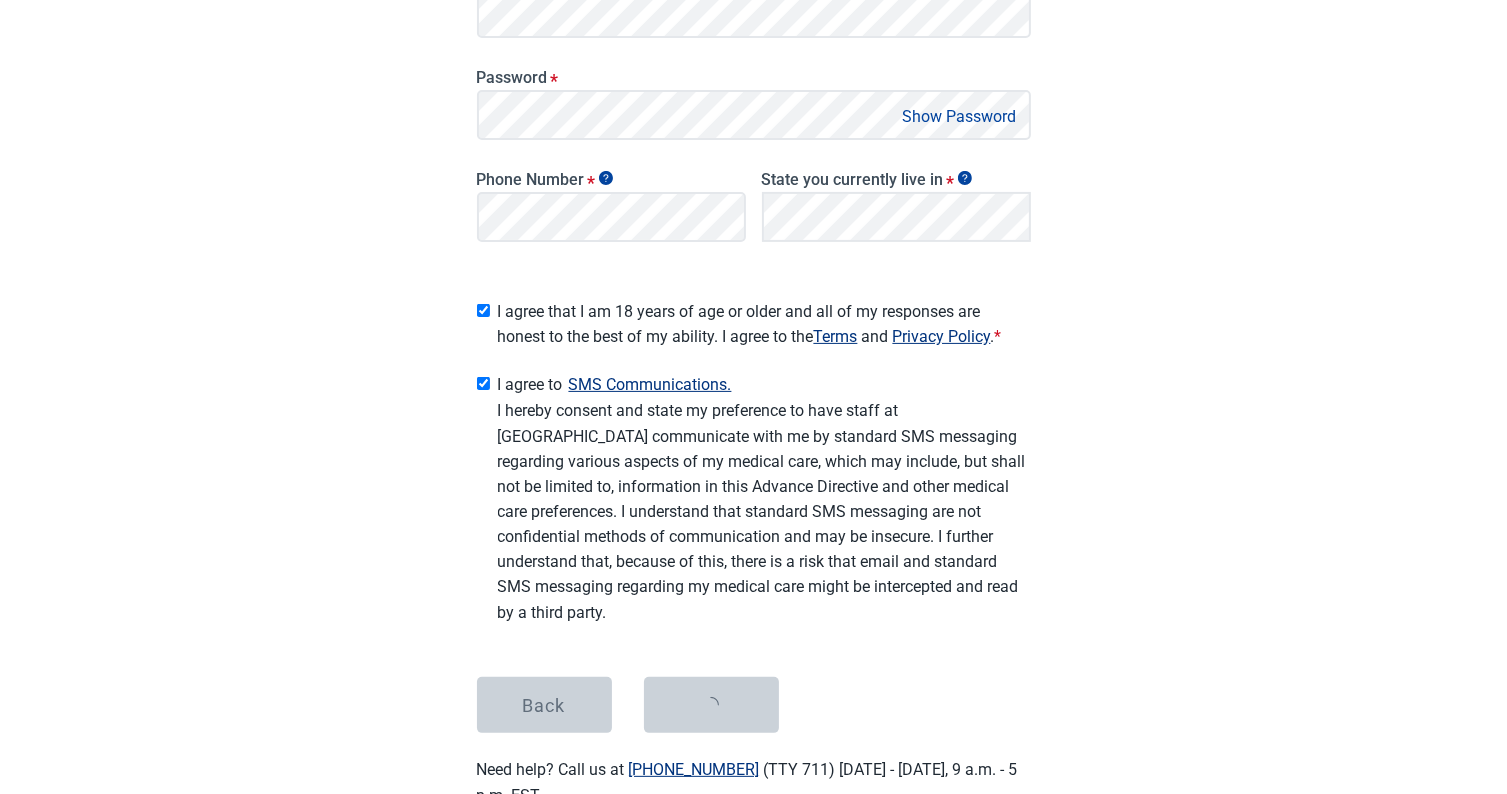 scroll, scrollTop: 0, scrollLeft: 0, axis: both 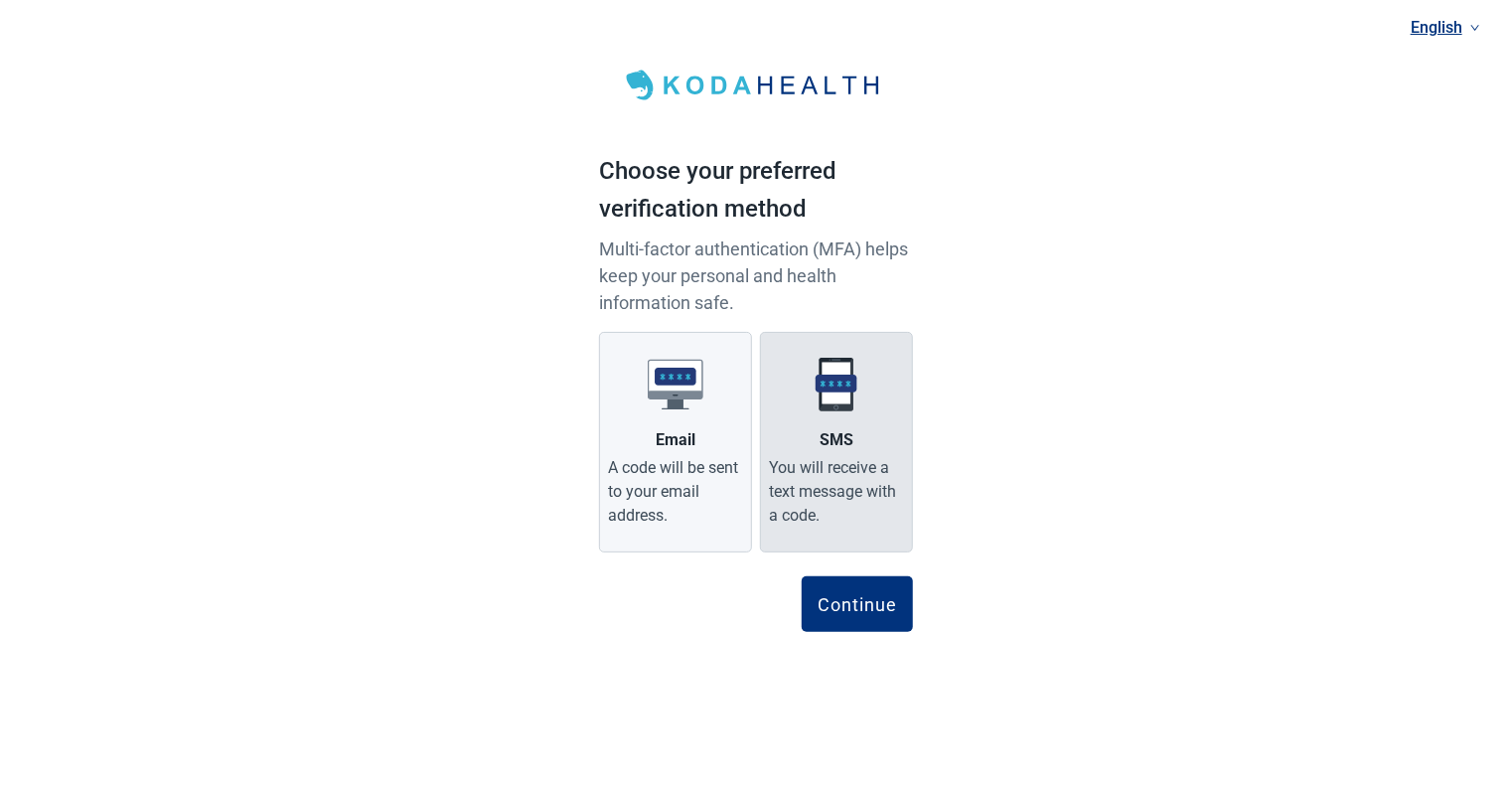 click on "You will receive a text message with a code." at bounding box center (836, 492) 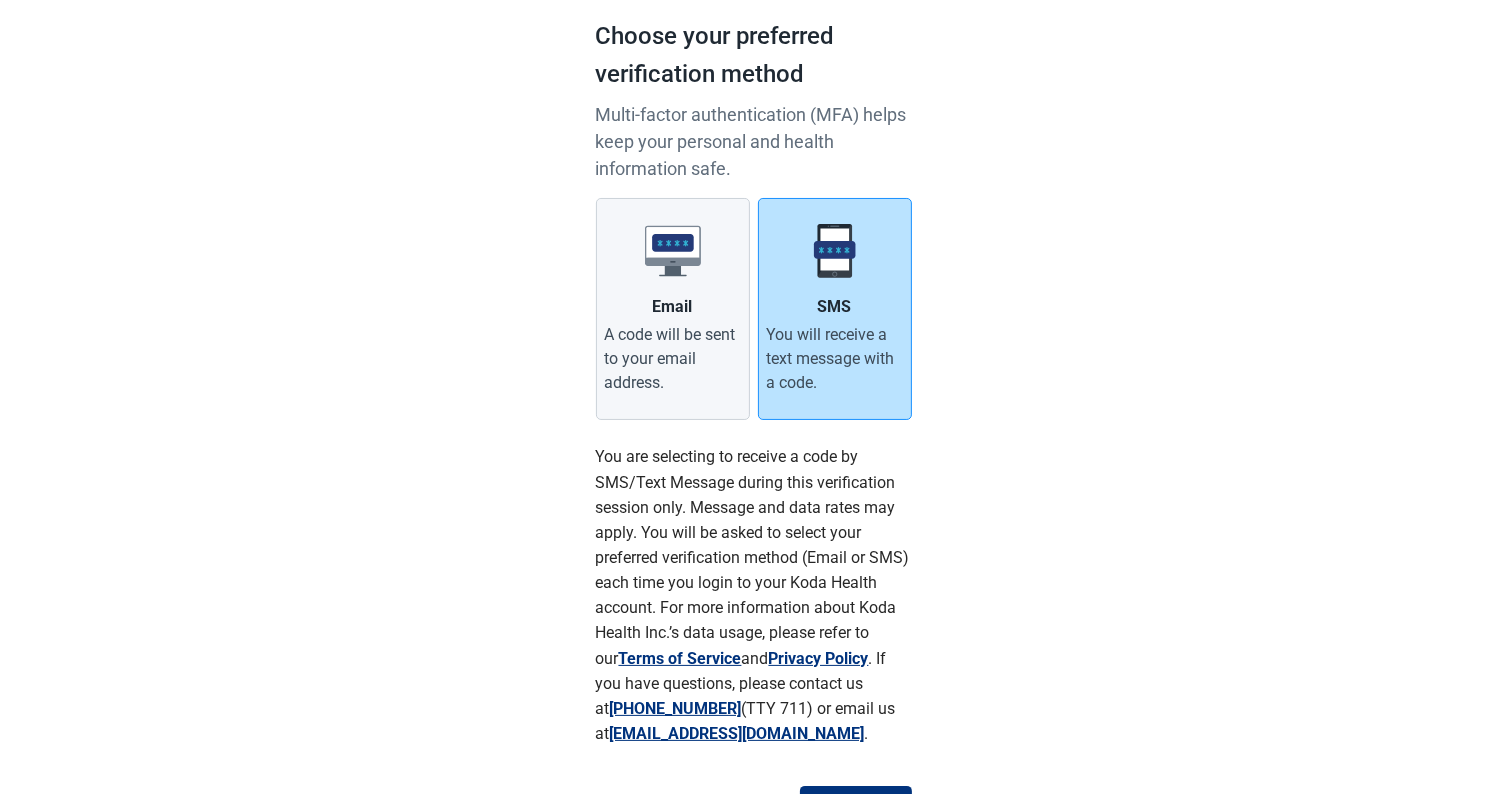 scroll, scrollTop: 248, scrollLeft: 0, axis: vertical 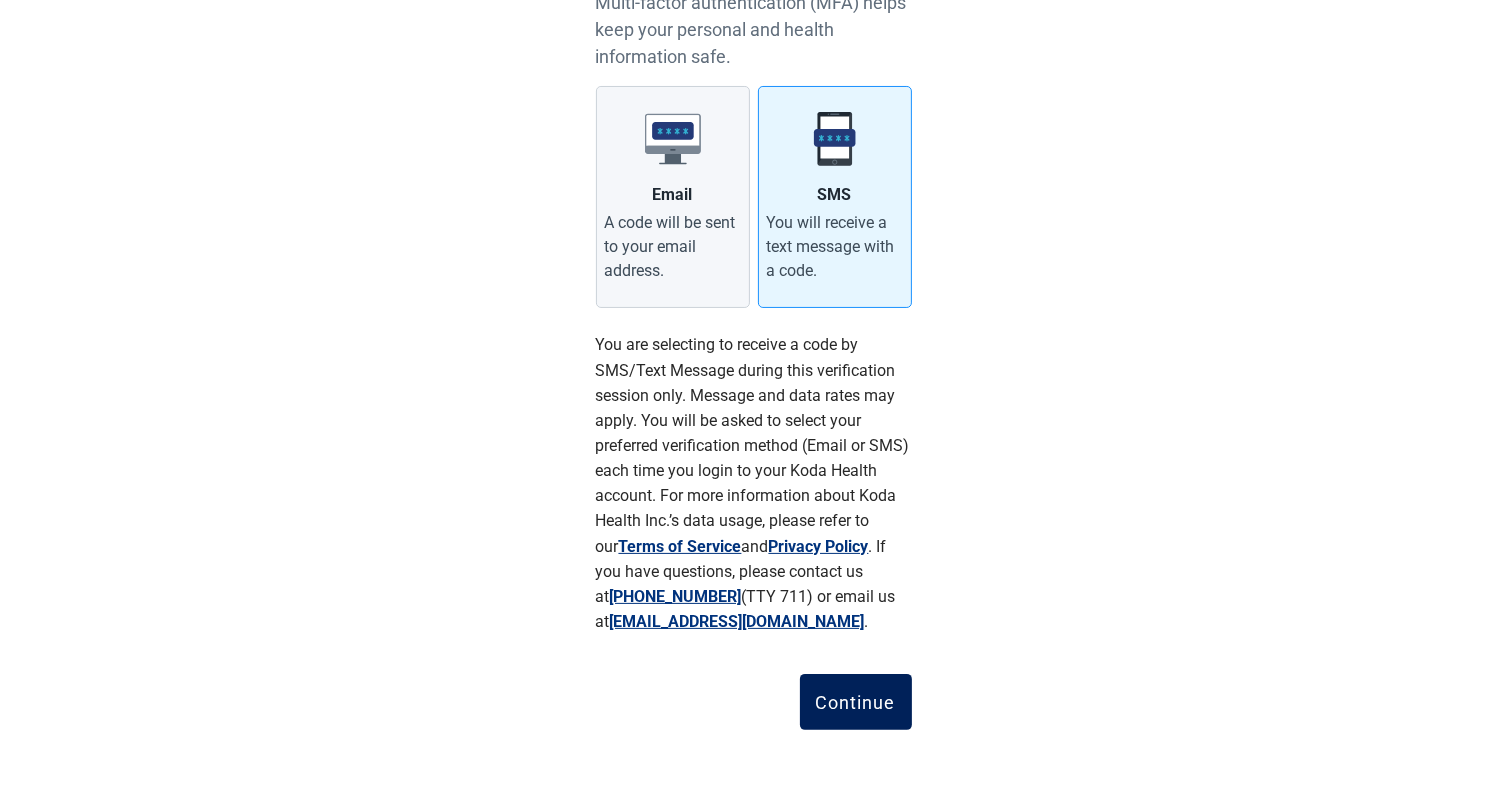 click on "Continue" at bounding box center (856, 702) 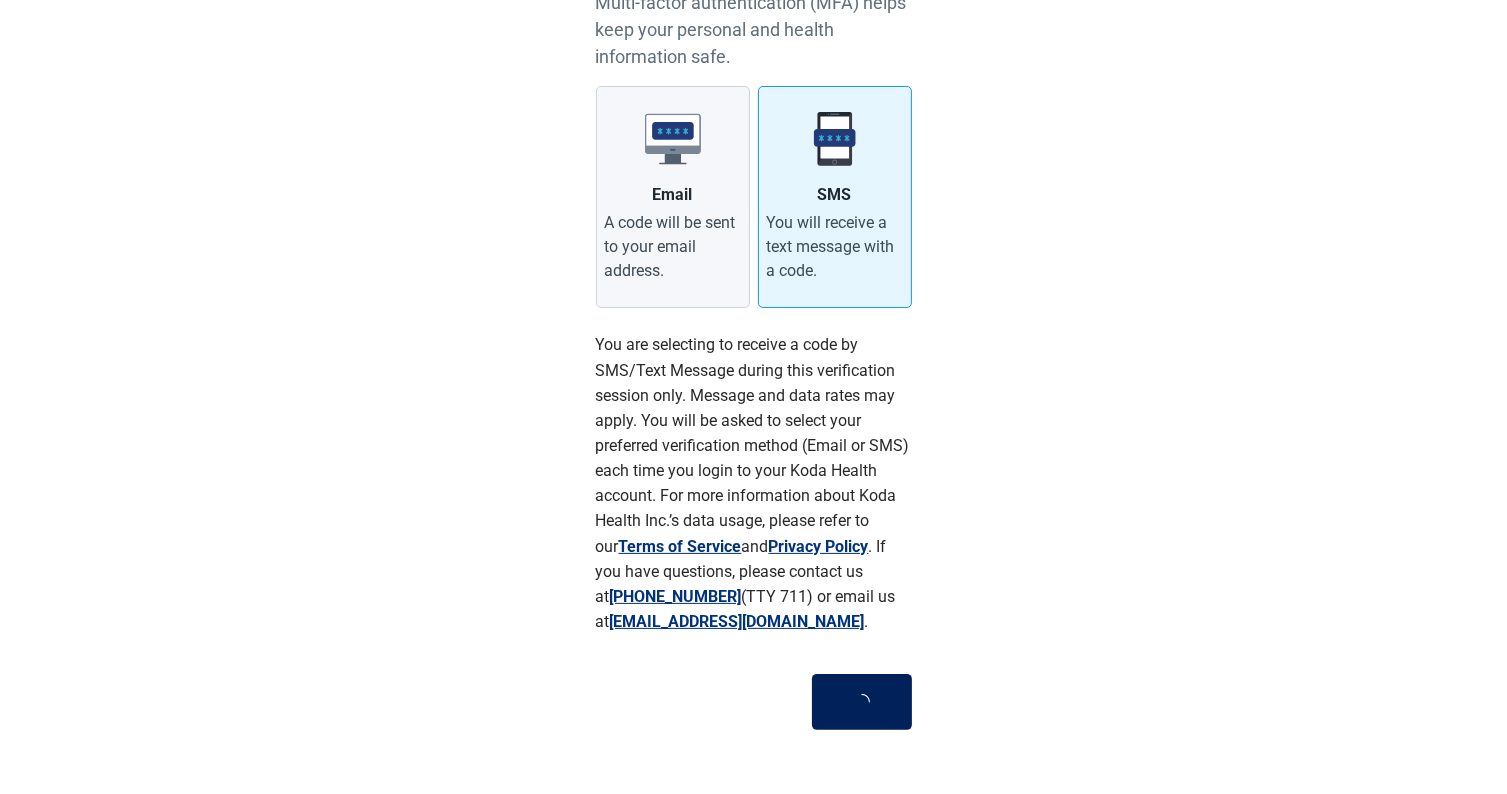 scroll, scrollTop: 0, scrollLeft: 0, axis: both 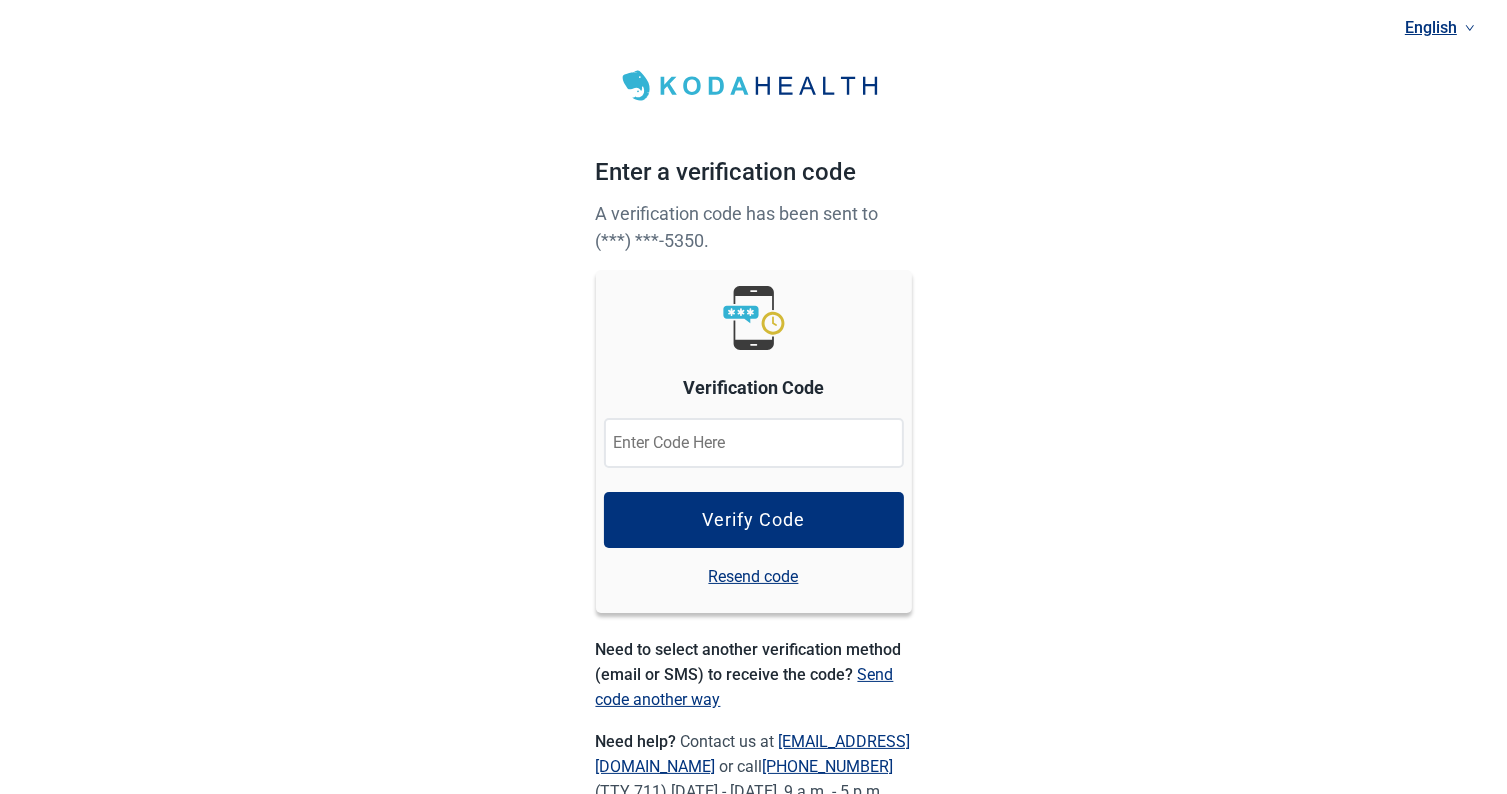 click at bounding box center (754, 443) 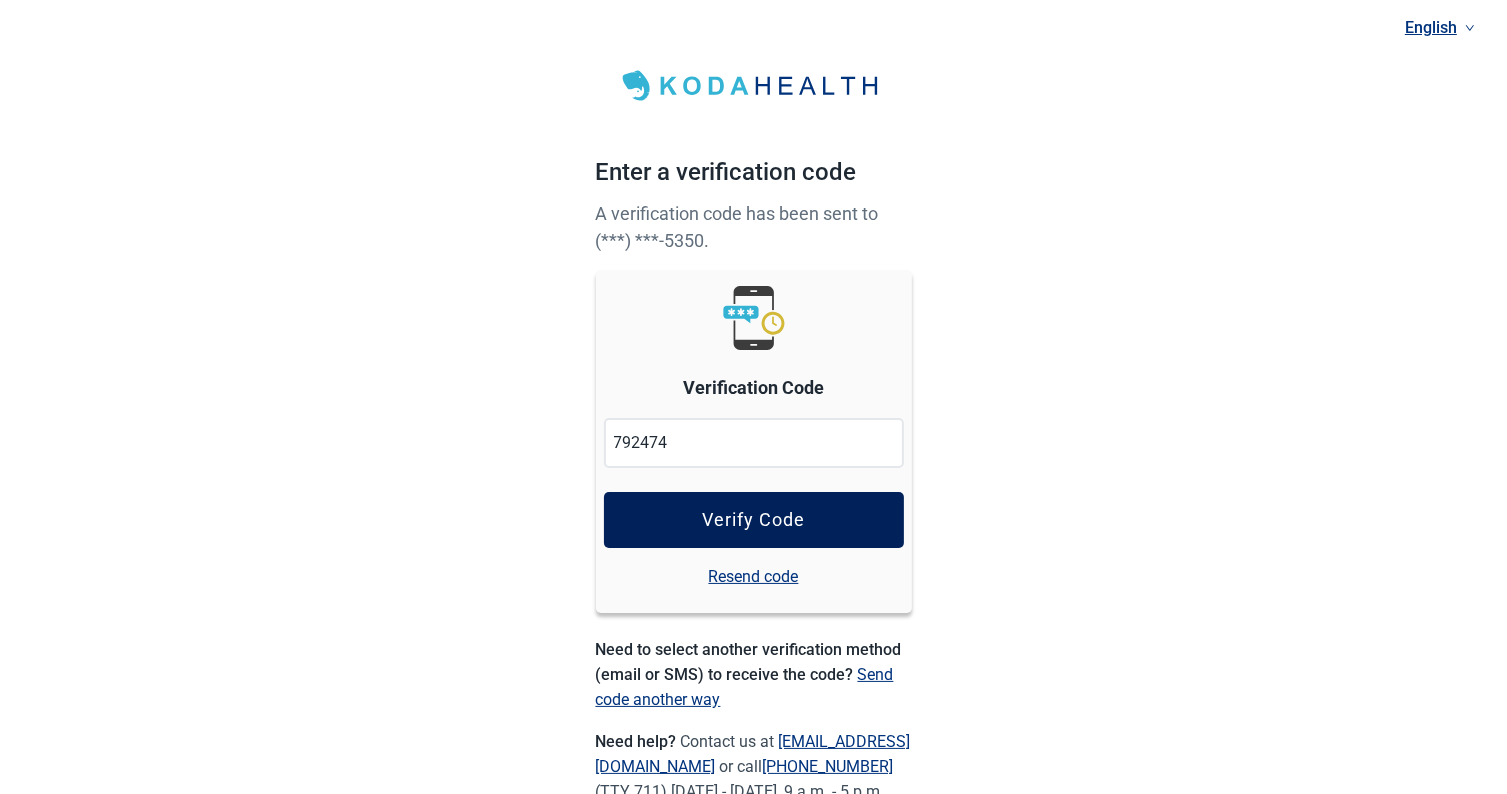 type on "792474" 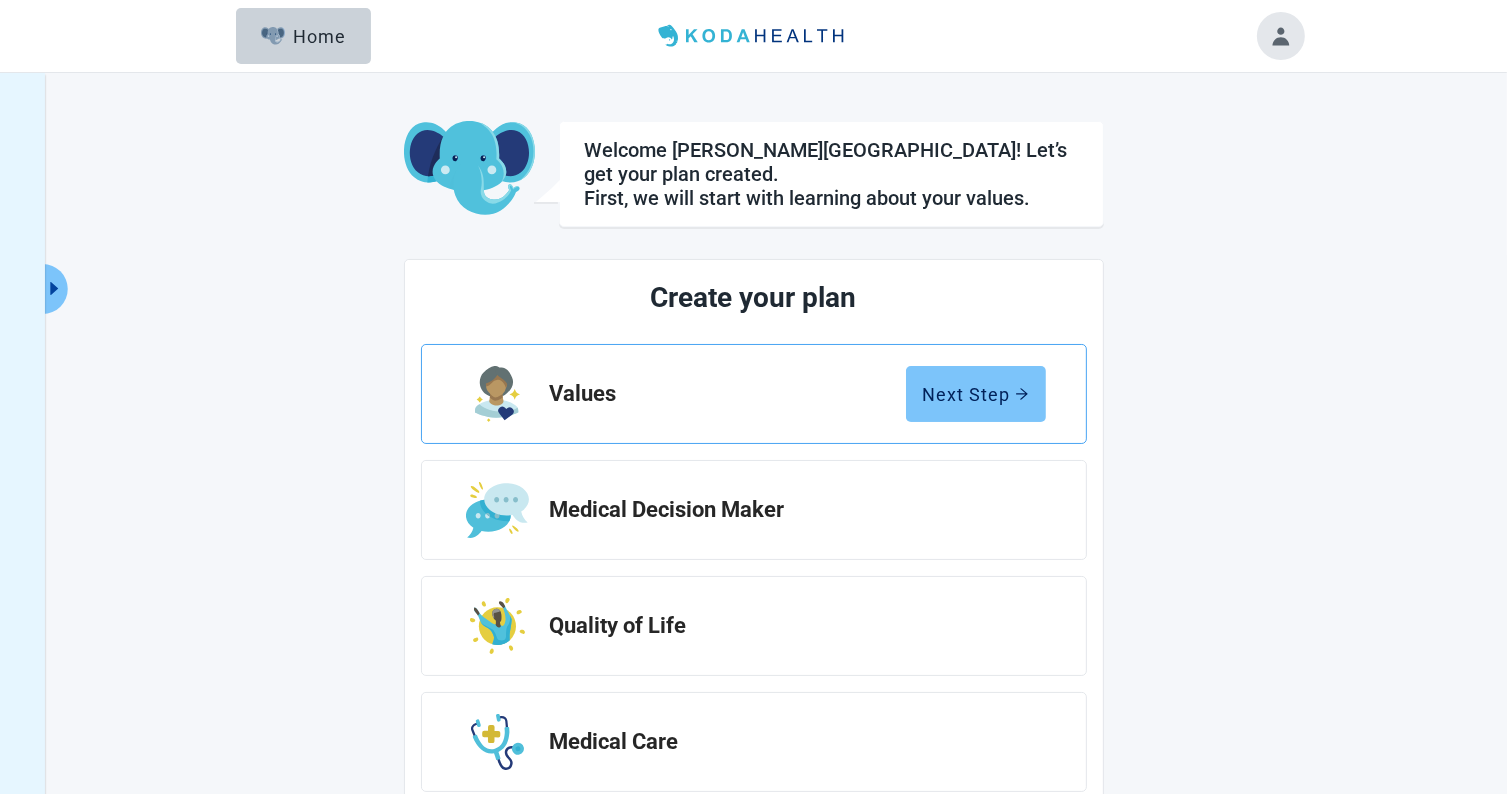 click on "Next Step" at bounding box center (976, 394) 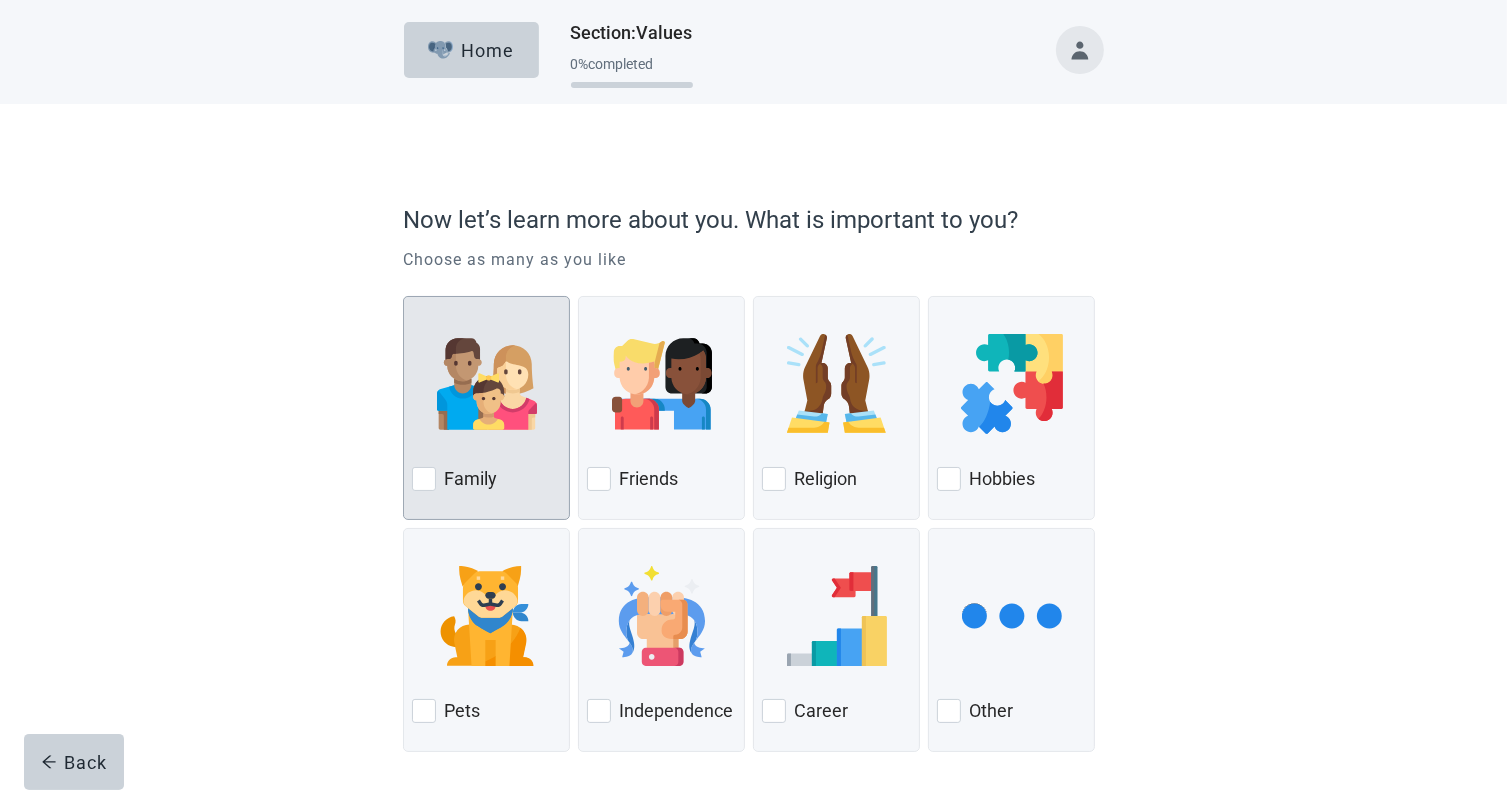 click at bounding box center (487, 384) 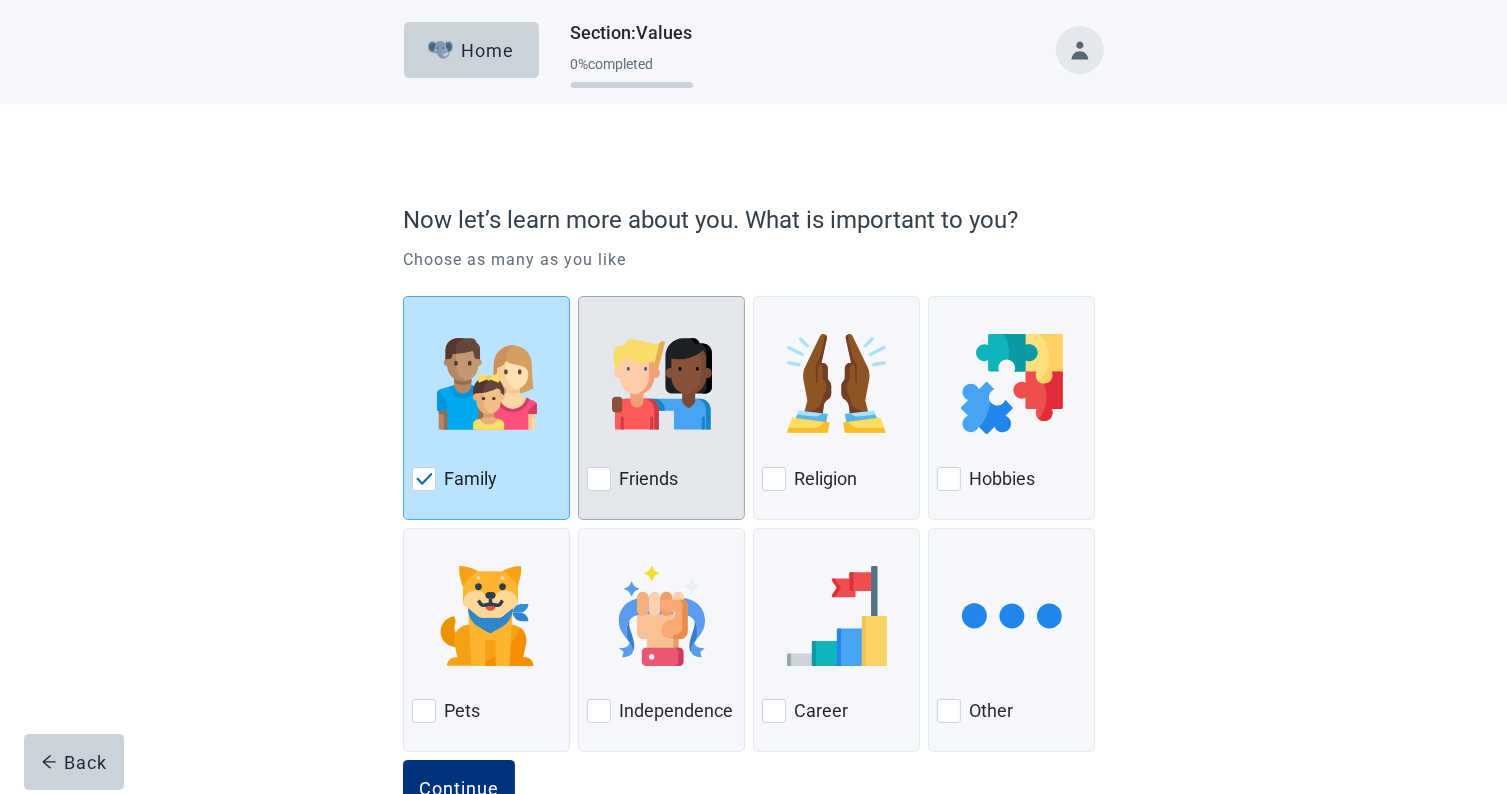 click at bounding box center (661, 384) 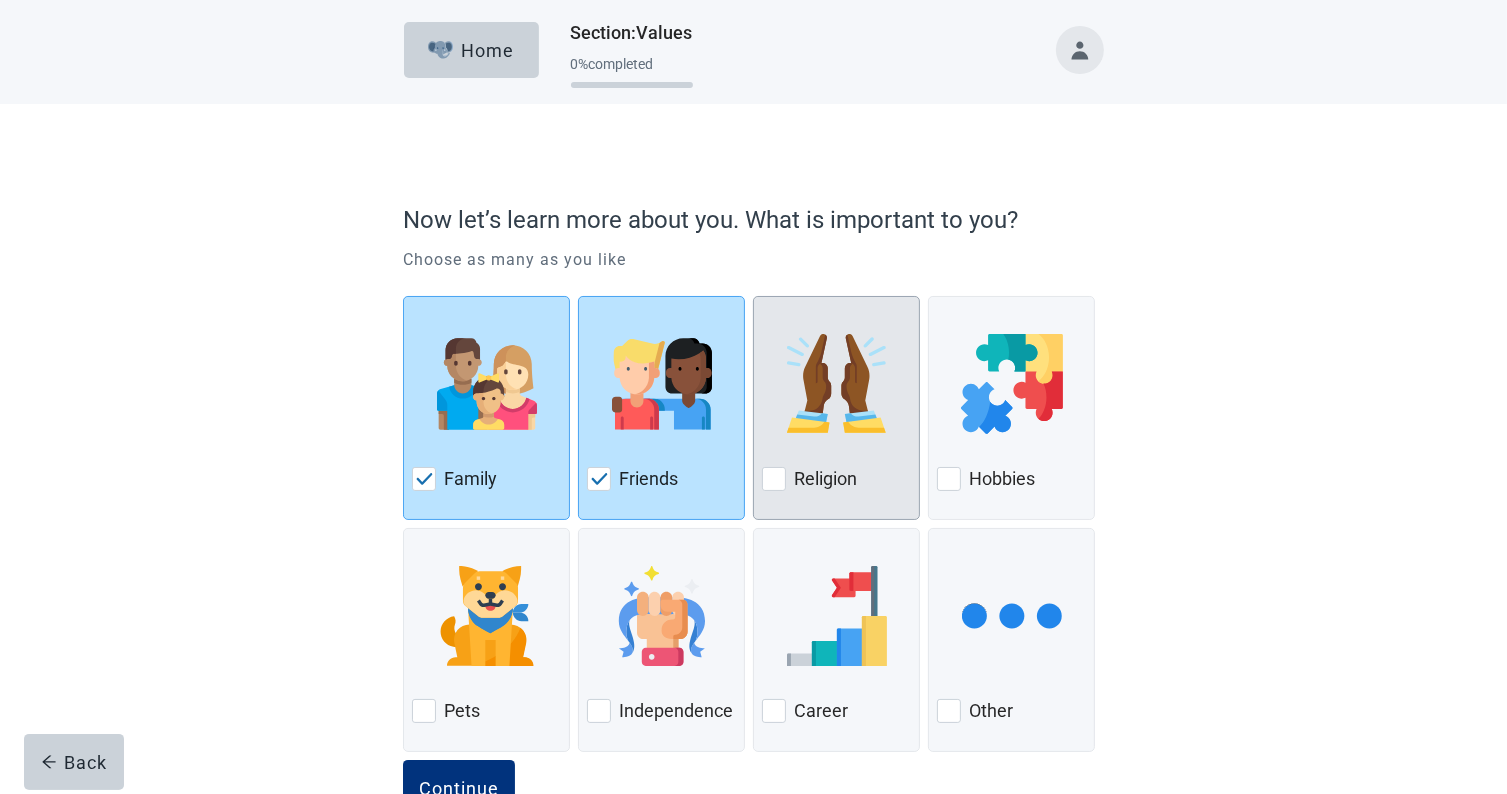click at bounding box center [837, 384] 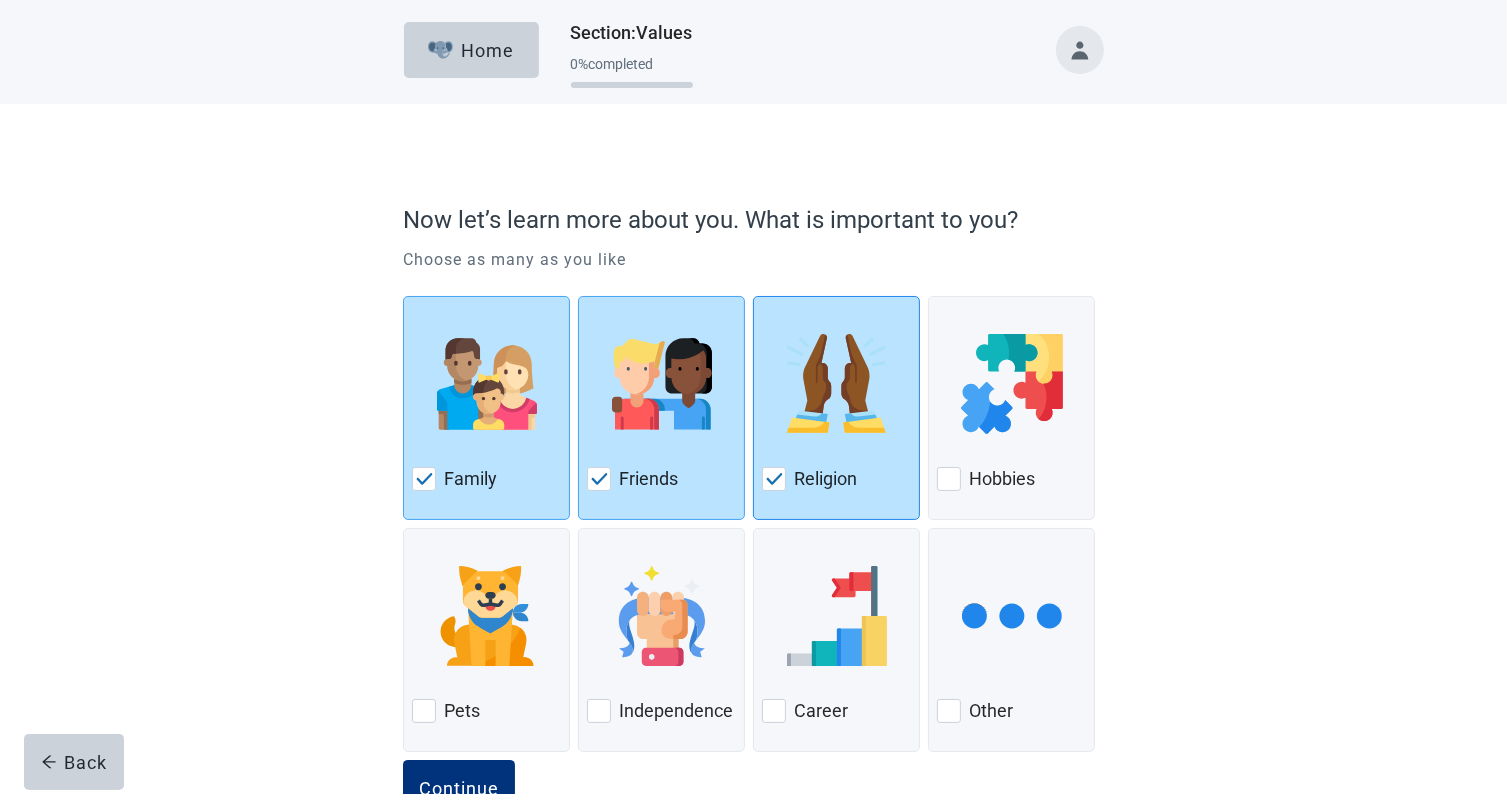 scroll, scrollTop: 65, scrollLeft: 0, axis: vertical 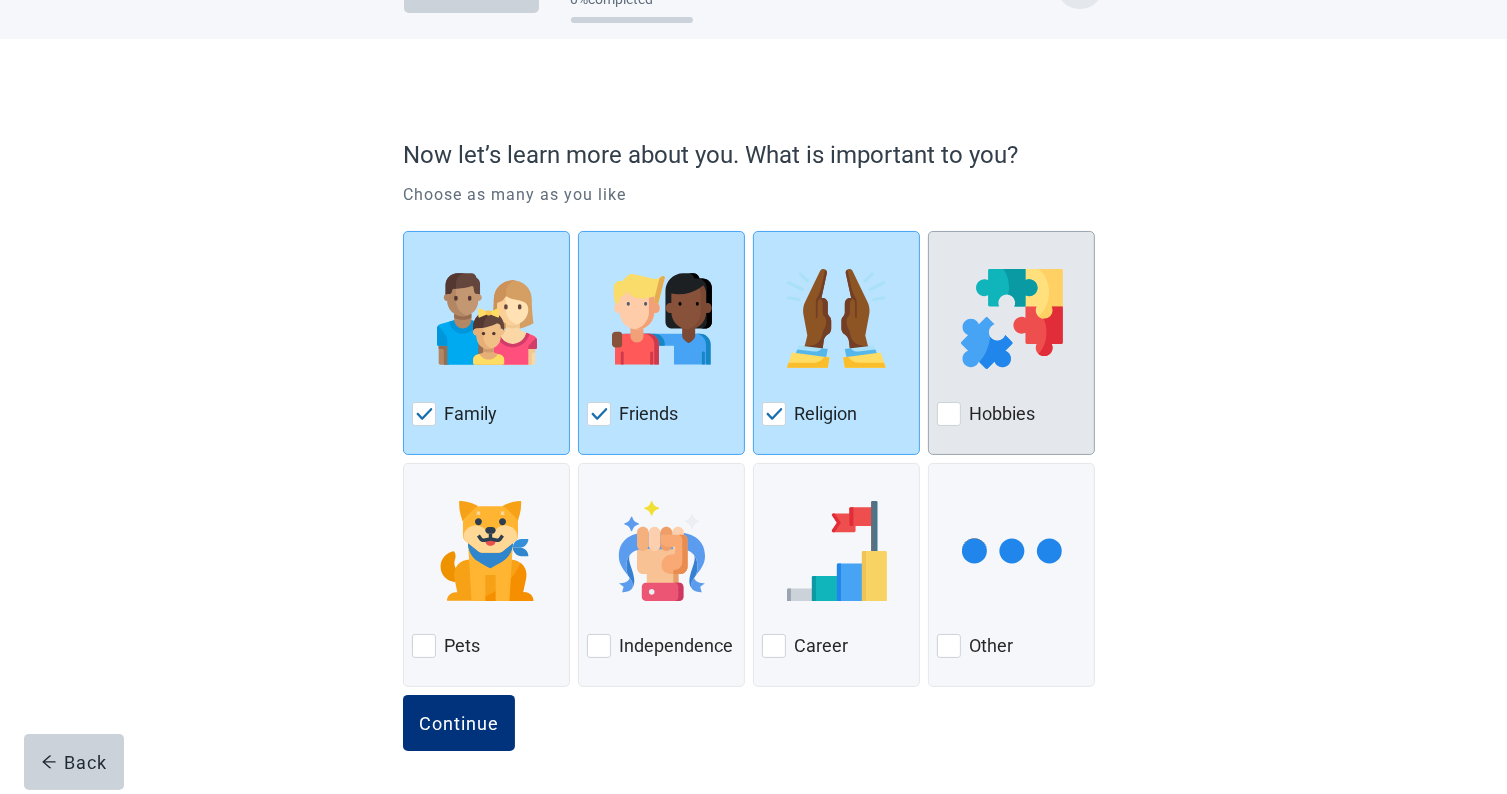 click at bounding box center (1011, 319) 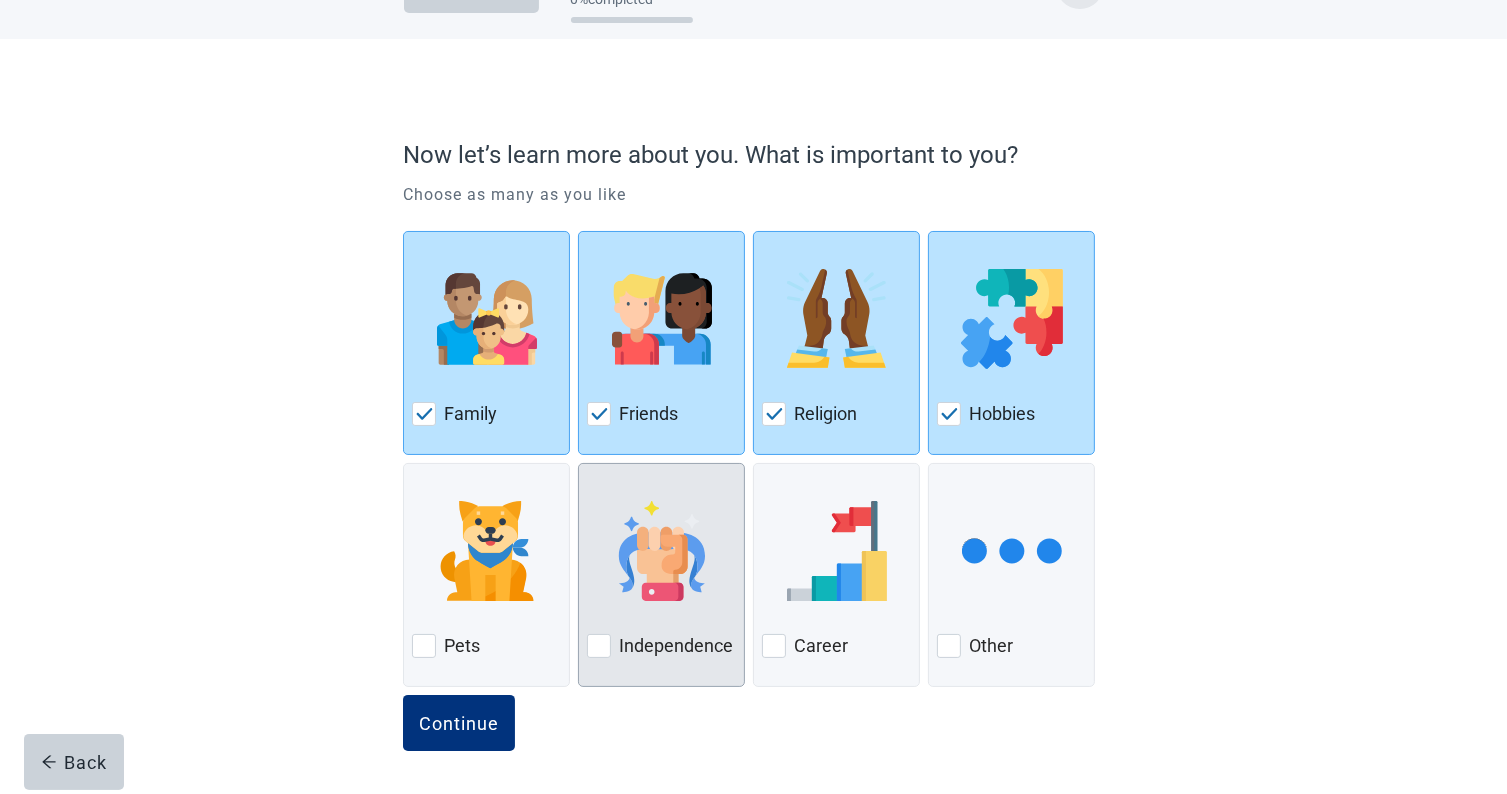 click on "Independence" at bounding box center (661, 646) 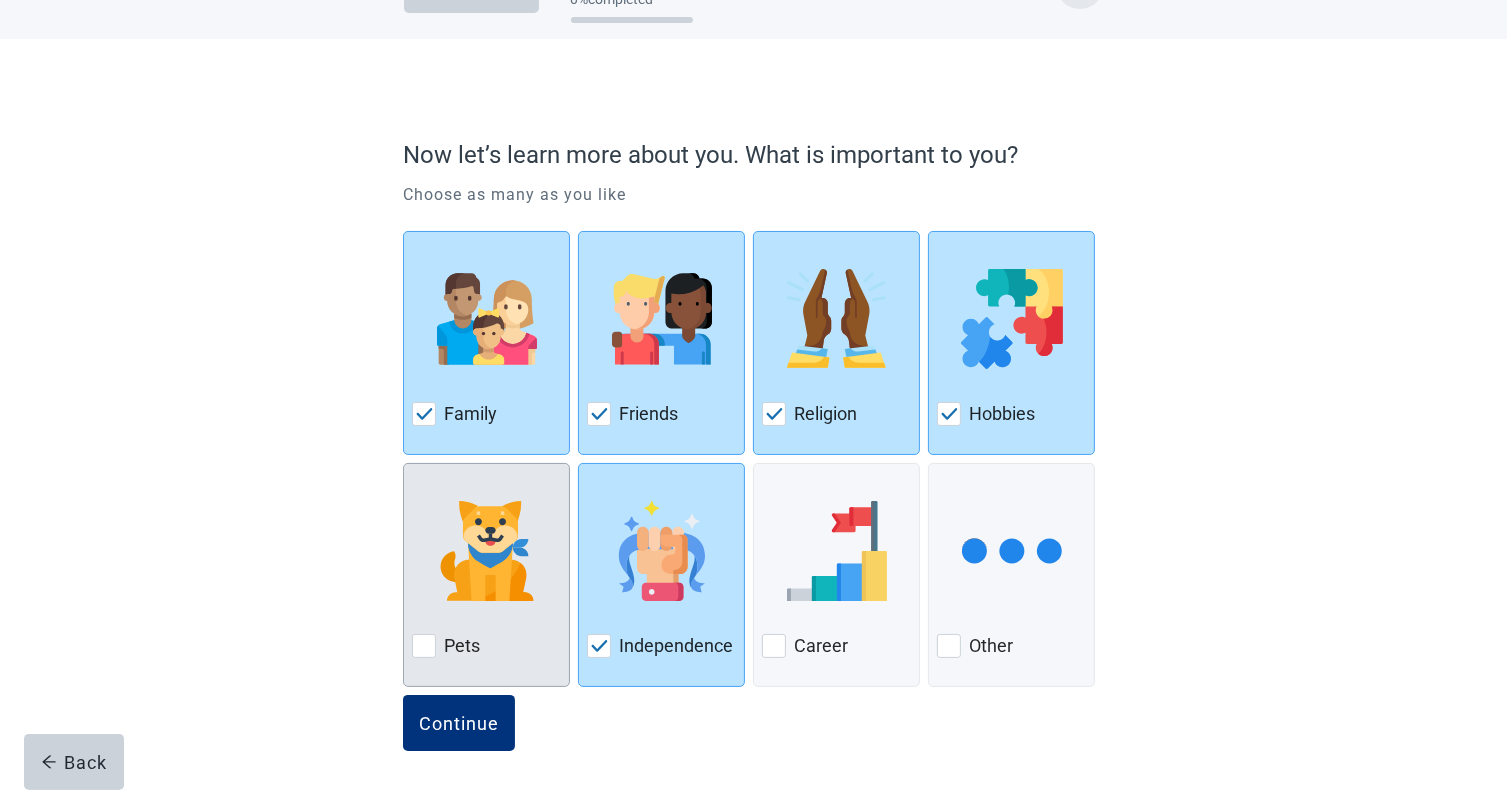 click on "Pets" at bounding box center (462, 646) 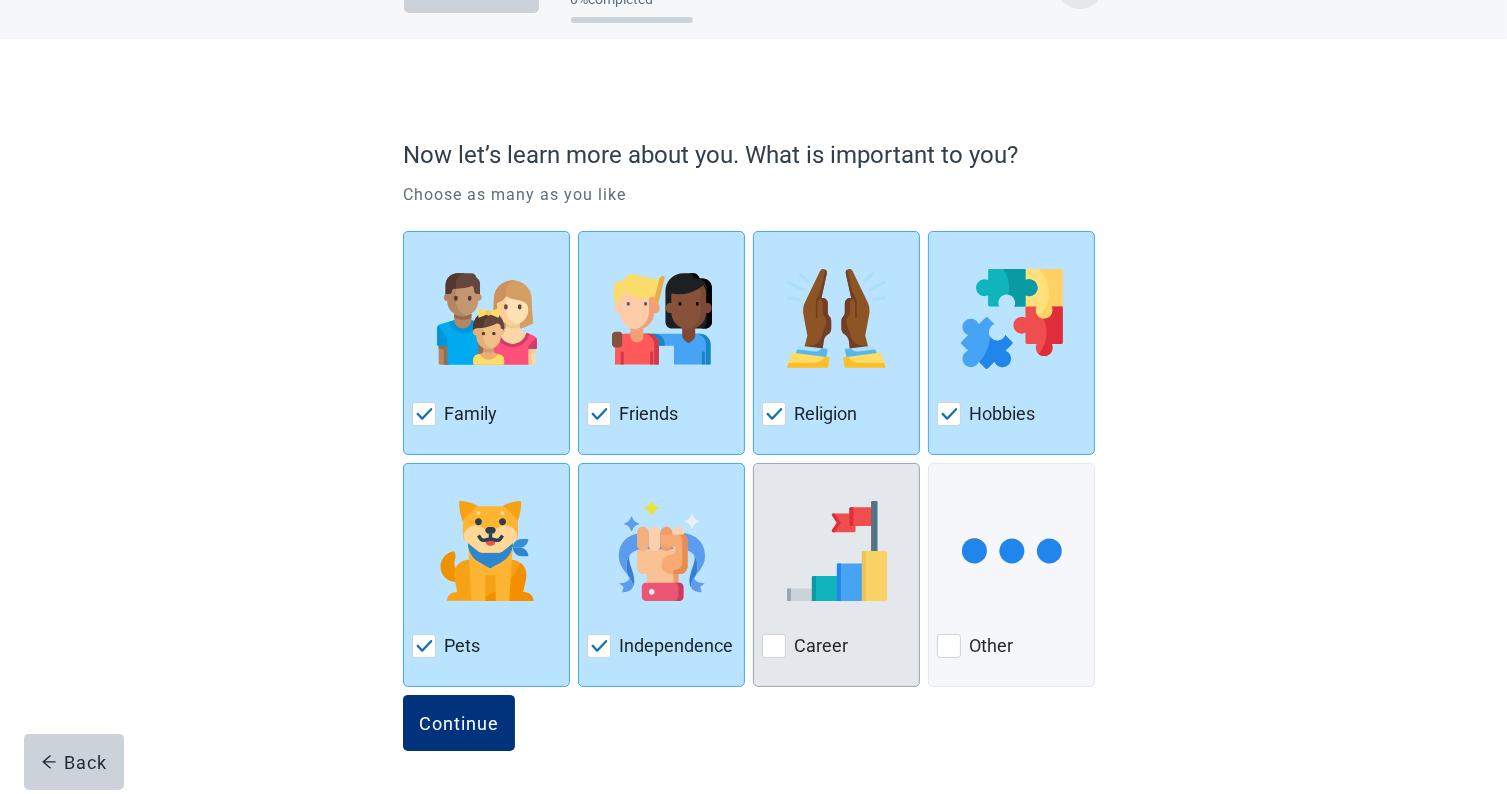 click on "Career" at bounding box center [821, 646] 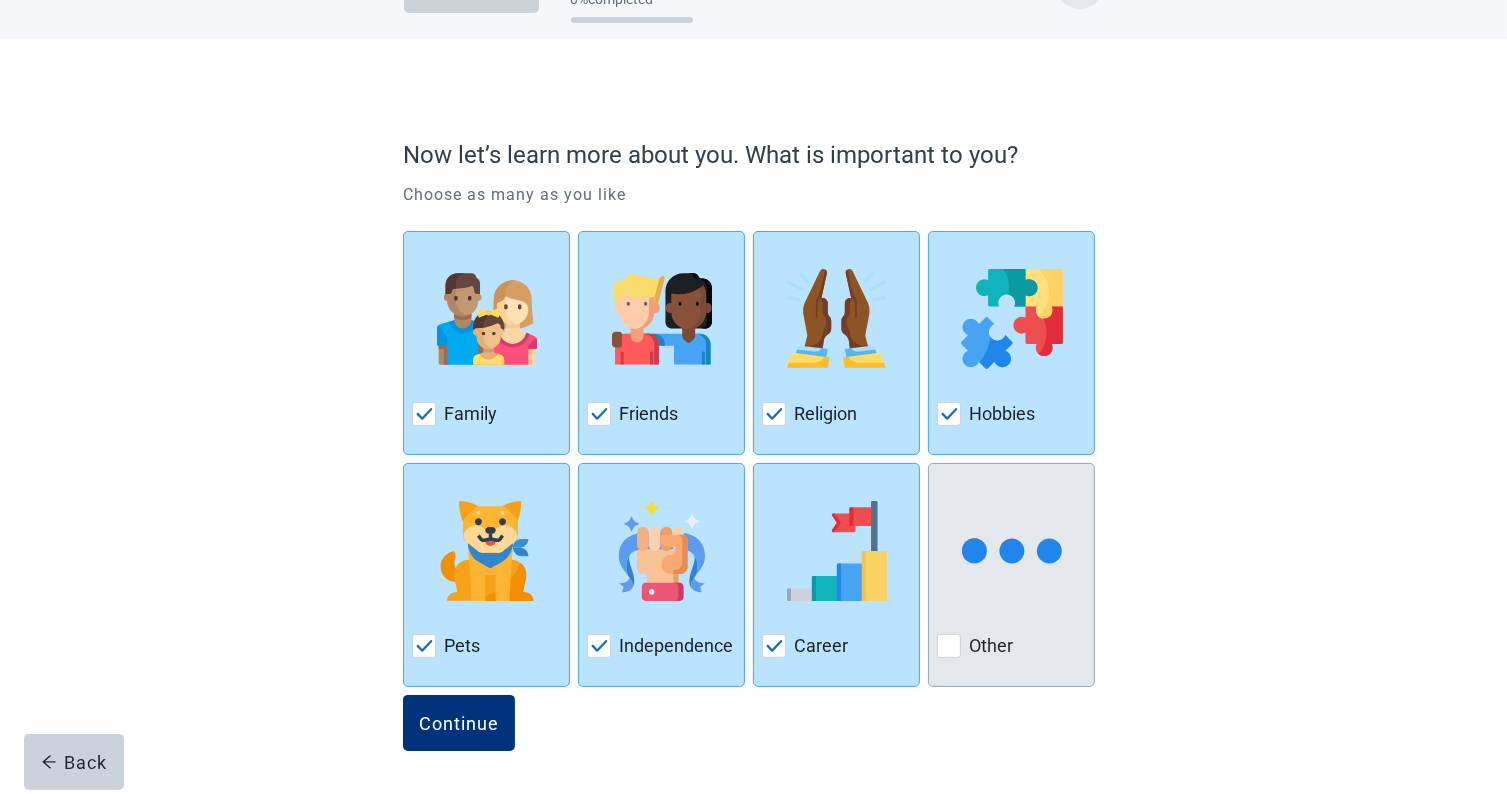 click at bounding box center [1012, 551] 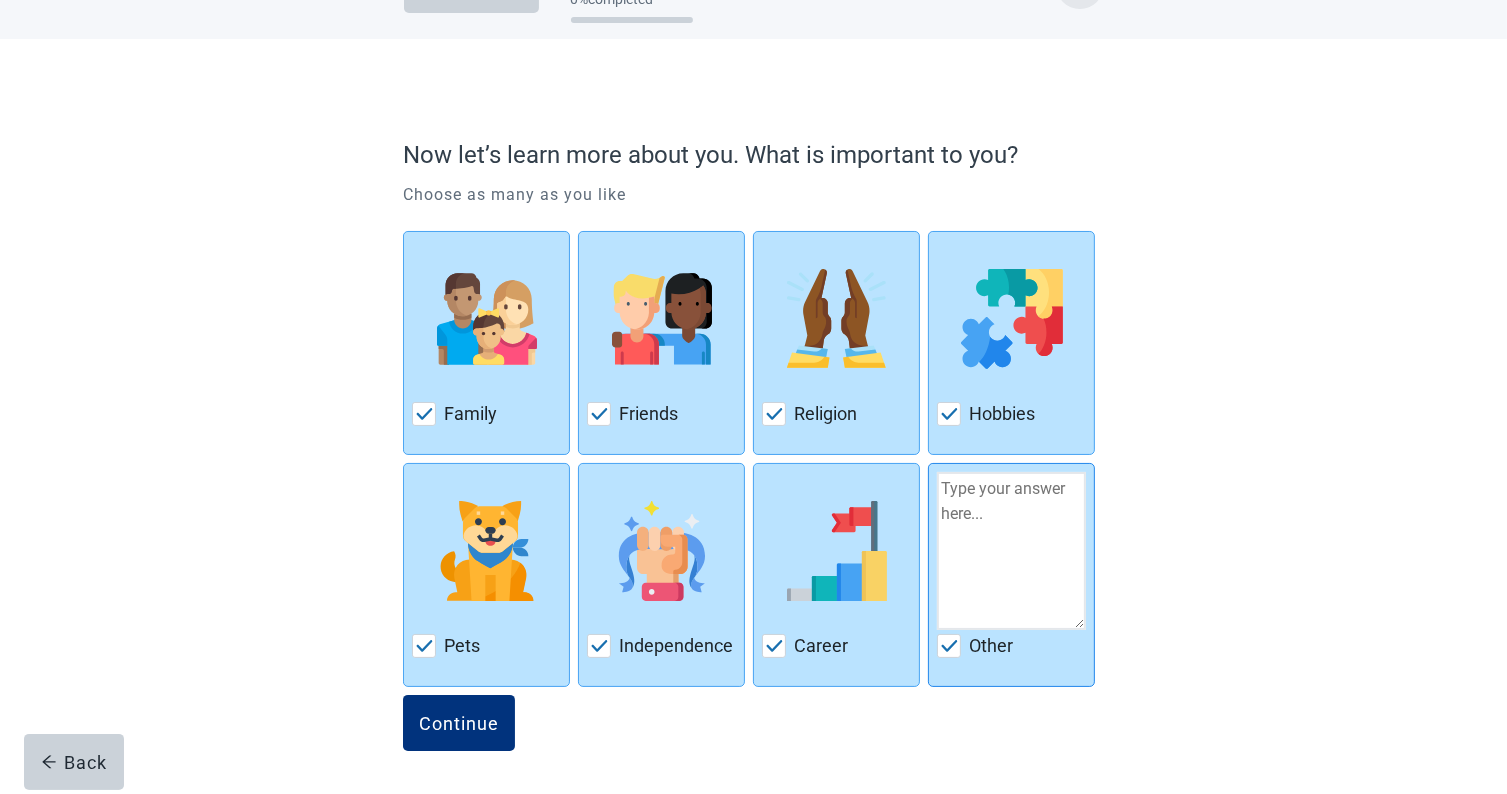 click at bounding box center [1011, 551] 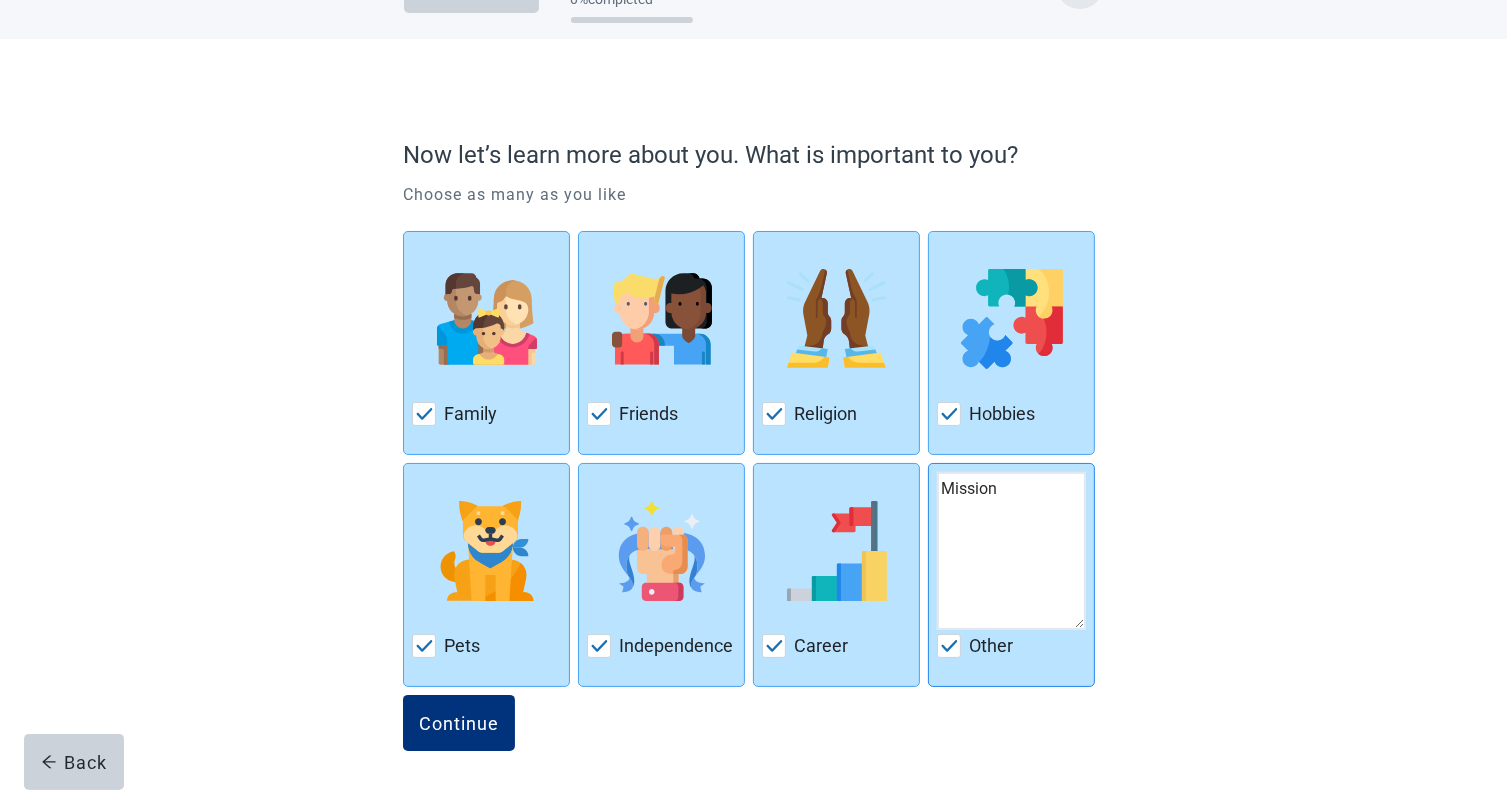 type on "Mission" 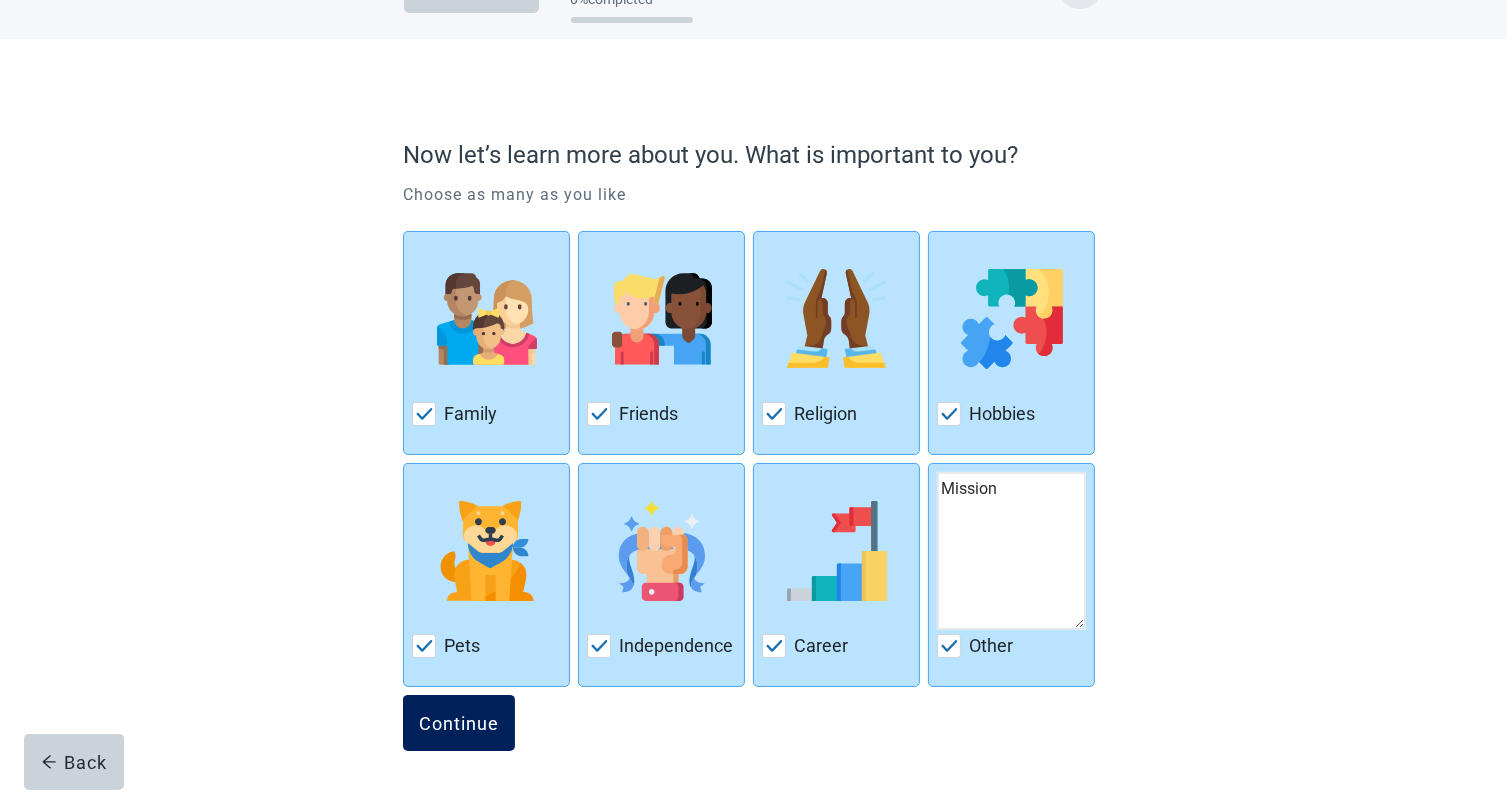 click on "Continue" at bounding box center (459, 723) 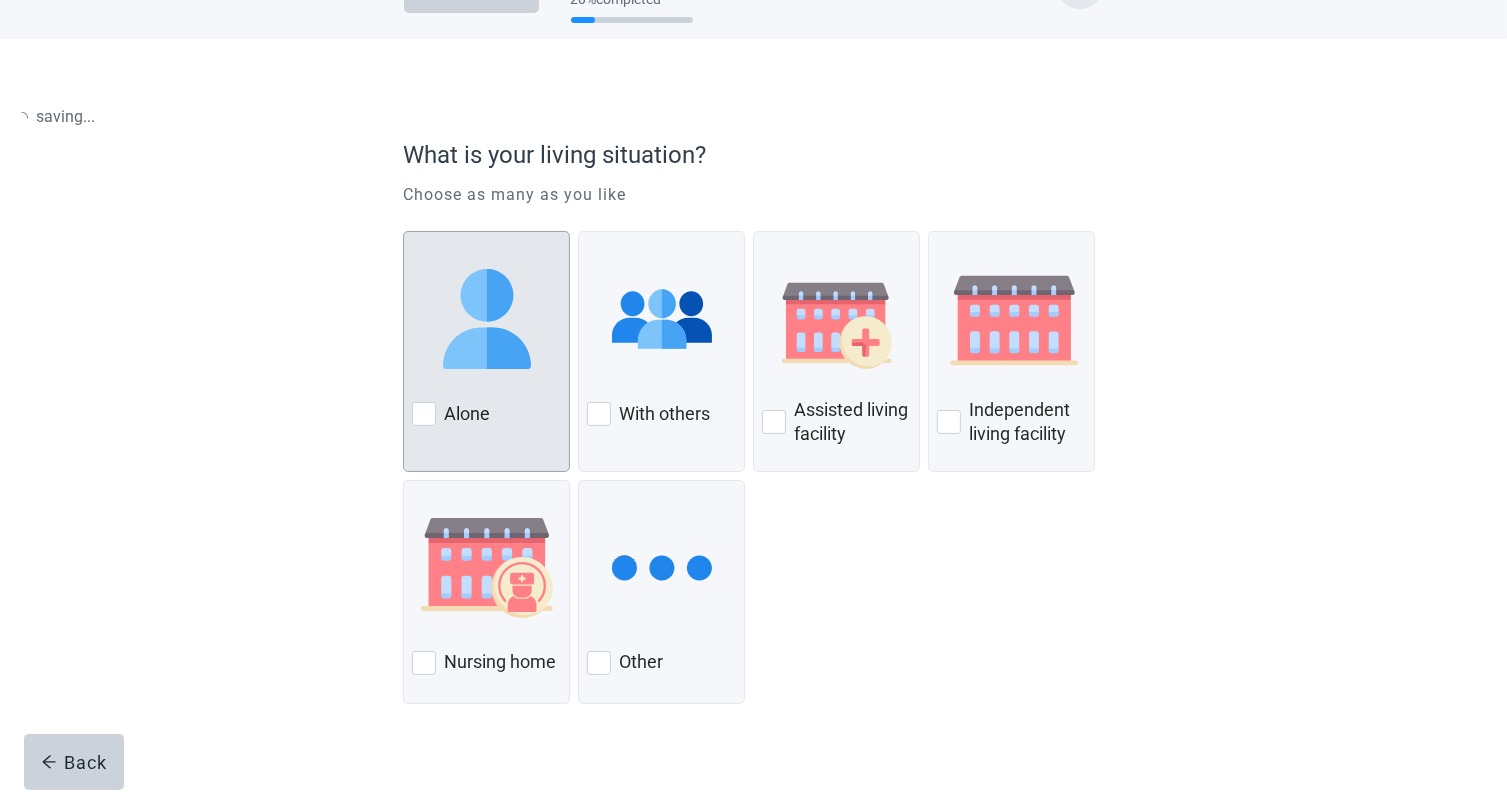 scroll, scrollTop: 0, scrollLeft: 0, axis: both 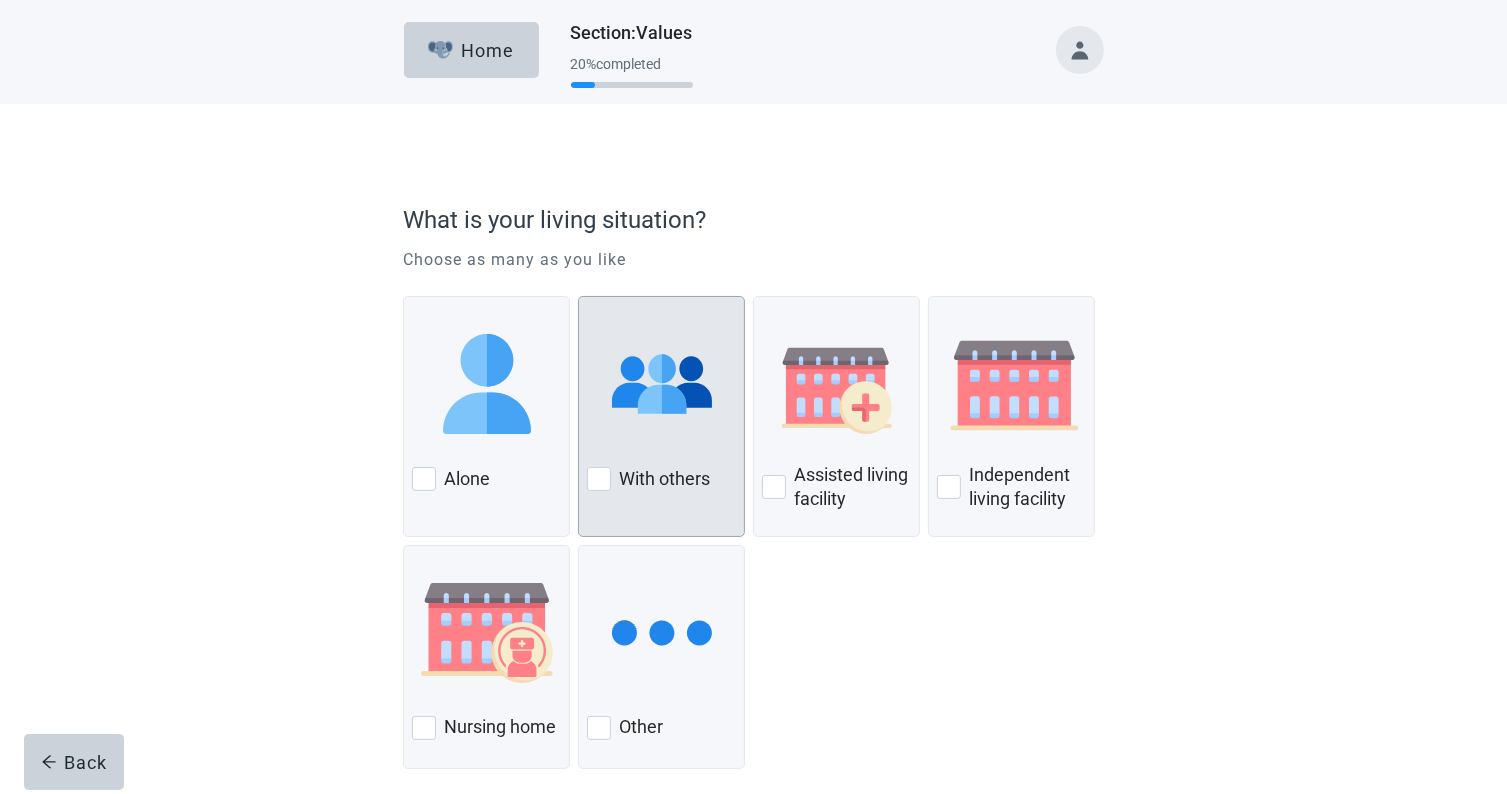 click on "With others" at bounding box center (664, 479) 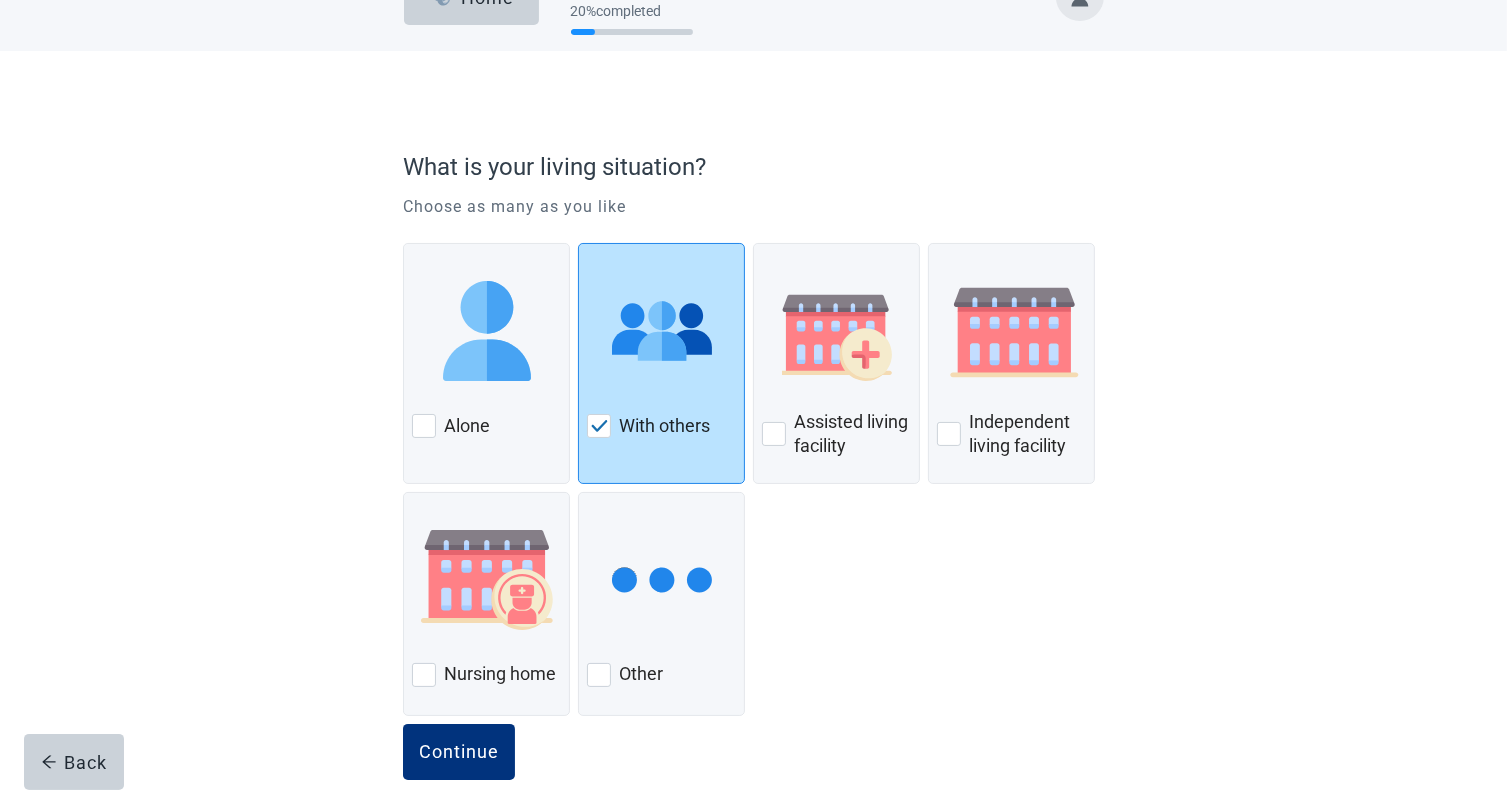 scroll, scrollTop: 82, scrollLeft: 0, axis: vertical 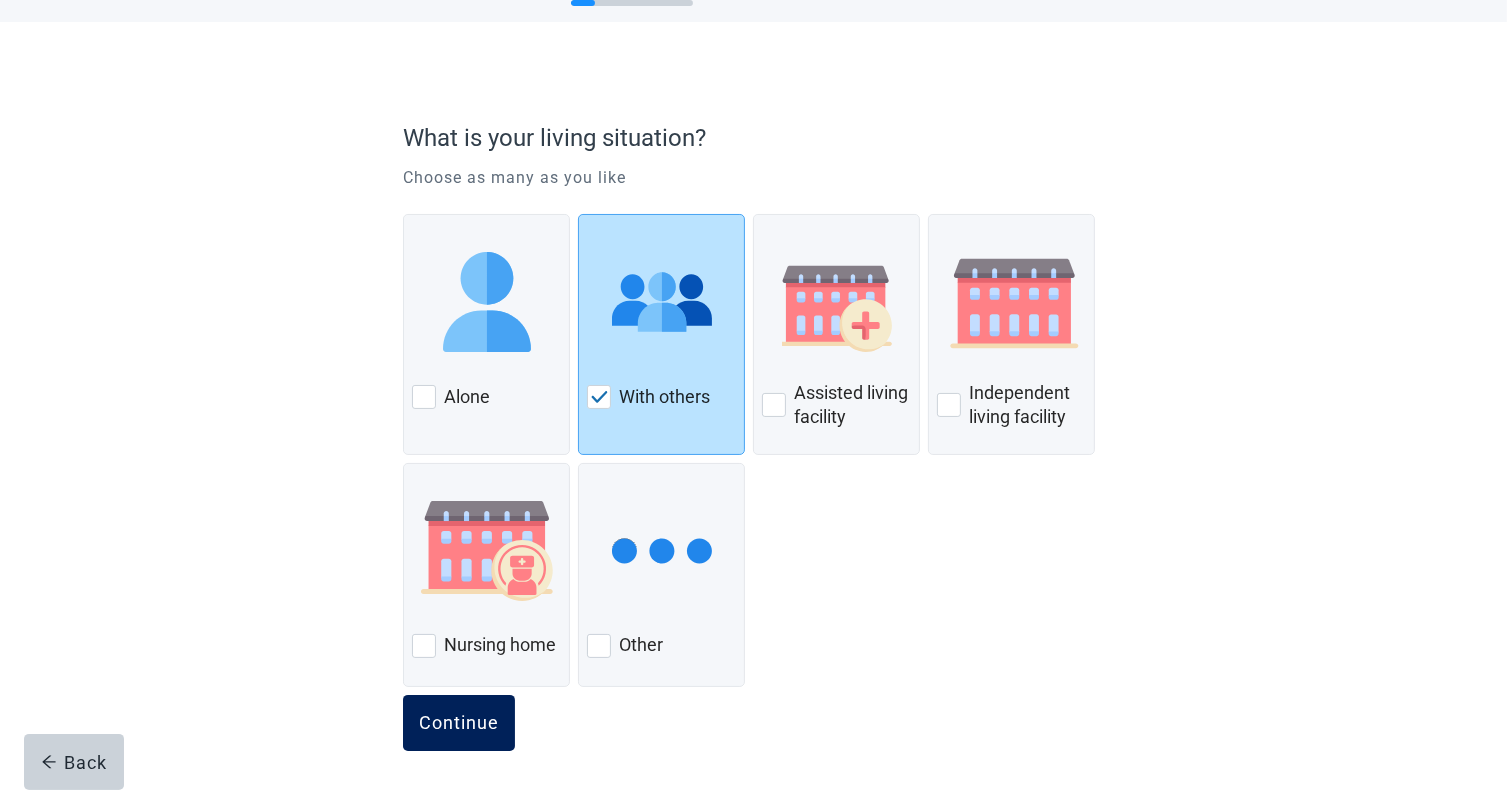 click on "Continue" at bounding box center (459, 723) 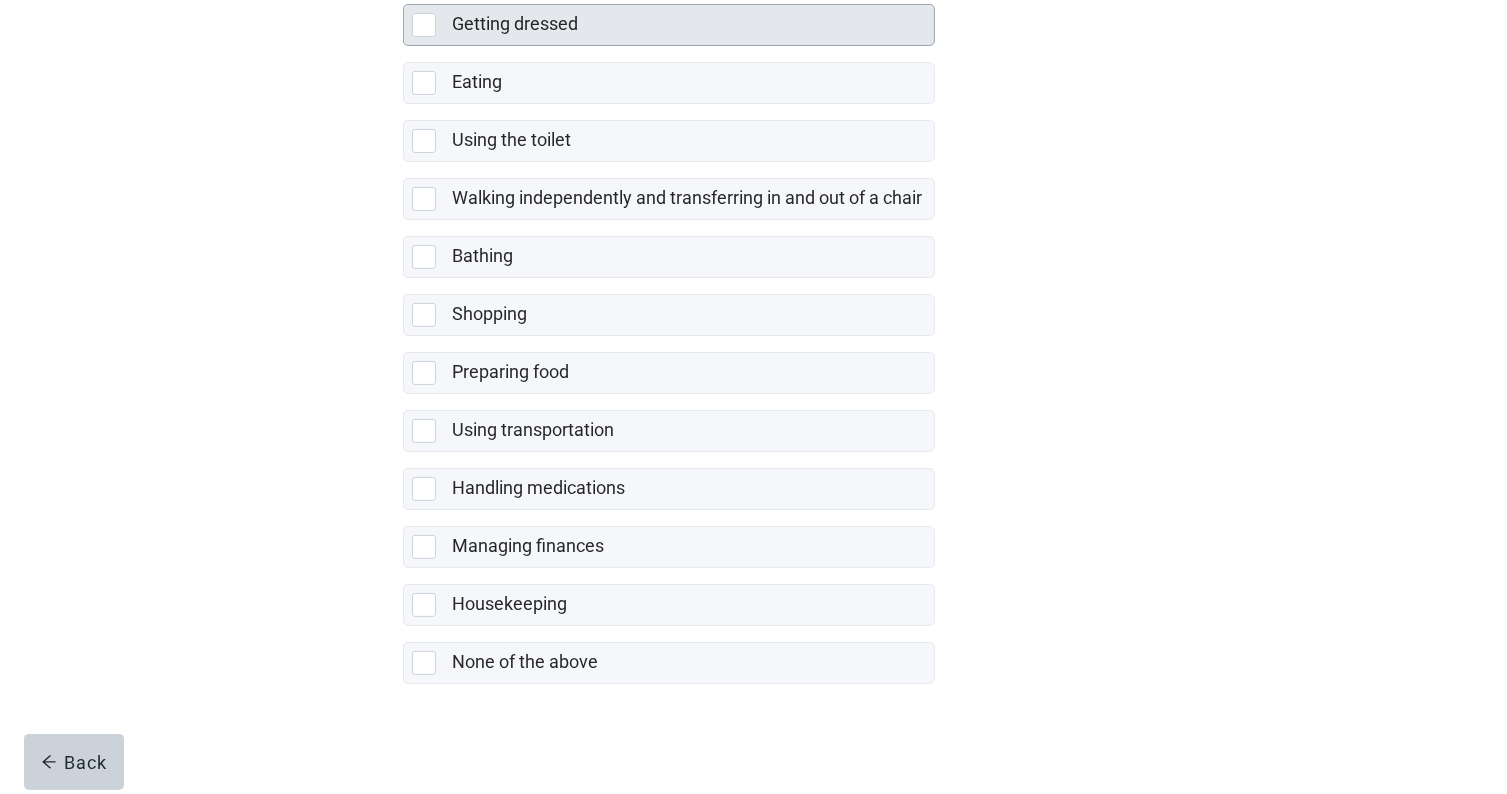 scroll, scrollTop: 308, scrollLeft: 0, axis: vertical 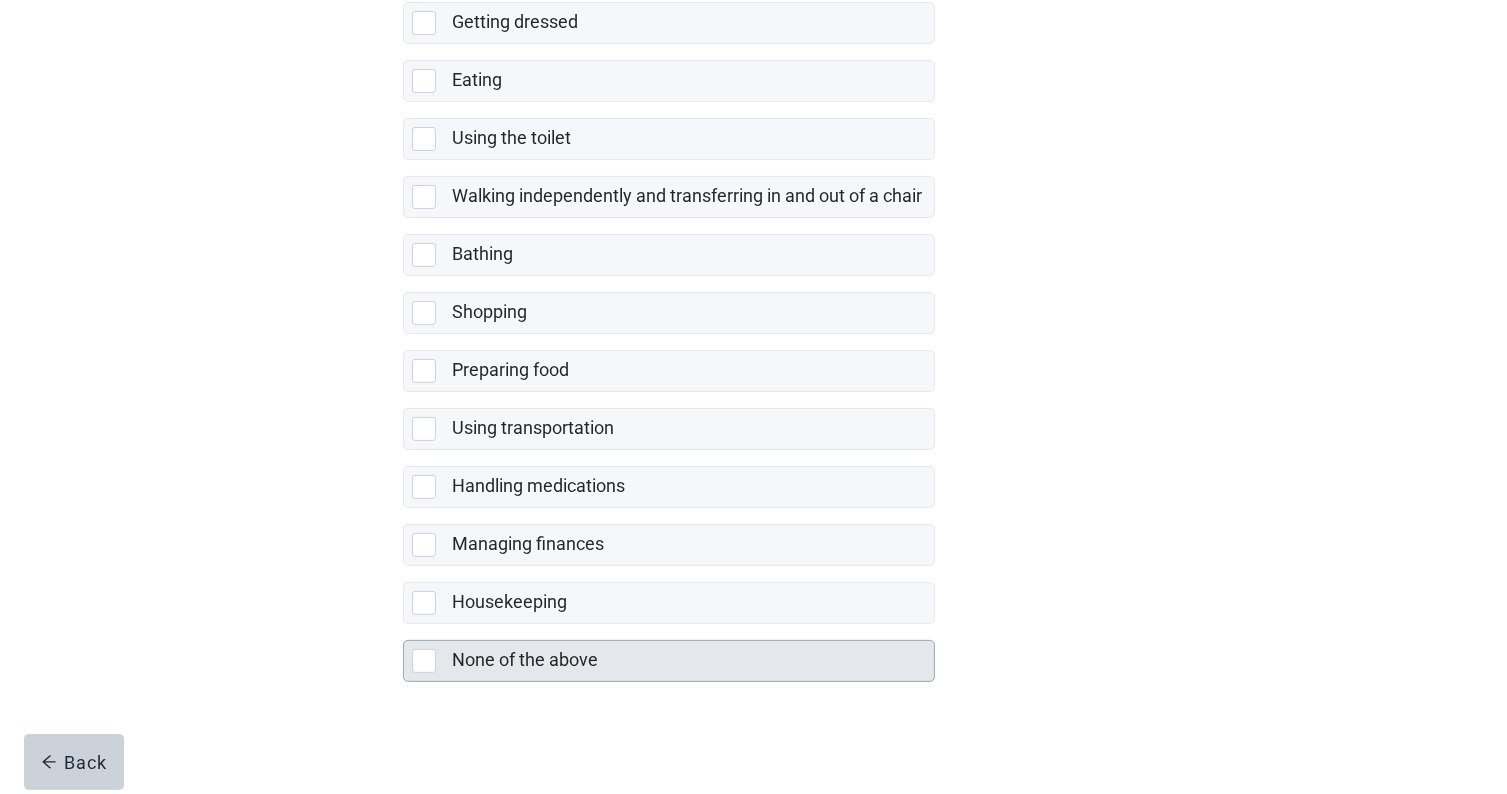 click at bounding box center (424, 661) 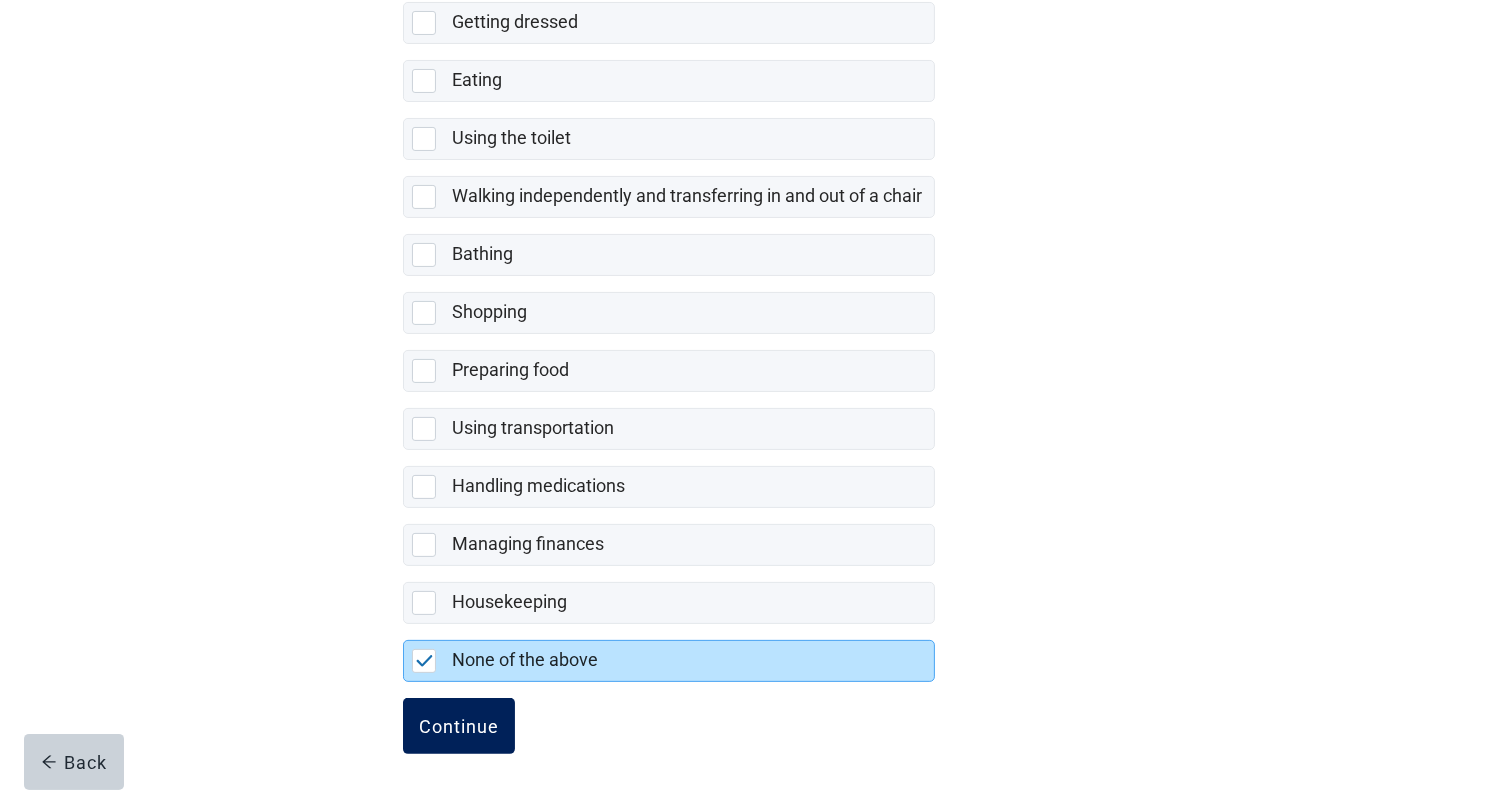 click on "Continue" at bounding box center (459, 726) 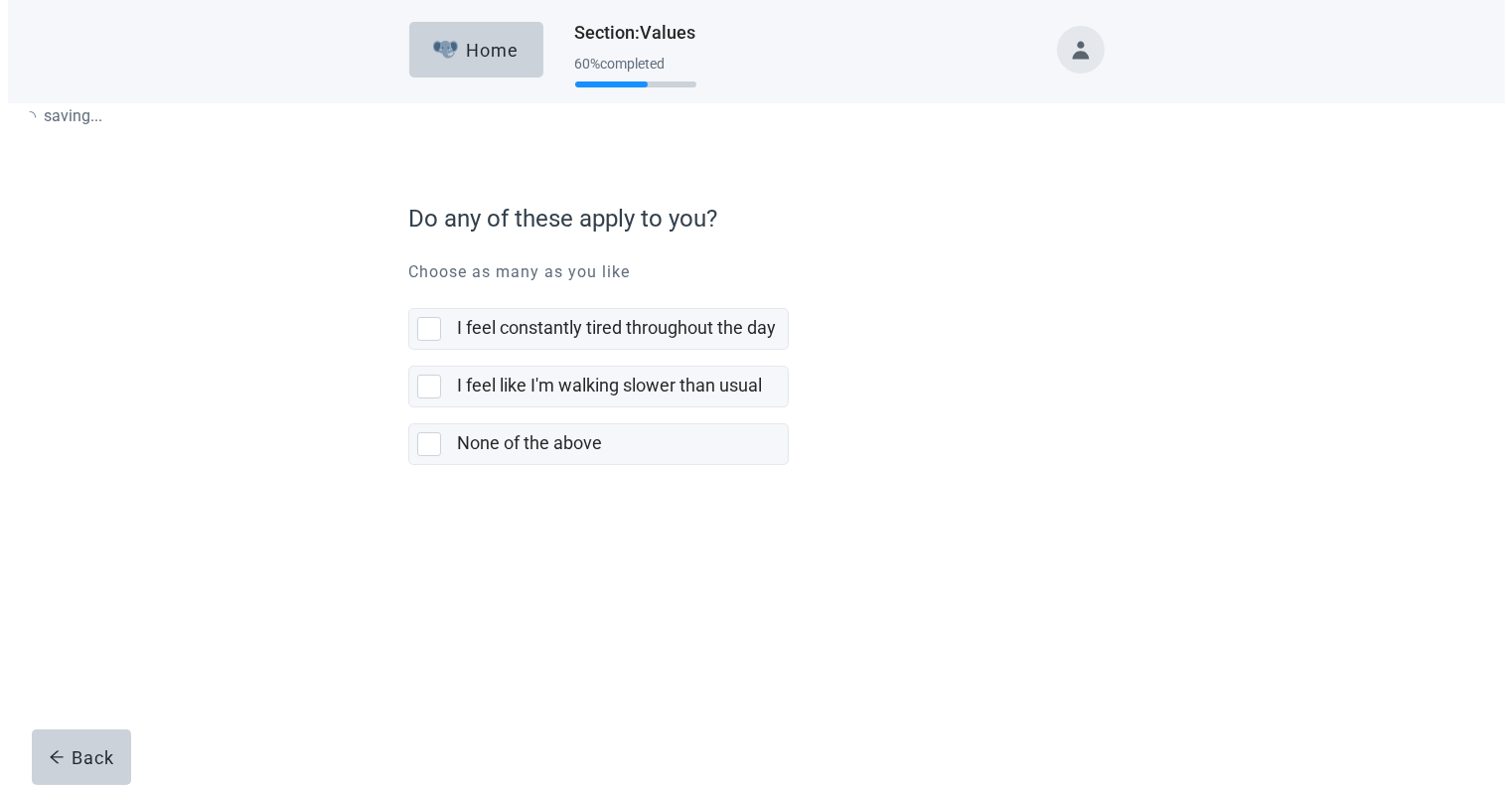 scroll, scrollTop: 0, scrollLeft: 0, axis: both 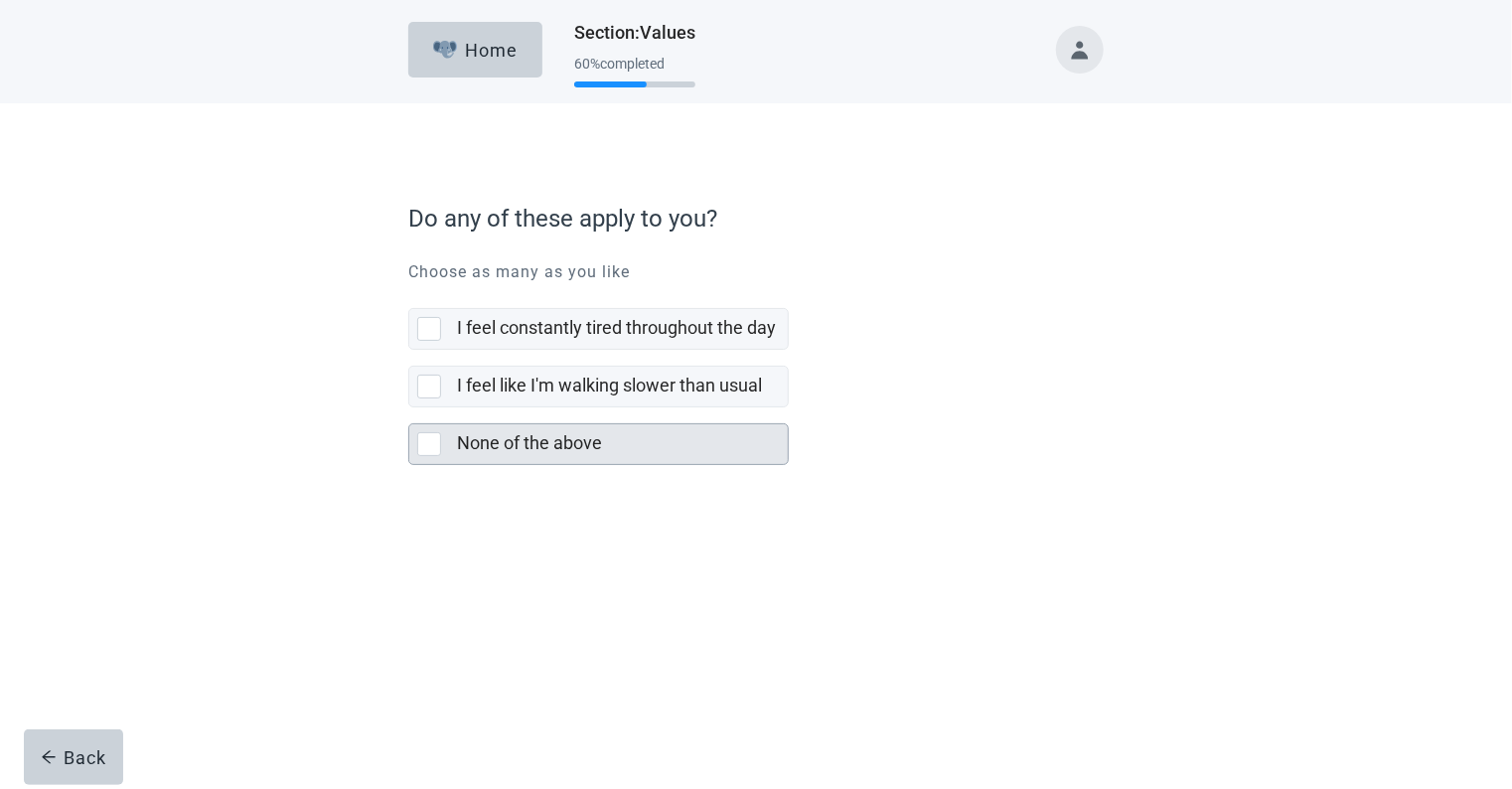 click at bounding box center (429, 444) 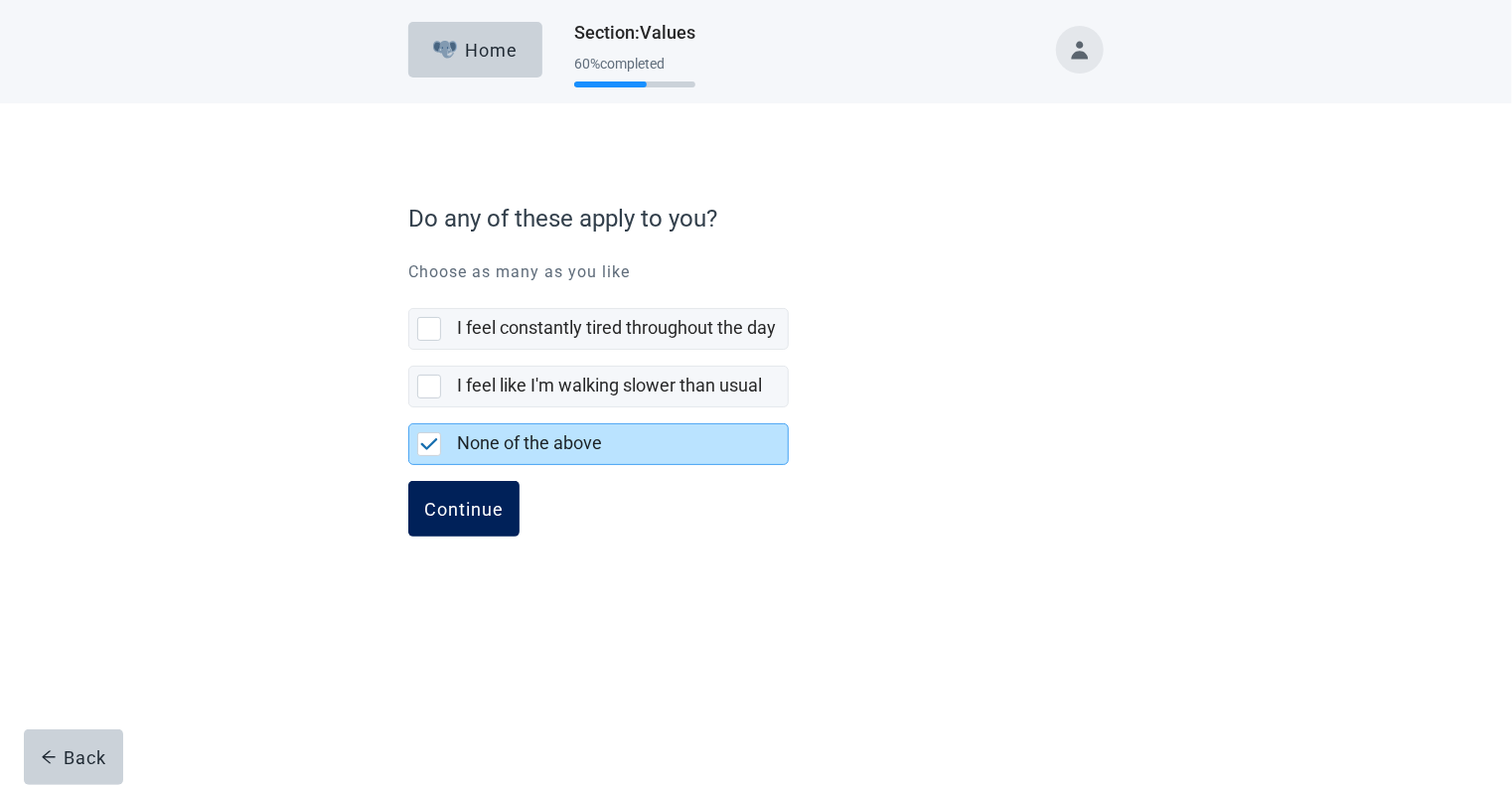 click on "Continue" at bounding box center [464, 509] 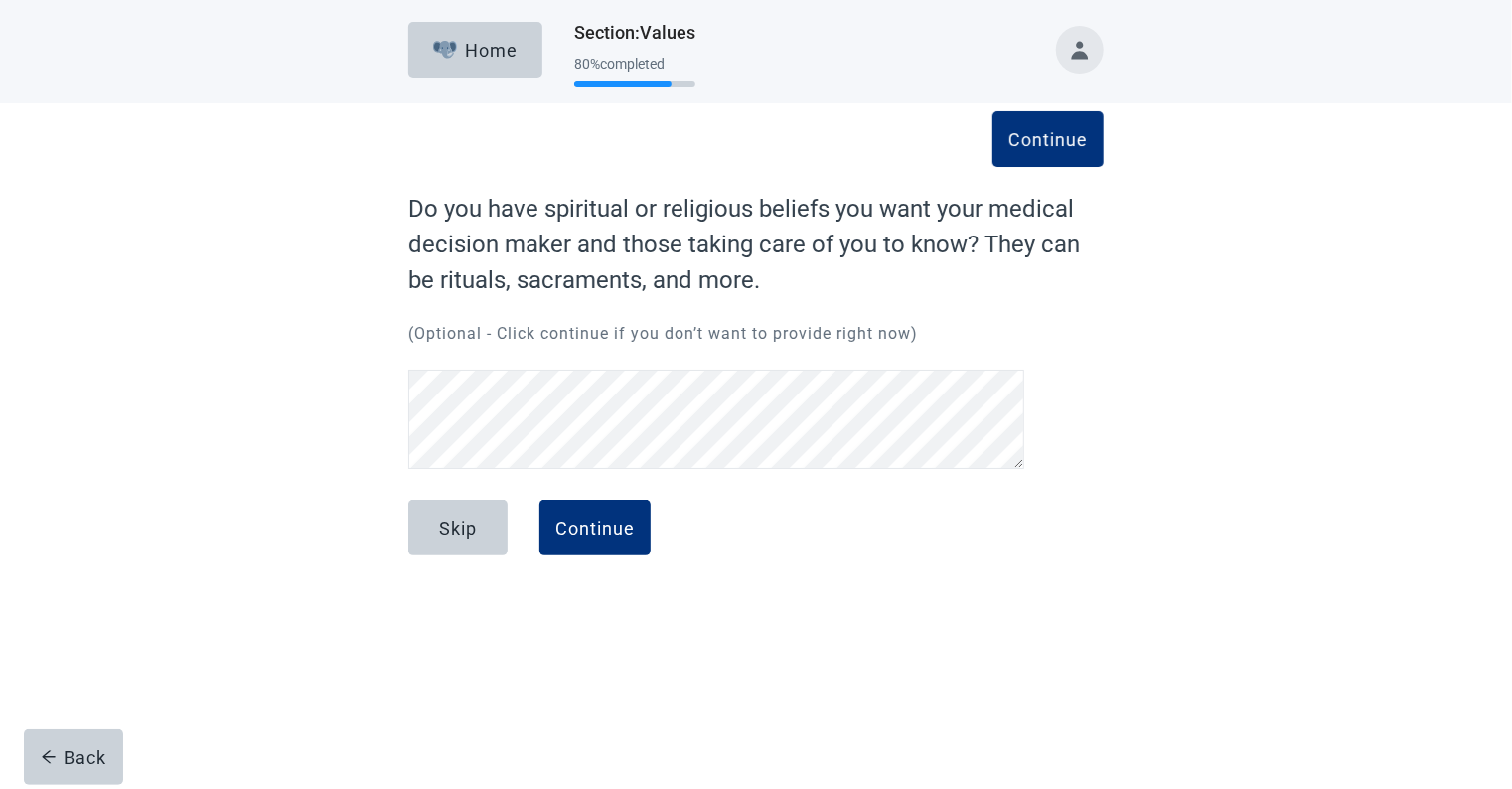 scroll, scrollTop: 421, scrollLeft: 0, axis: vertical 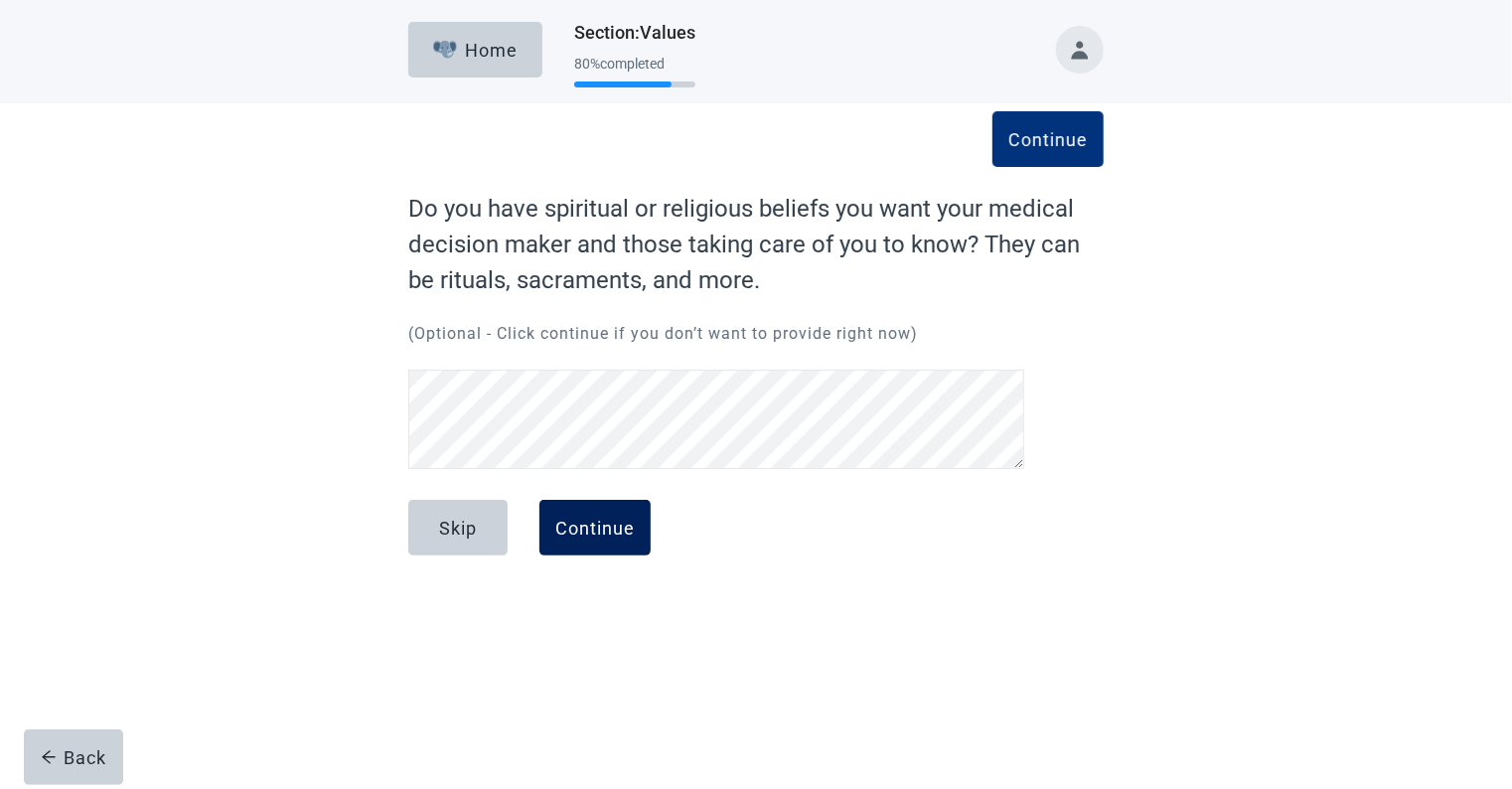 click on "Continue" at bounding box center (595, 528) 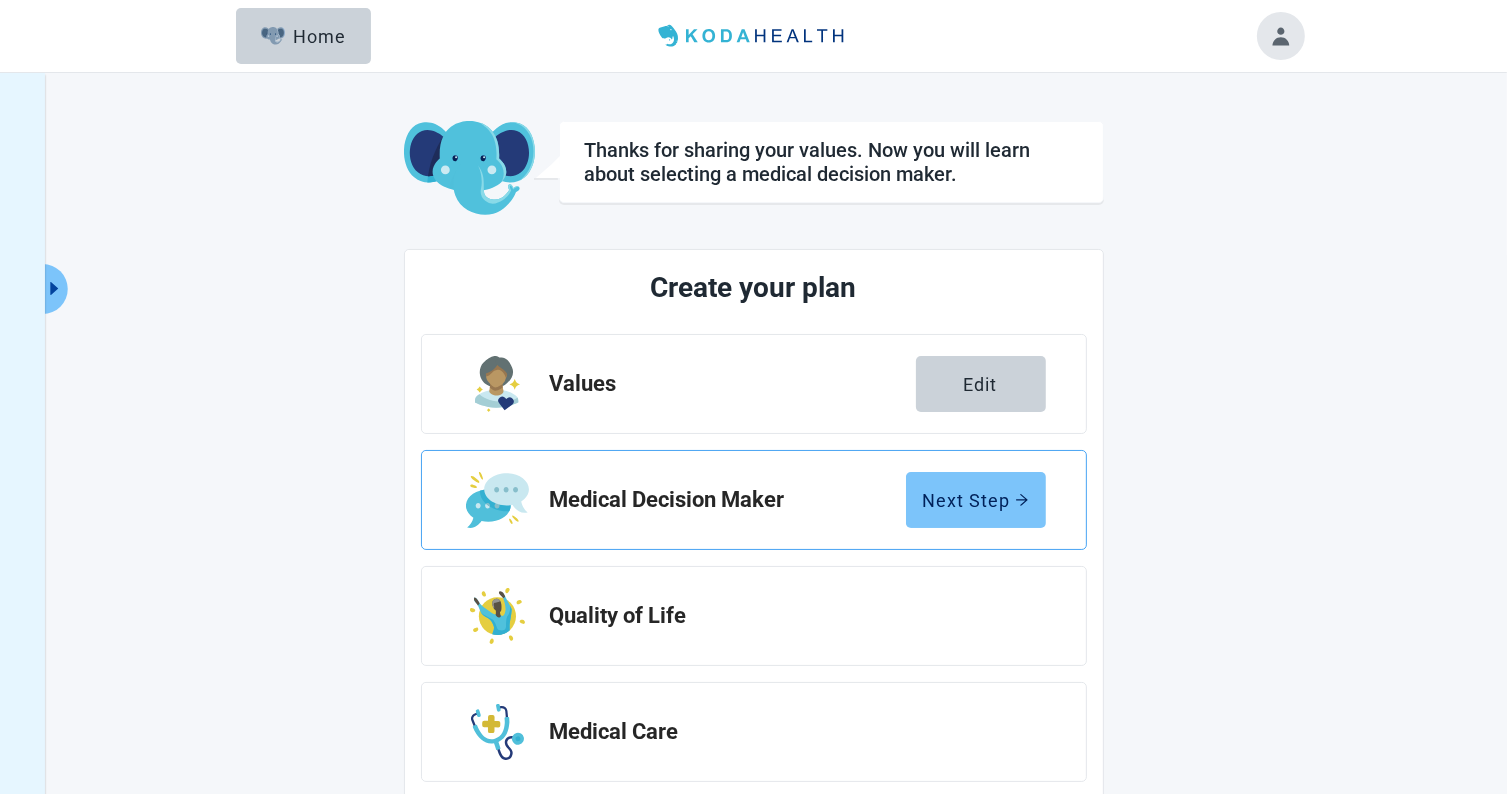 click on "Next Step" at bounding box center (976, 500) 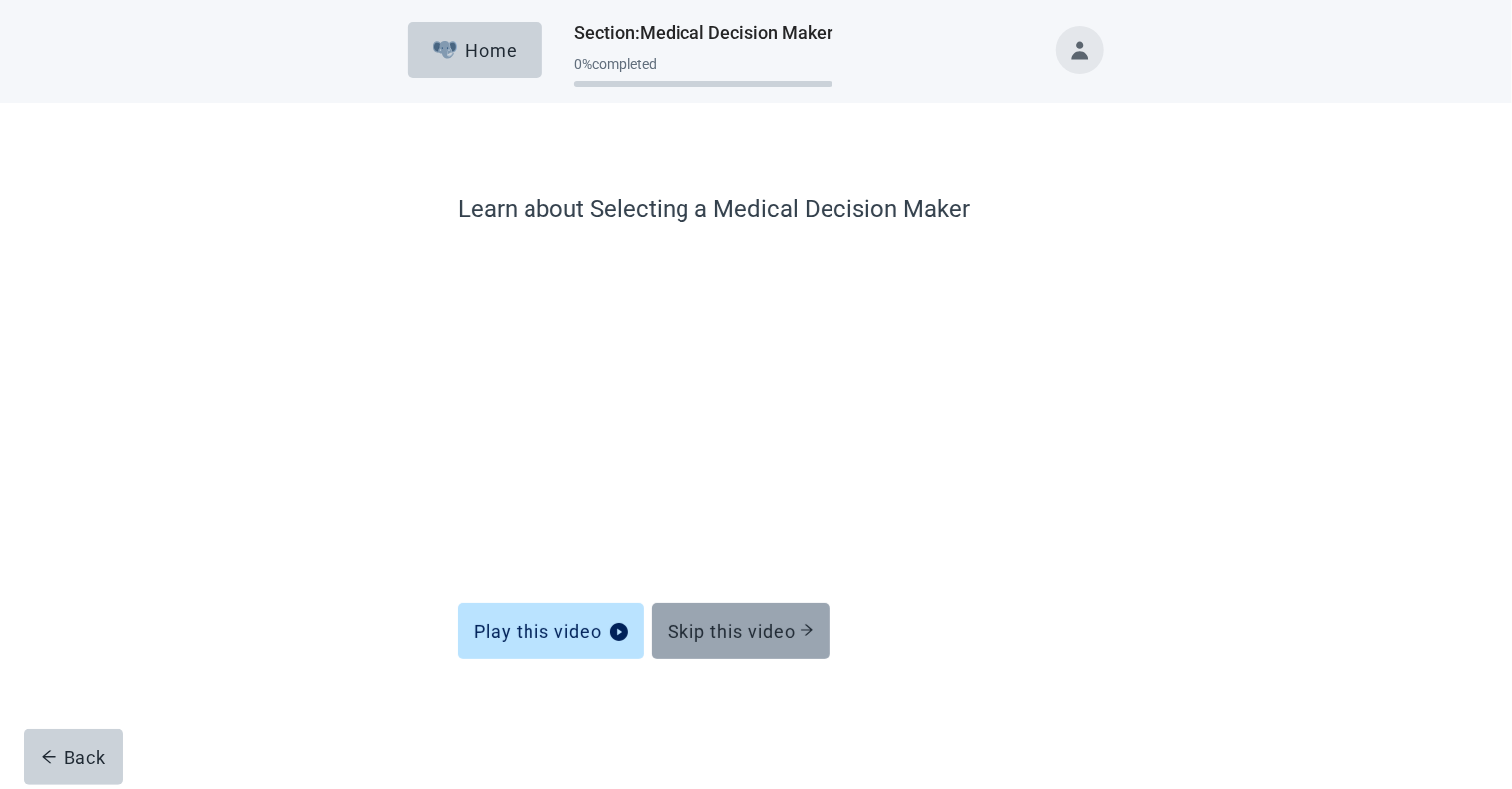 click on "Skip this video" at bounding box center [740, 631] 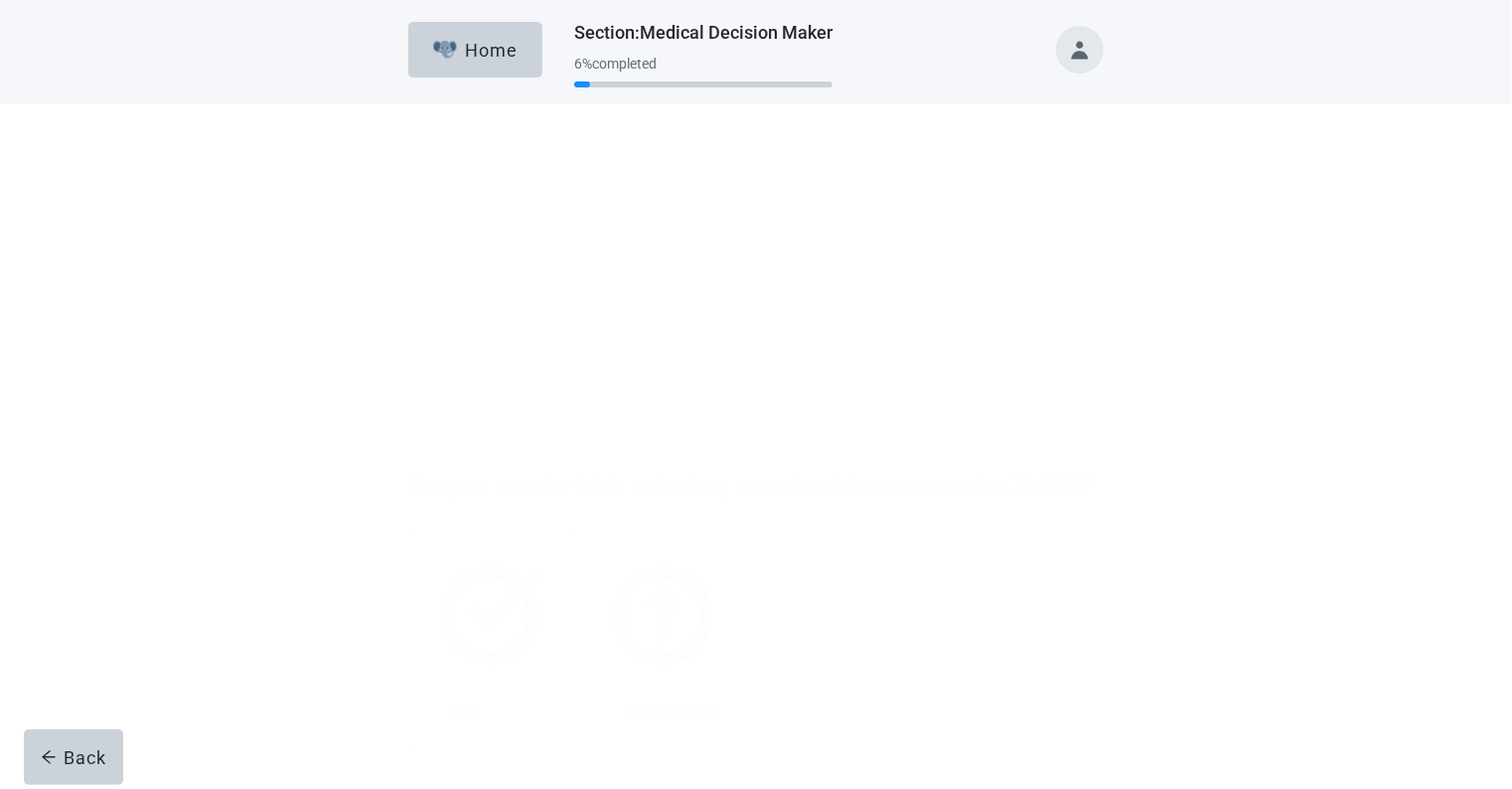 click at bounding box center [491, 350] 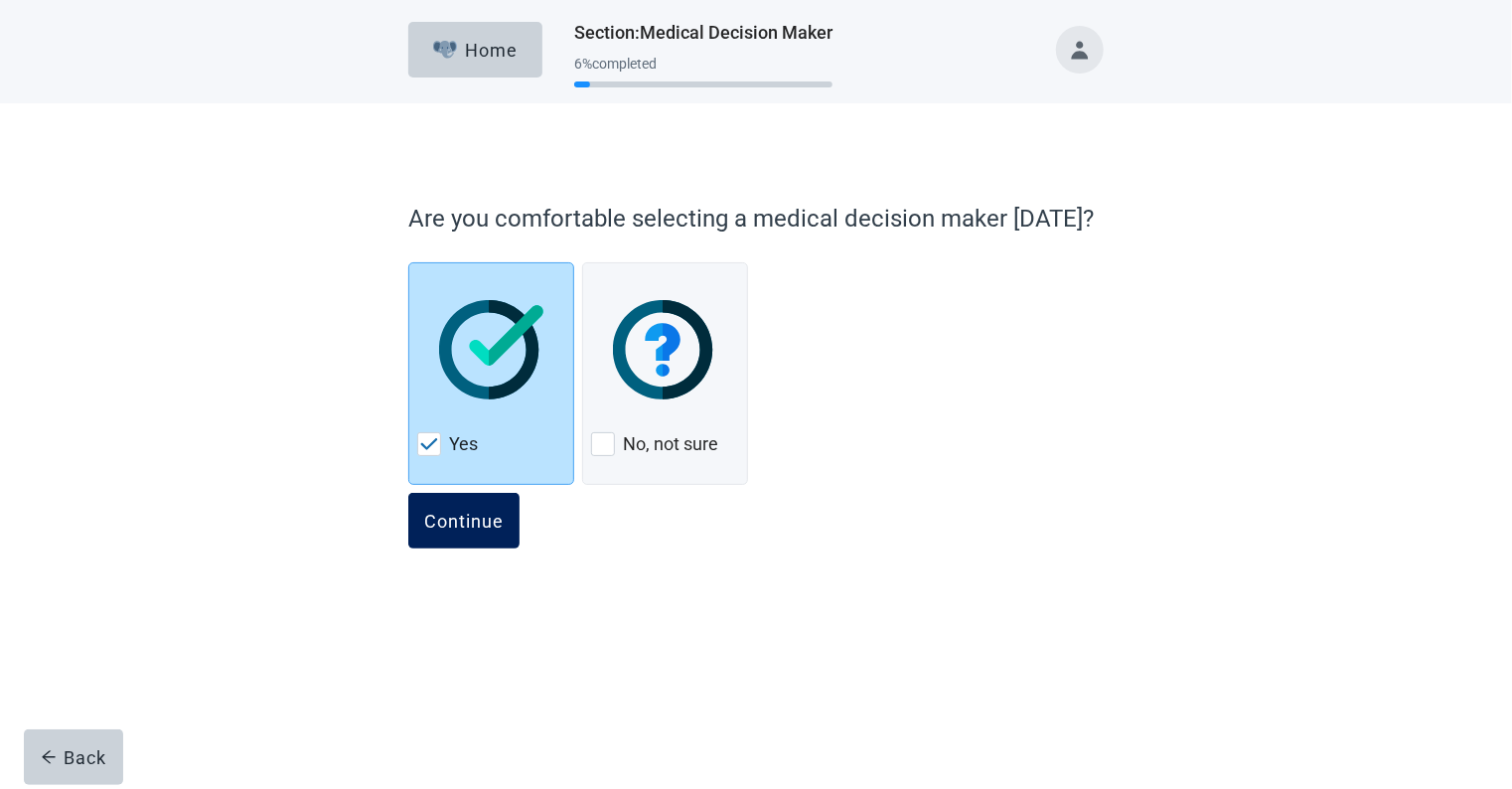 click on "Continue" at bounding box center (464, 521) 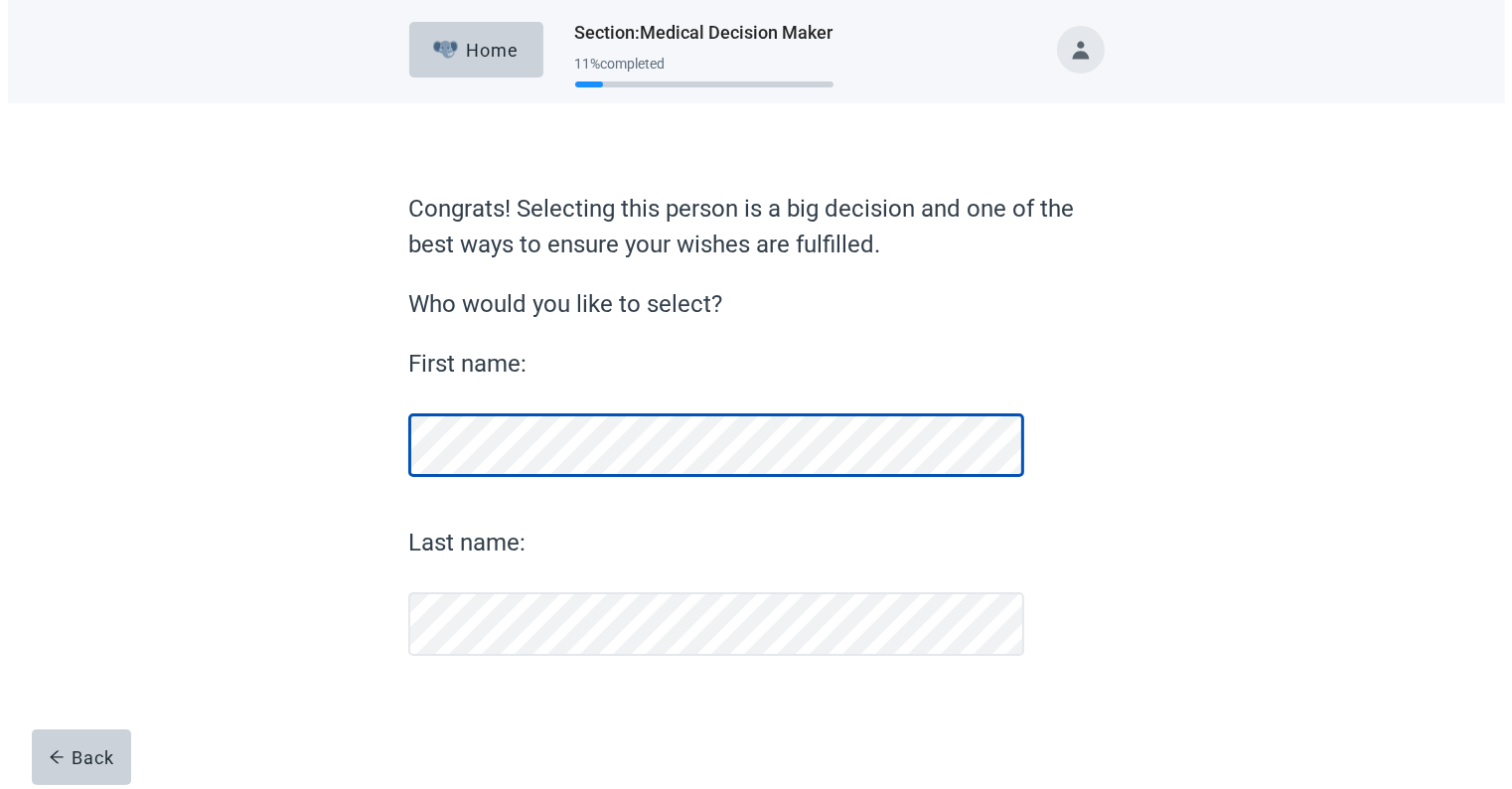 scroll, scrollTop: 0, scrollLeft: 0, axis: both 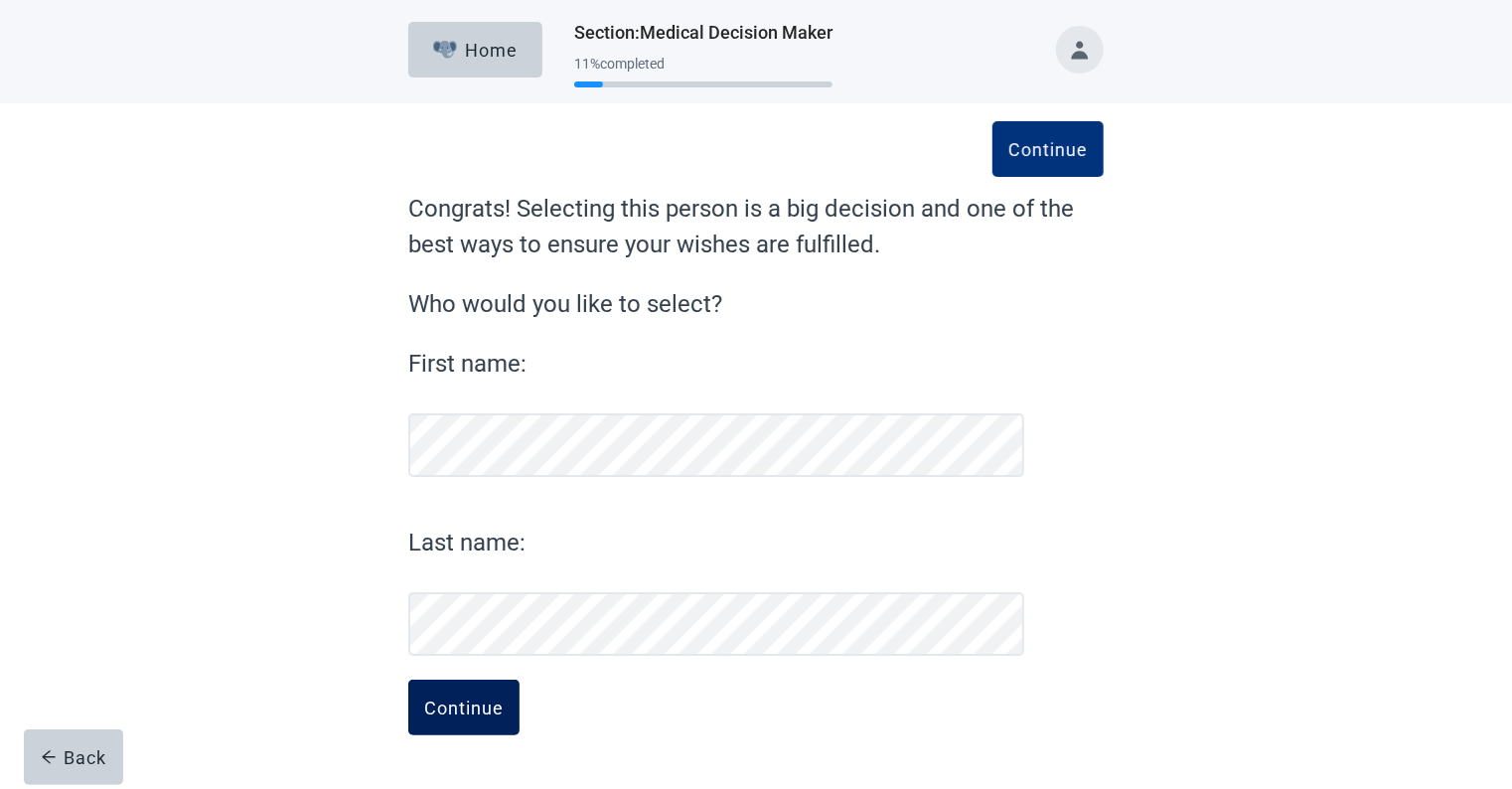 click on "Continue" at bounding box center [464, 708] 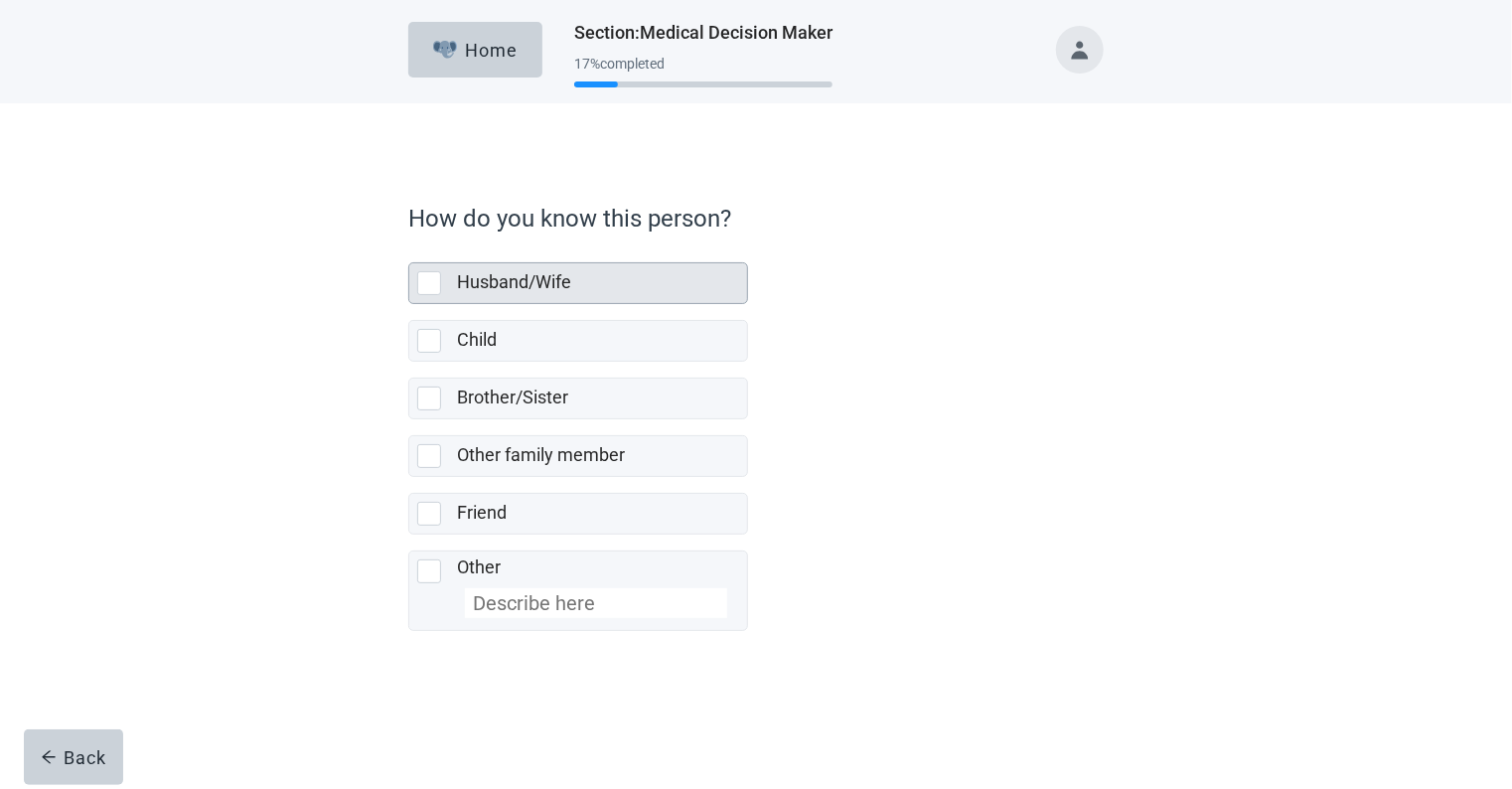 click at bounding box center [433, 283] 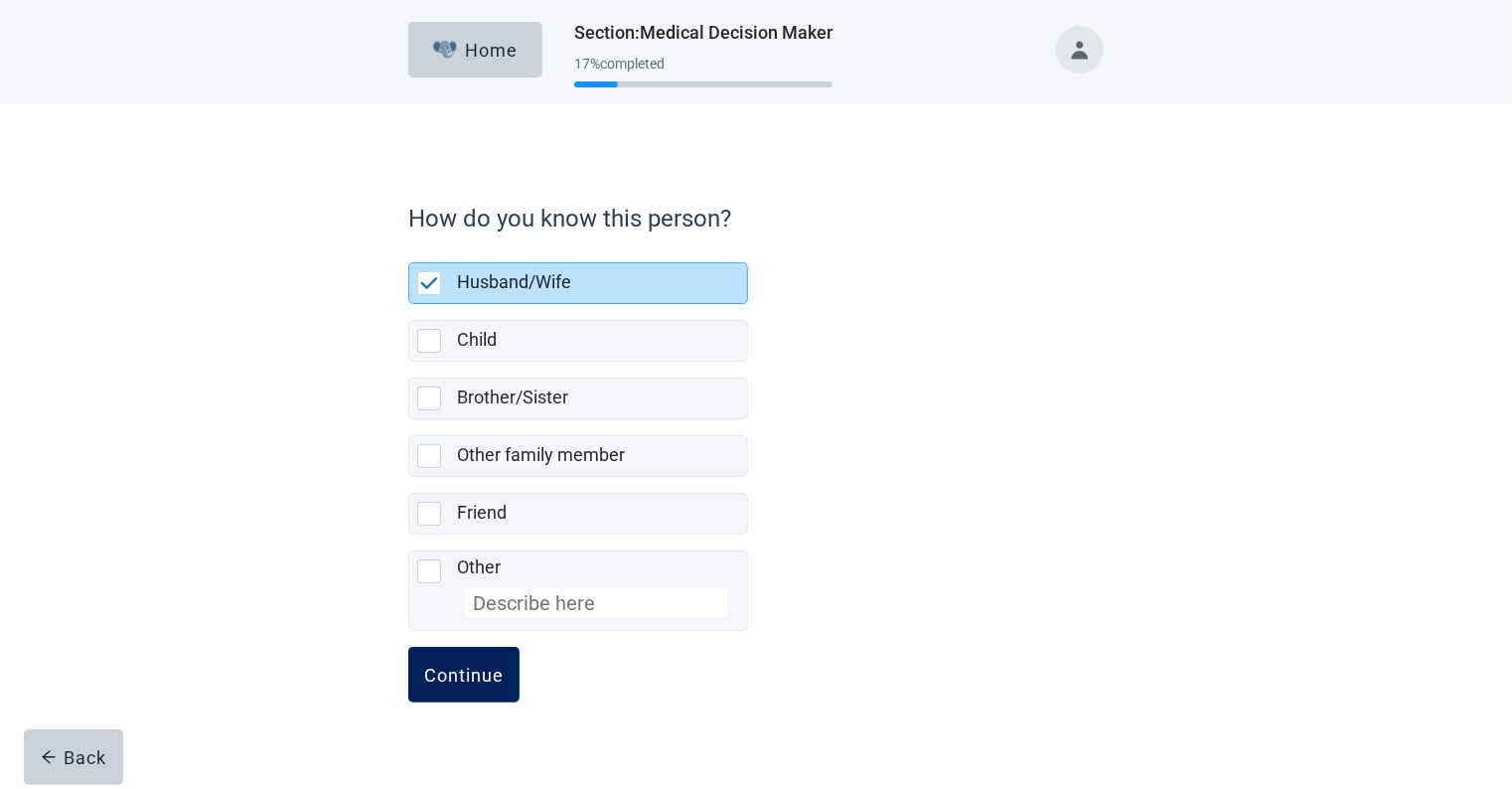 click on "Continue" at bounding box center [464, 675] 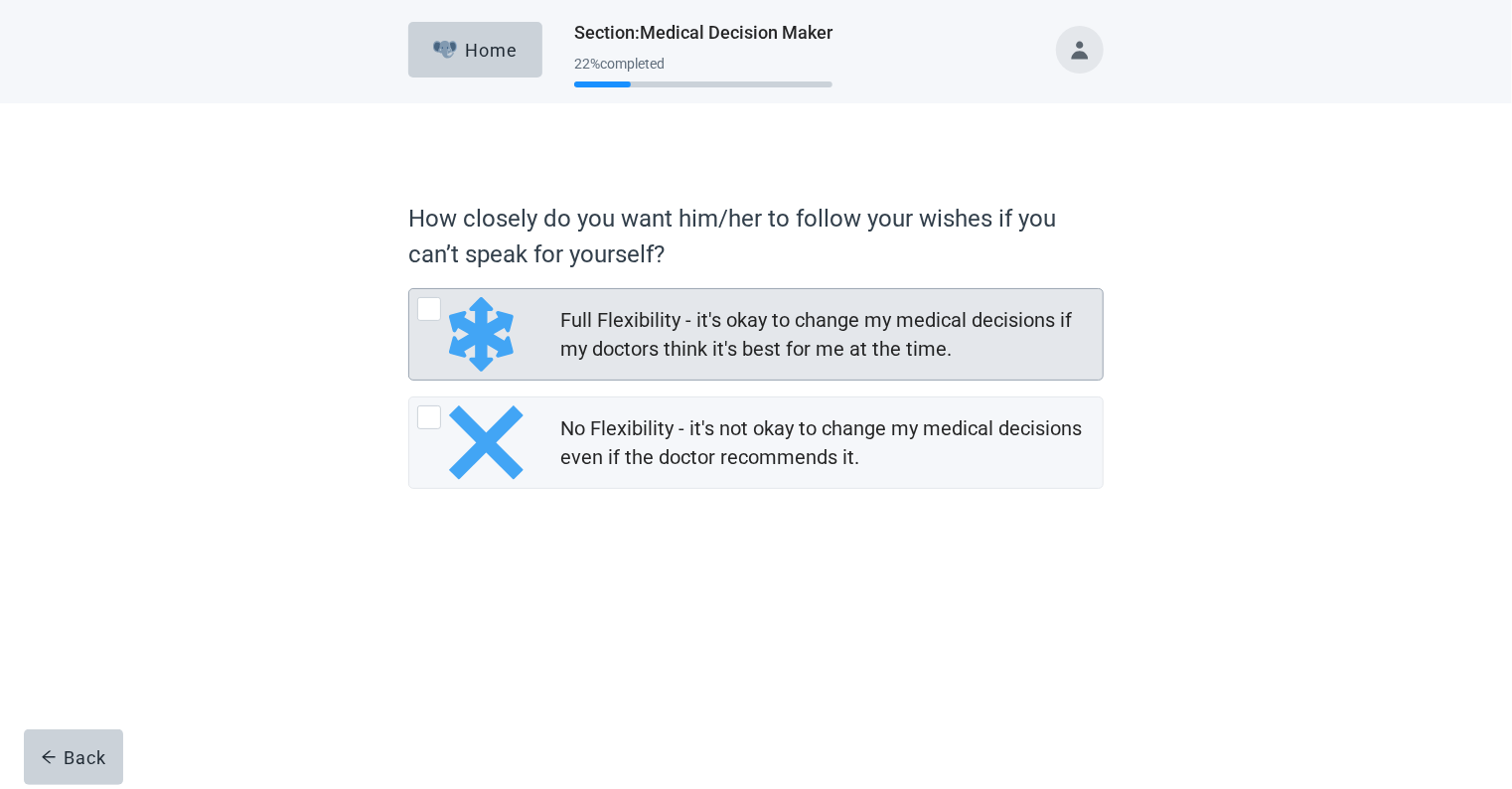 click at bounding box center [429, 309] 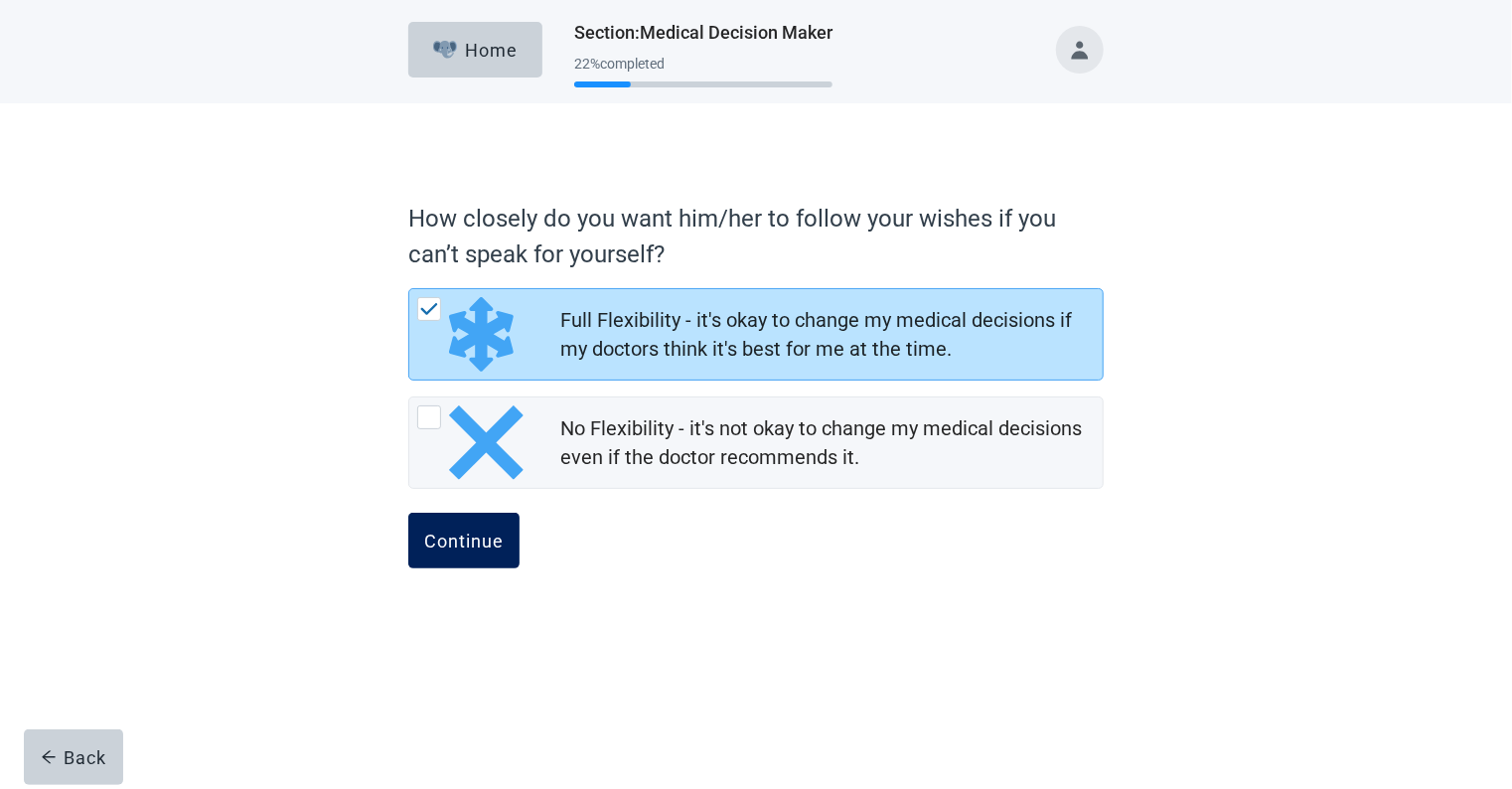 click on "Continue" at bounding box center (464, 541) 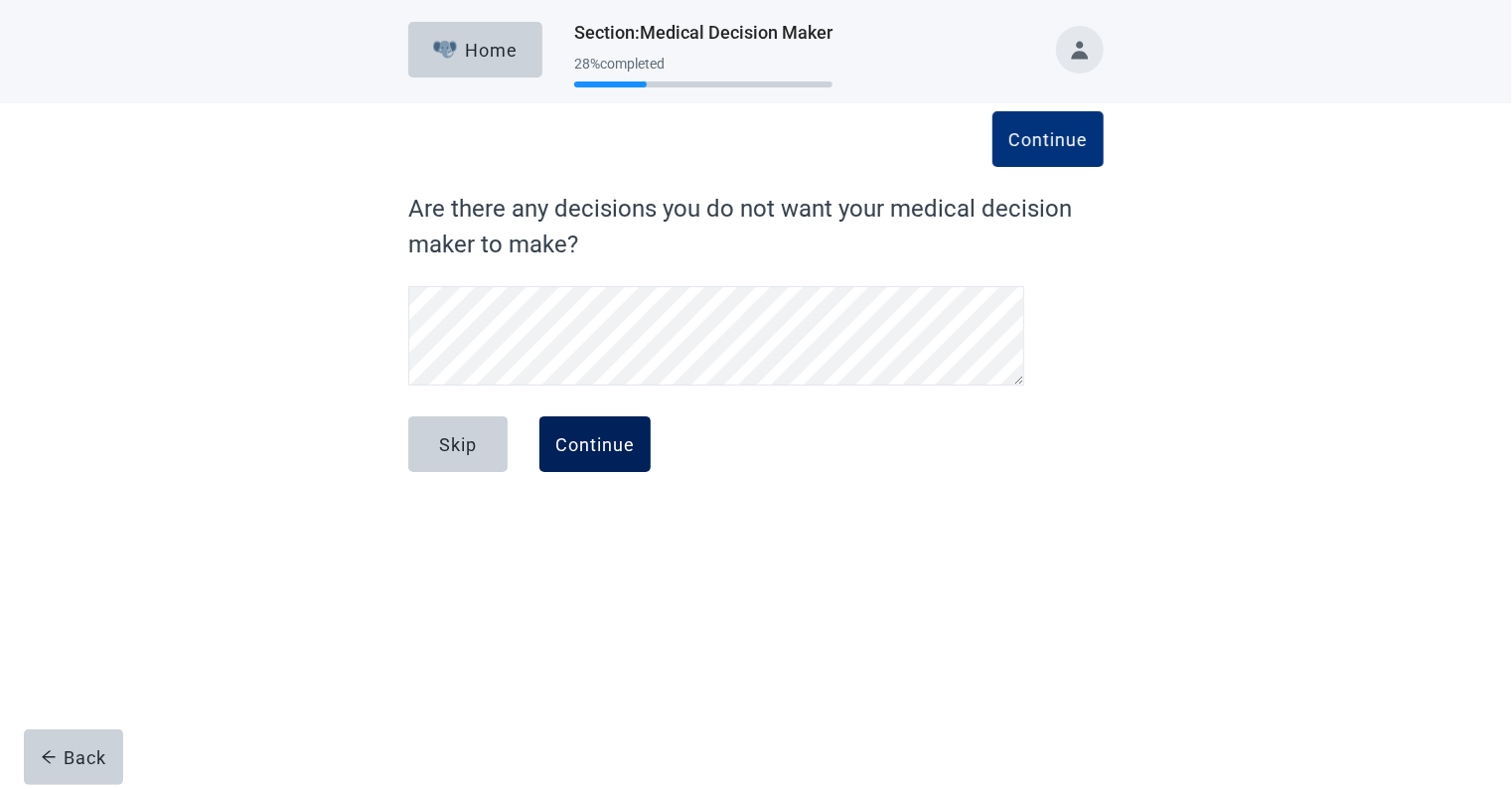 click on "Continue" at bounding box center (595, 444) 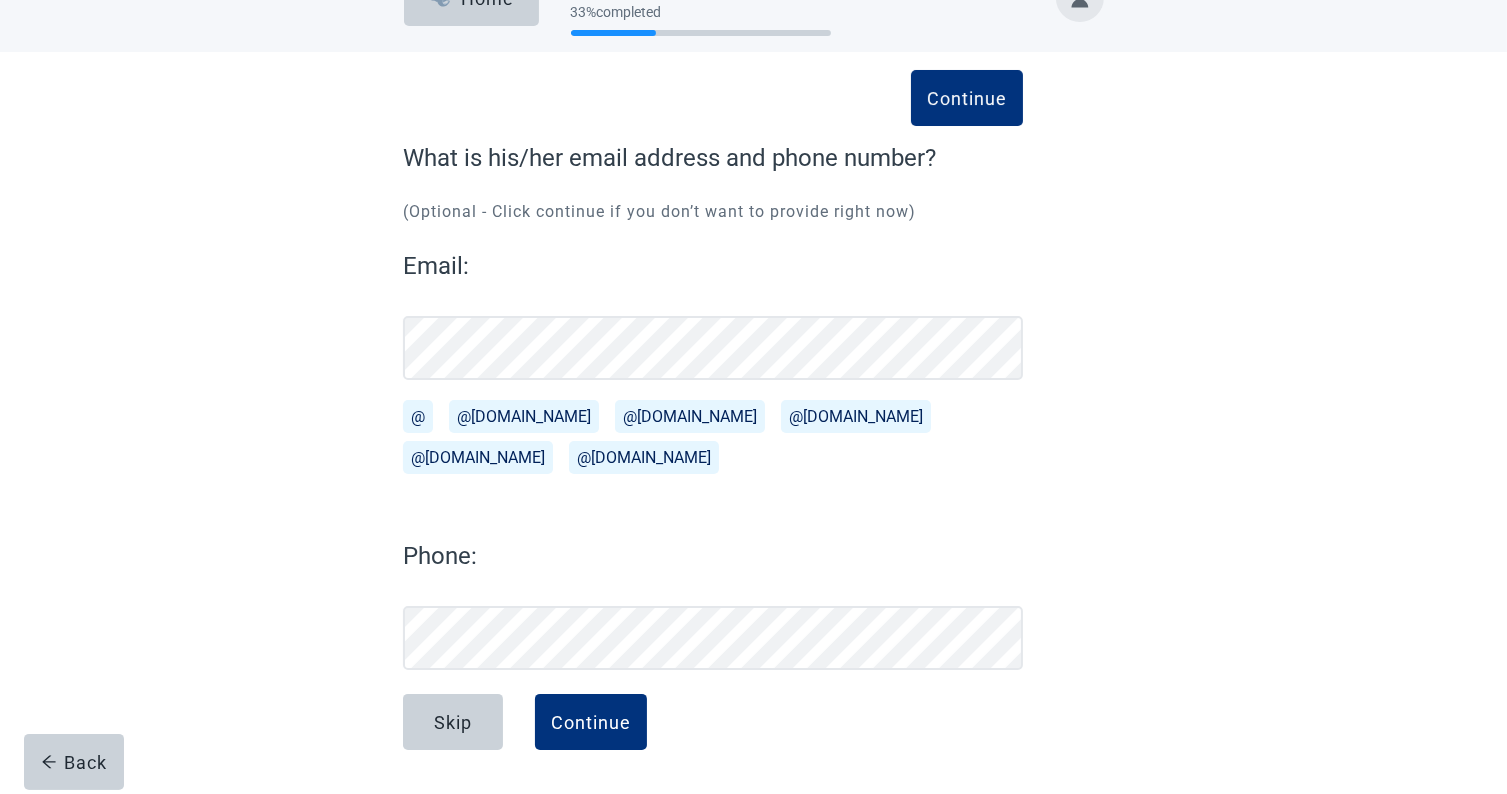 scroll, scrollTop: 52, scrollLeft: 0, axis: vertical 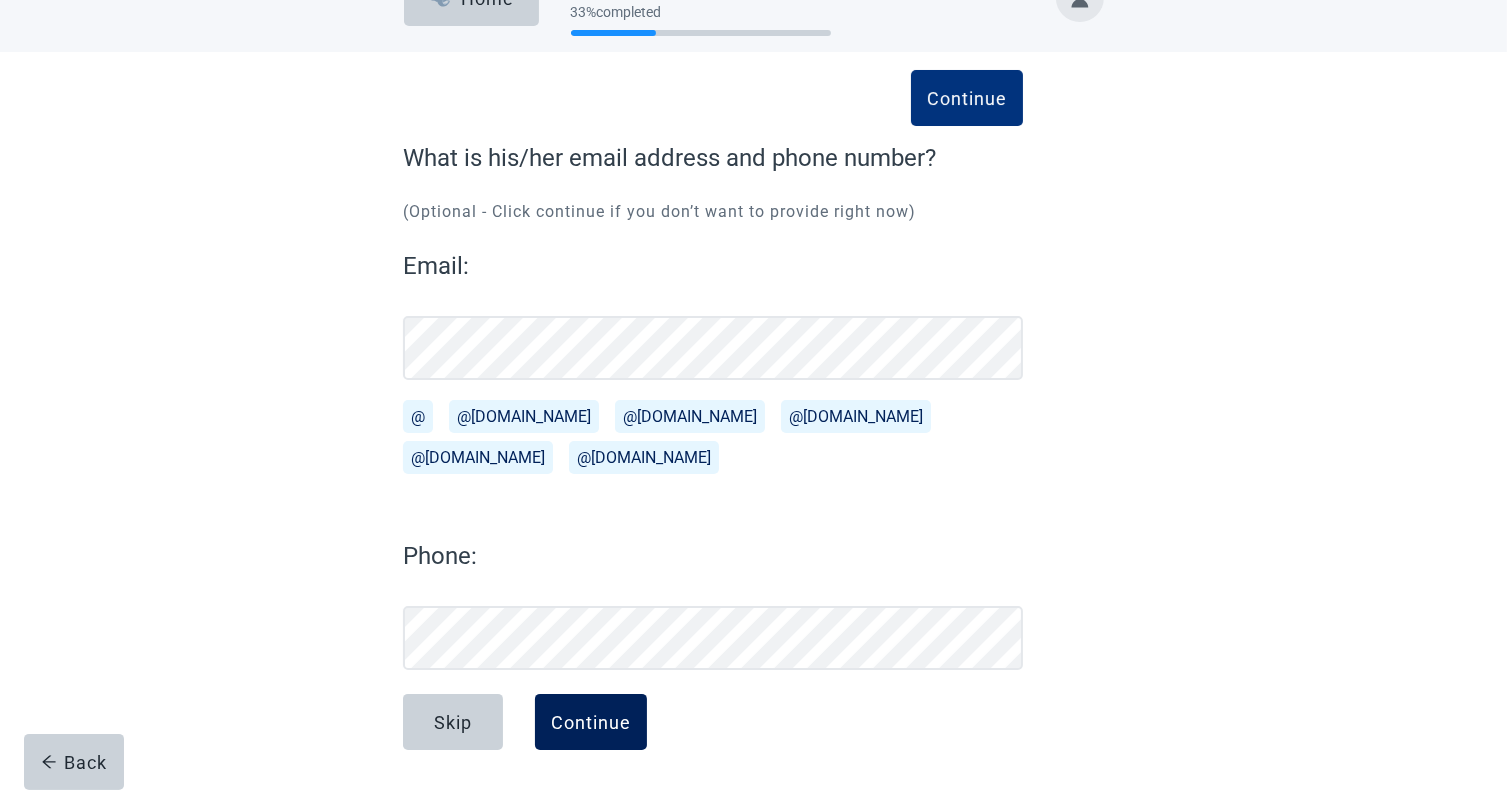click on "Continue" at bounding box center [591, 722] 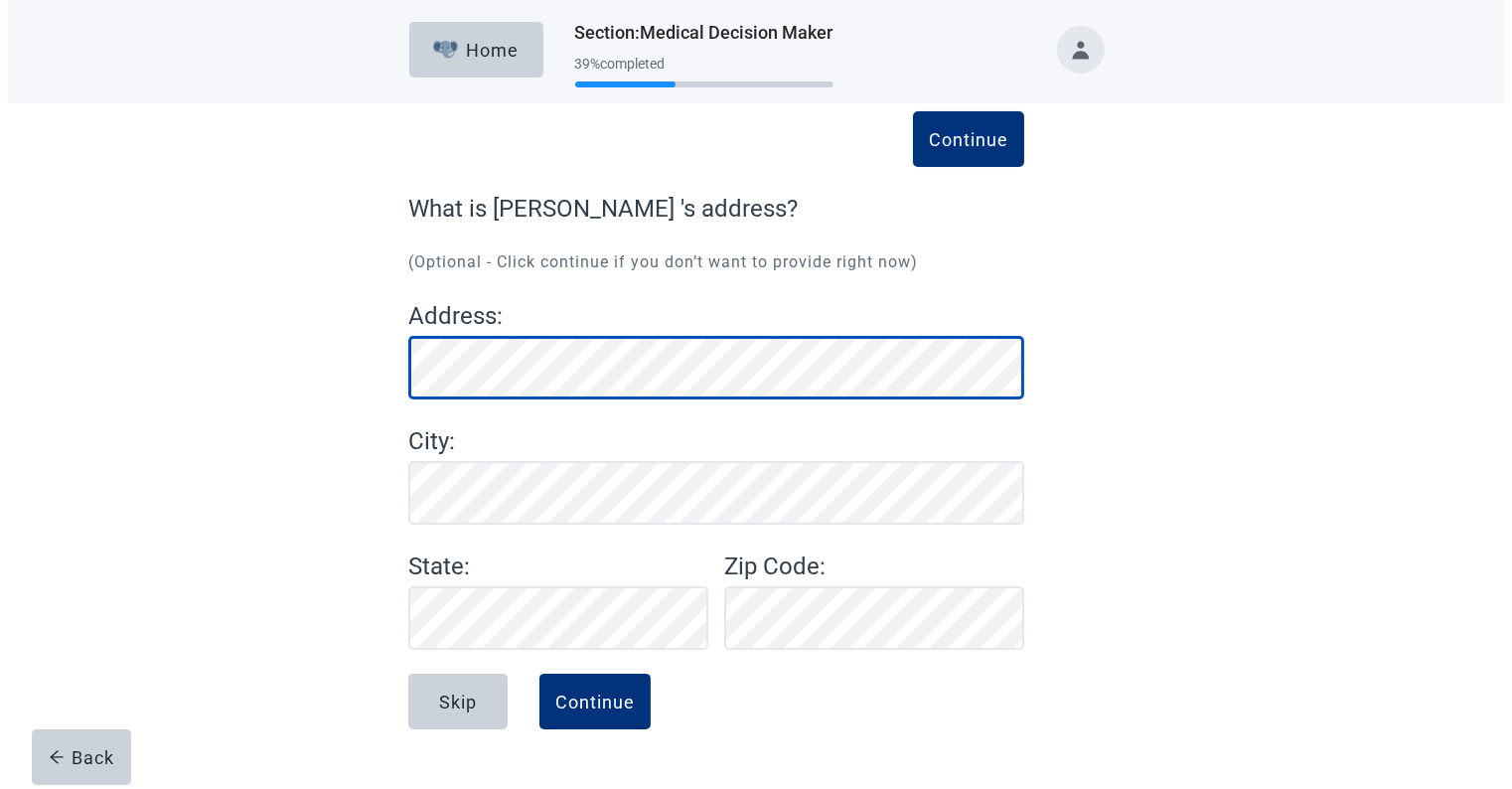 scroll, scrollTop: 0, scrollLeft: 0, axis: both 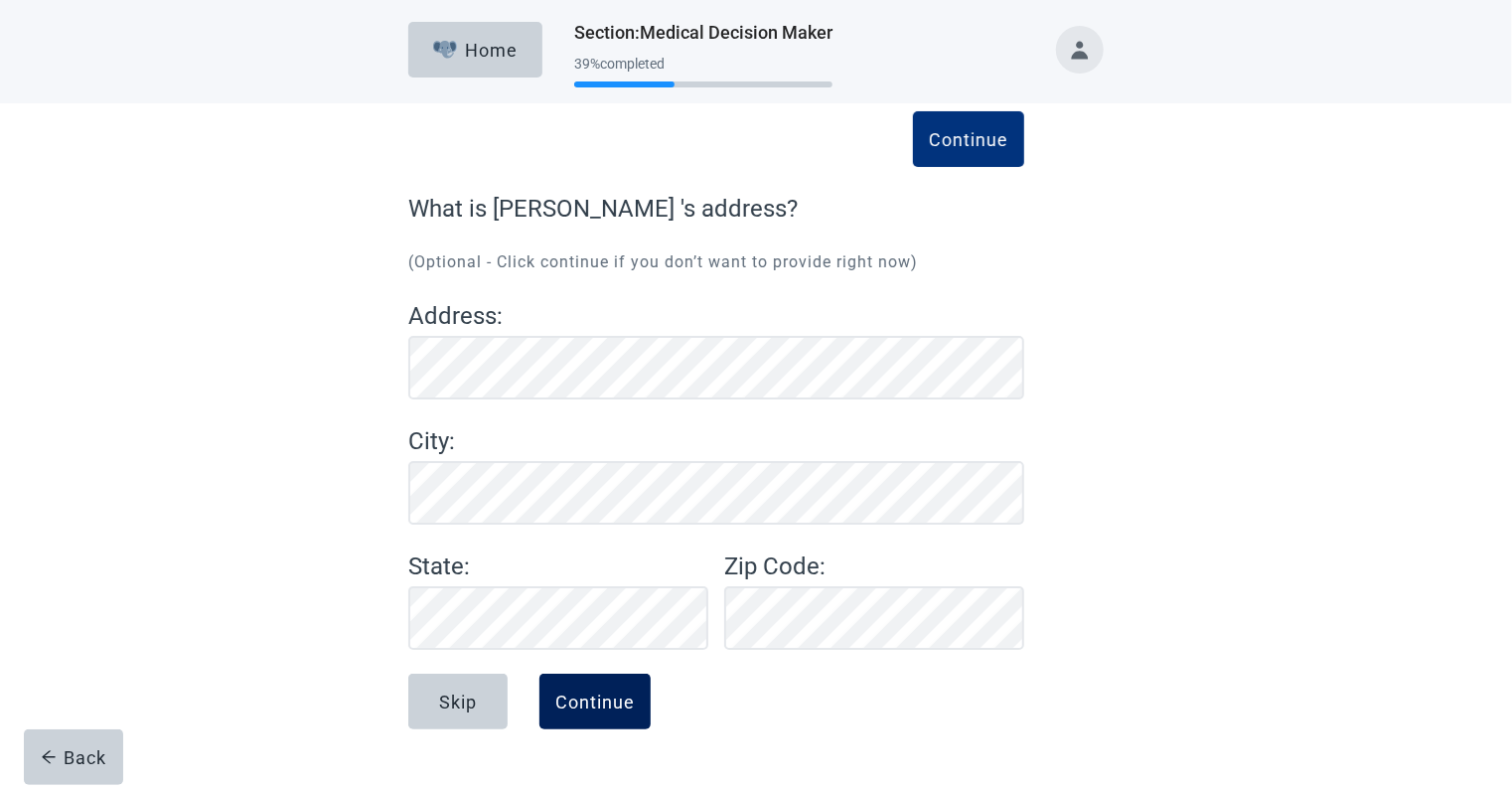 click on "Continue" at bounding box center [595, 702] 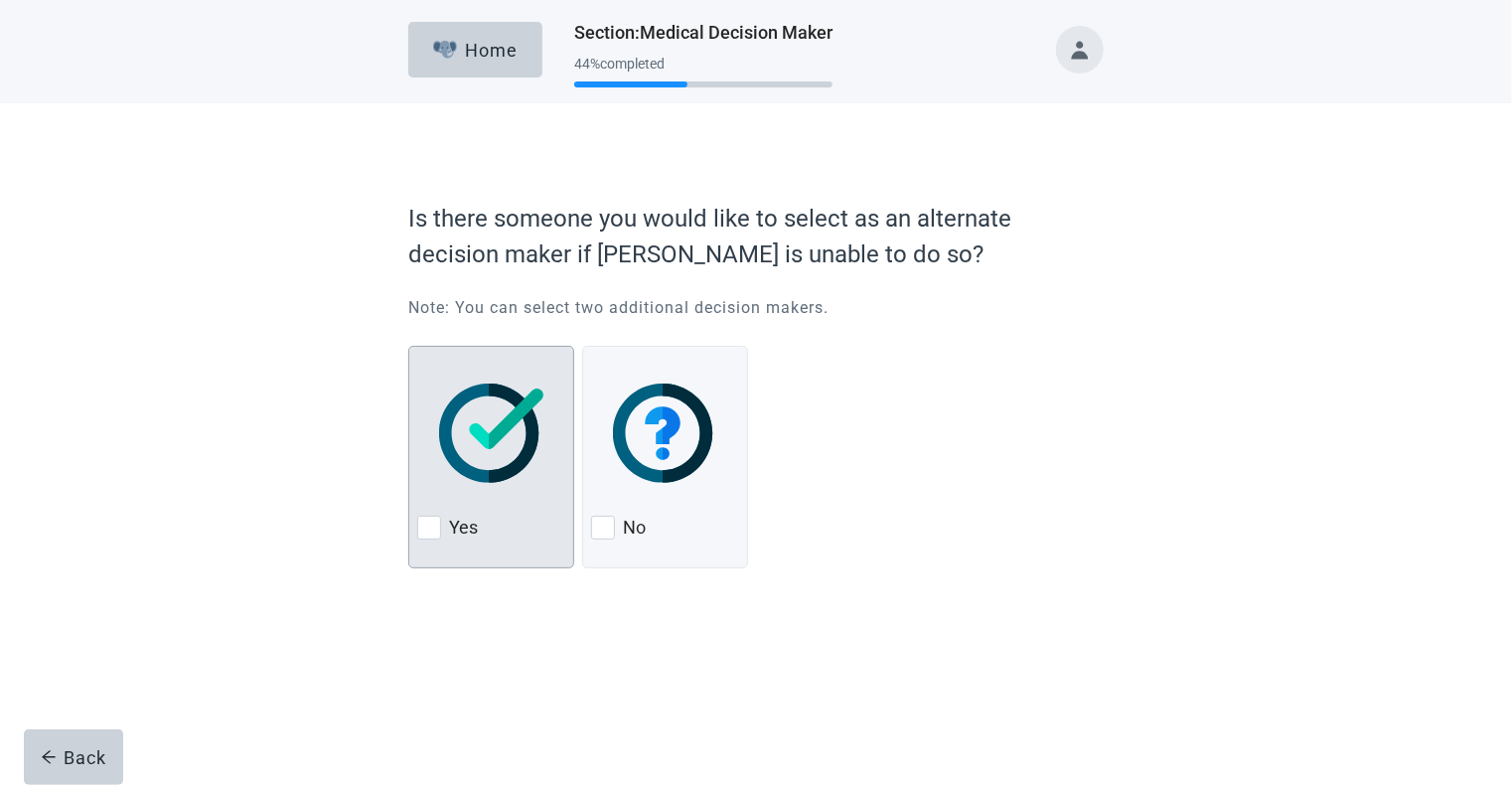 click on "Yes" at bounding box center (463, 528) 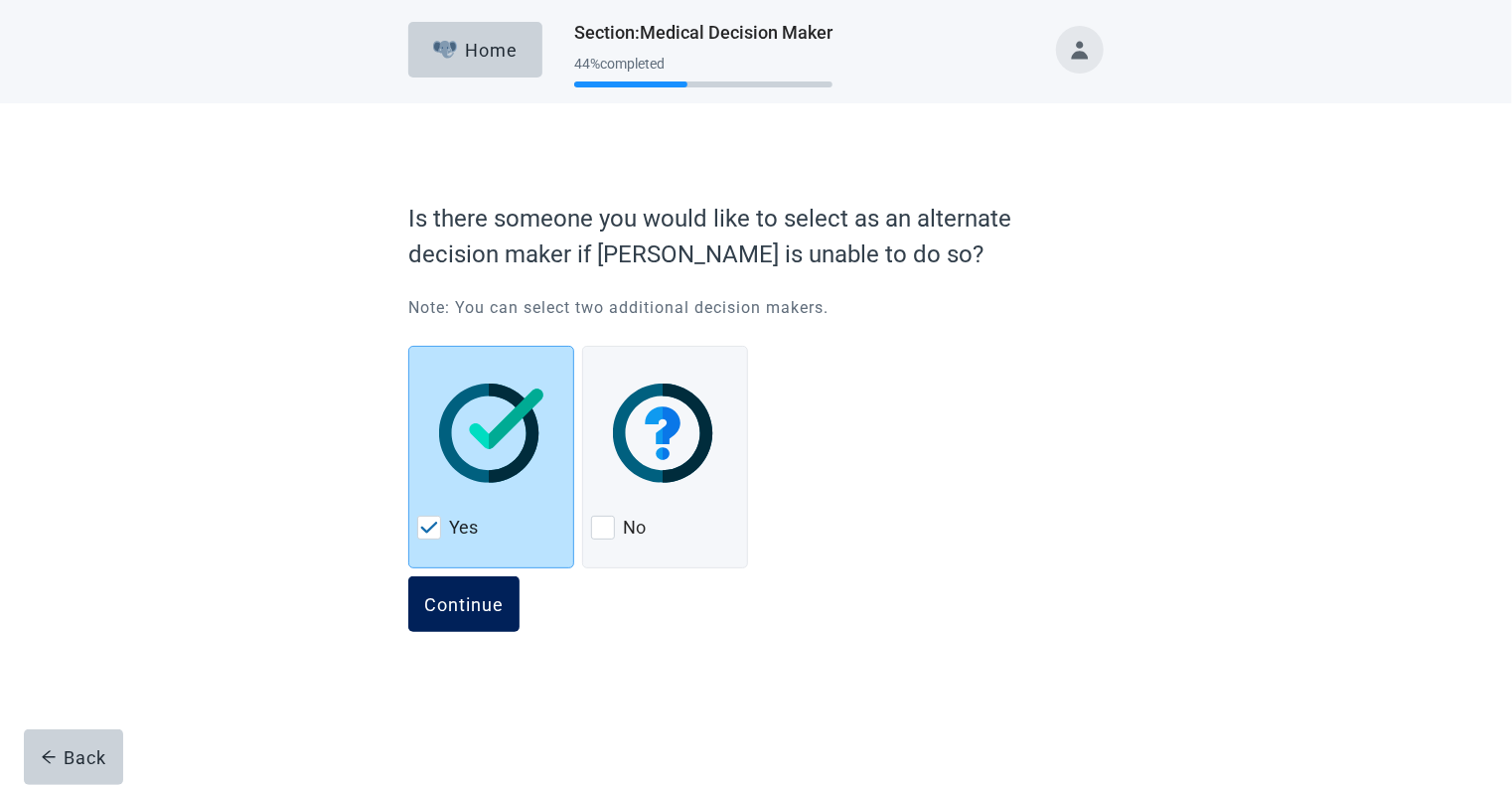 click on "Continue" at bounding box center (464, 604) 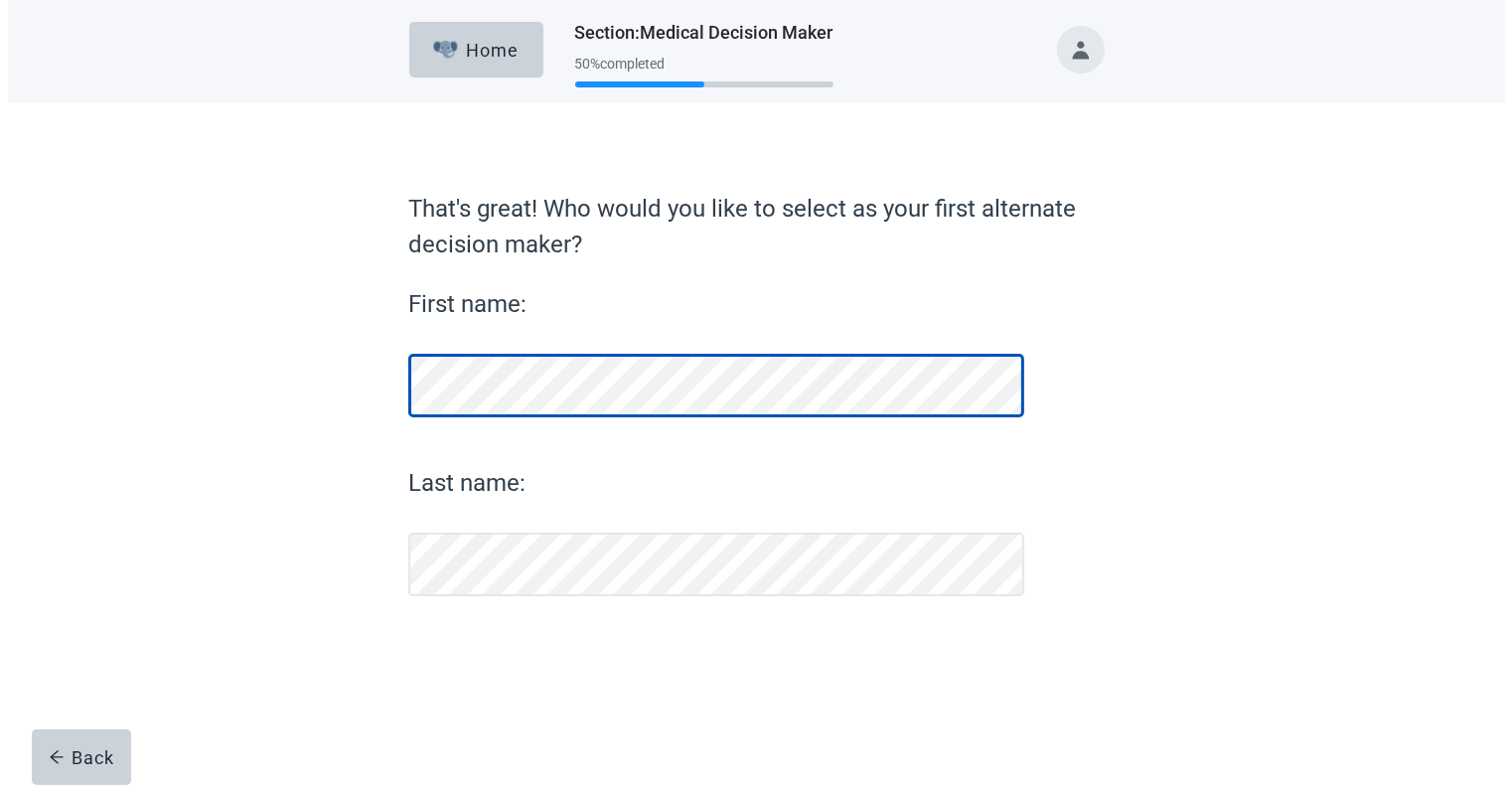 scroll, scrollTop: 0, scrollLeft: 0, axis: both 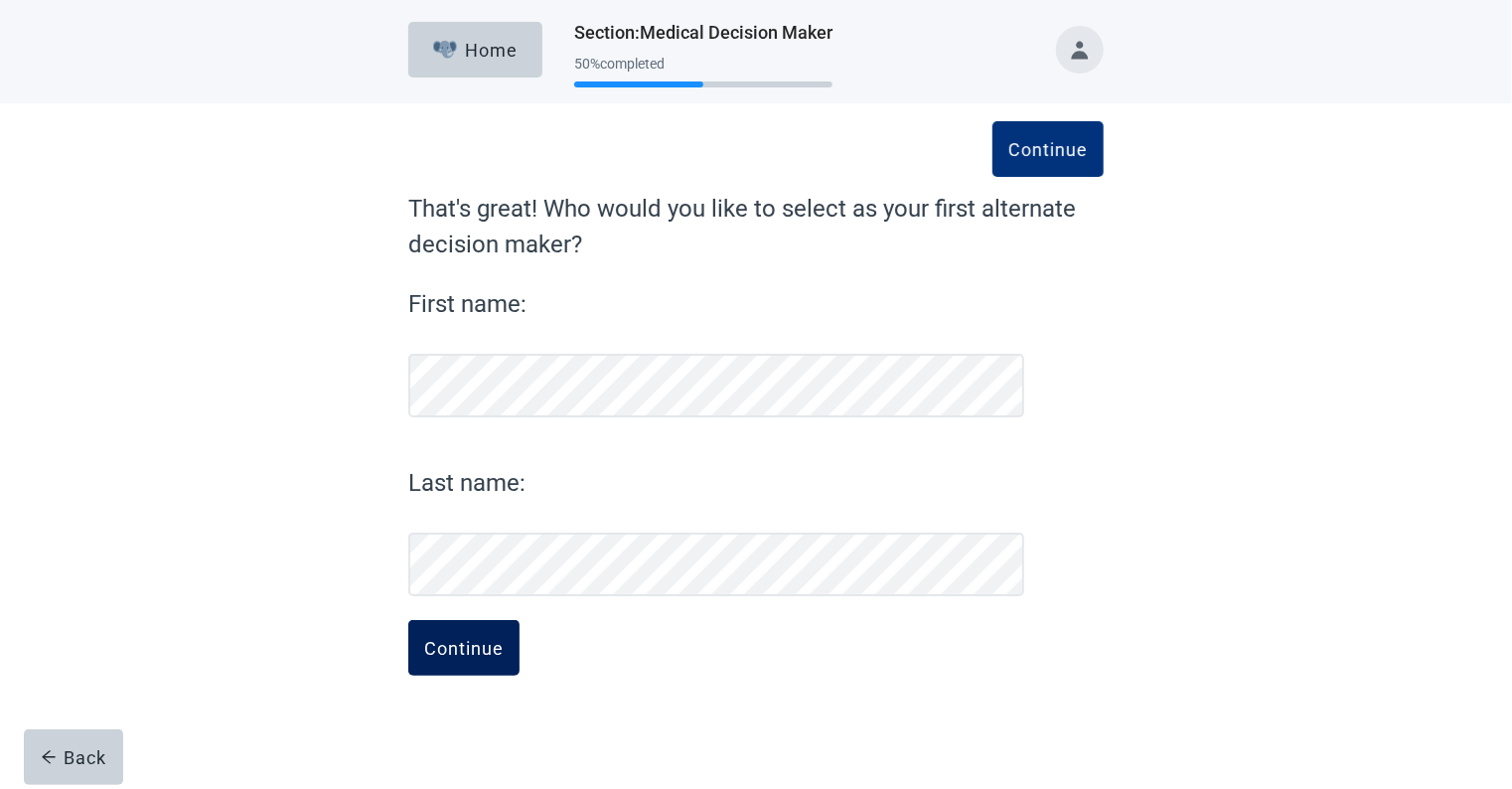 click on "Continue" at bounding box center (464, 648) 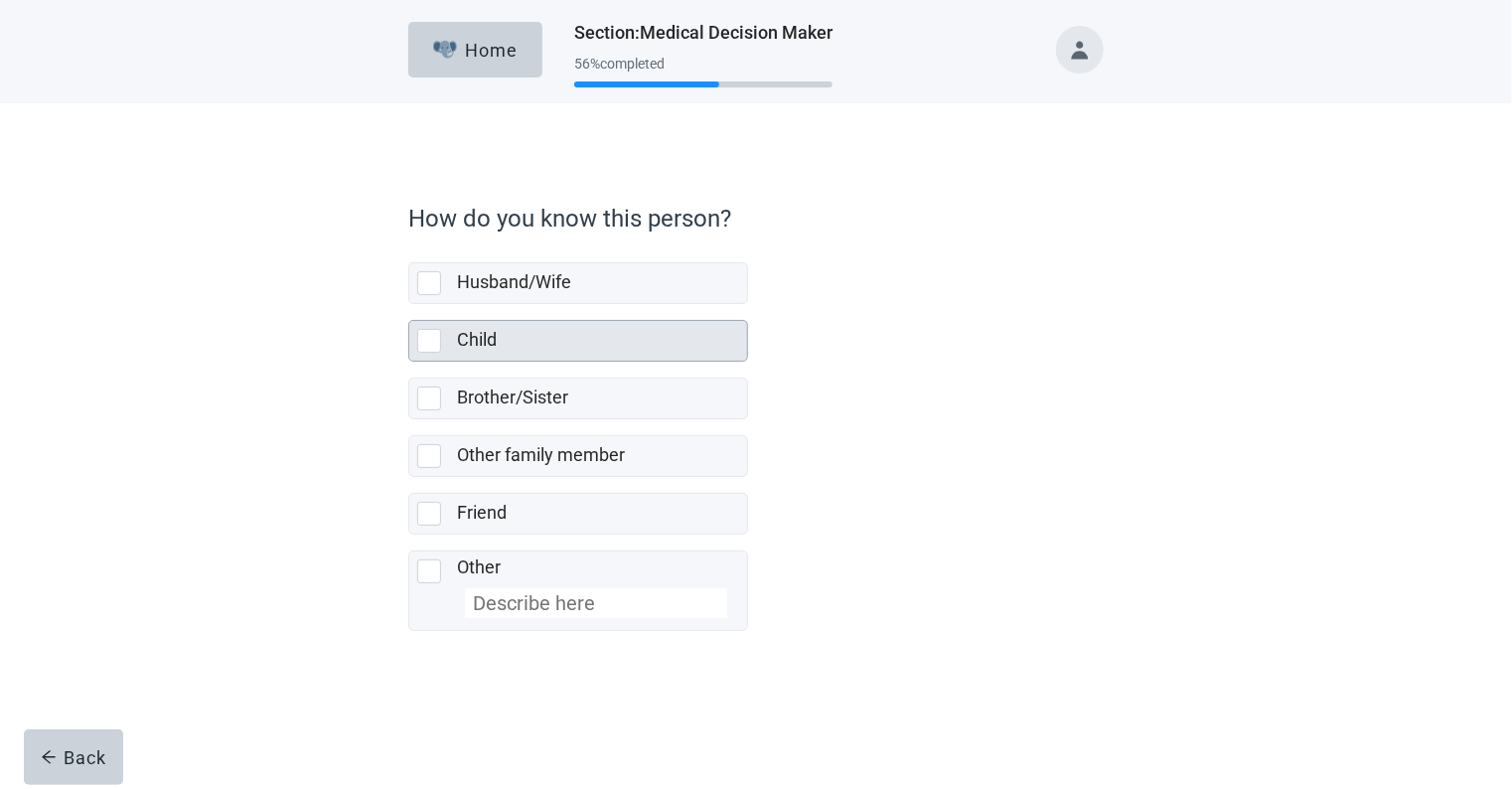 click on "Child" at bounding box center [477, 339] 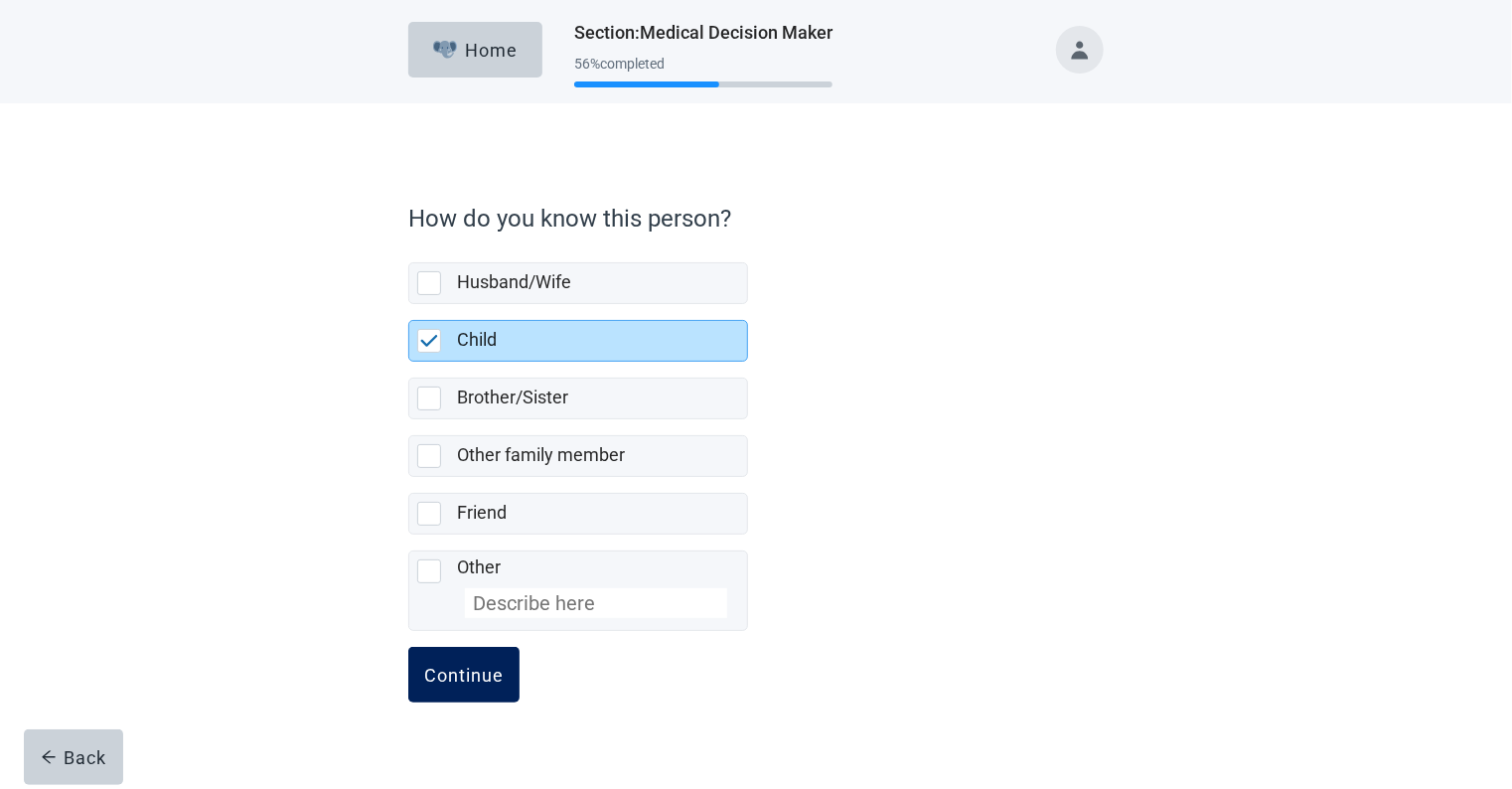 click on "Continue" at bounding box center [464, 675] 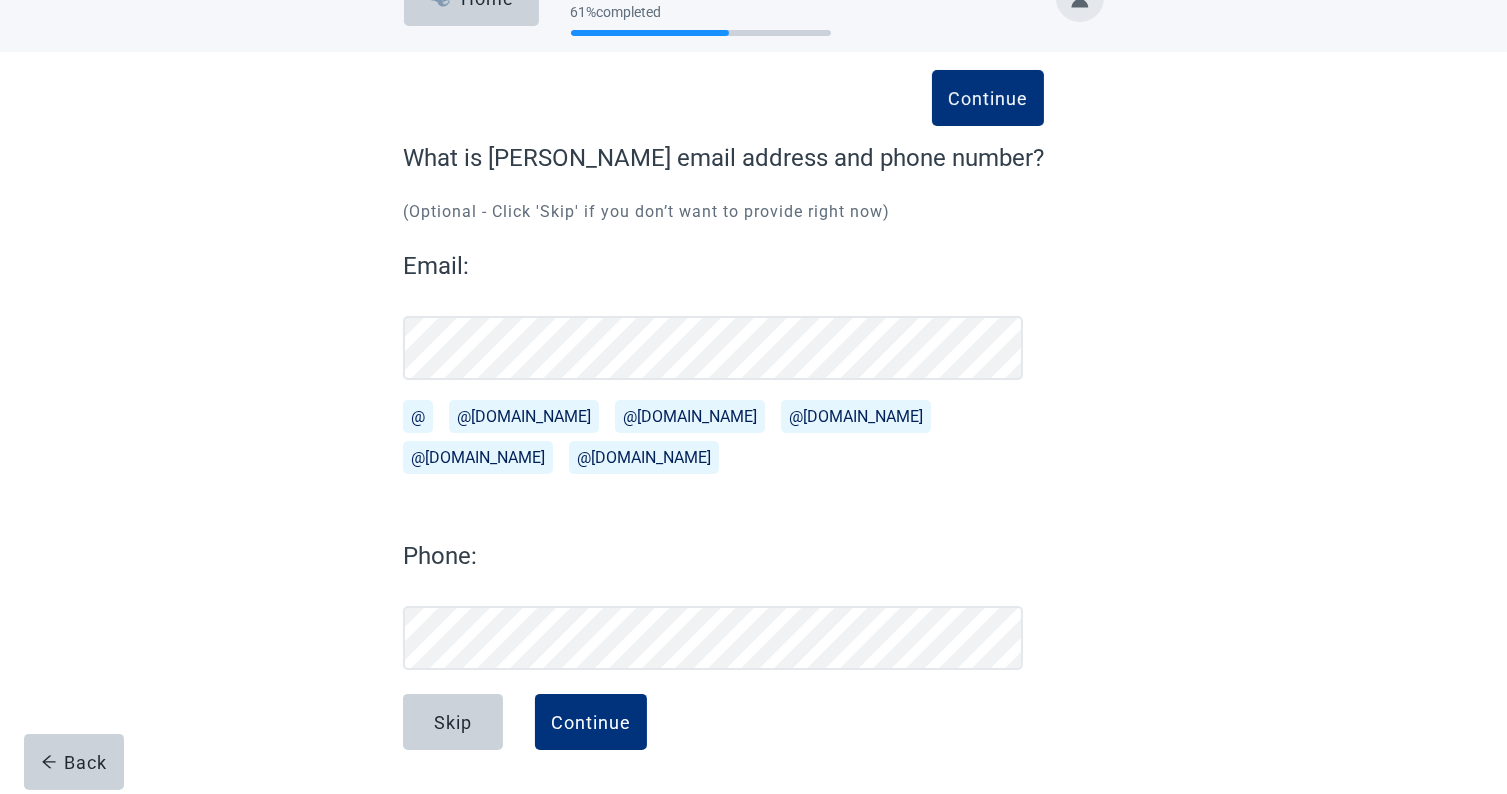 scroll, scrollTop: 52, scrollLeft: 0, axis: vertical 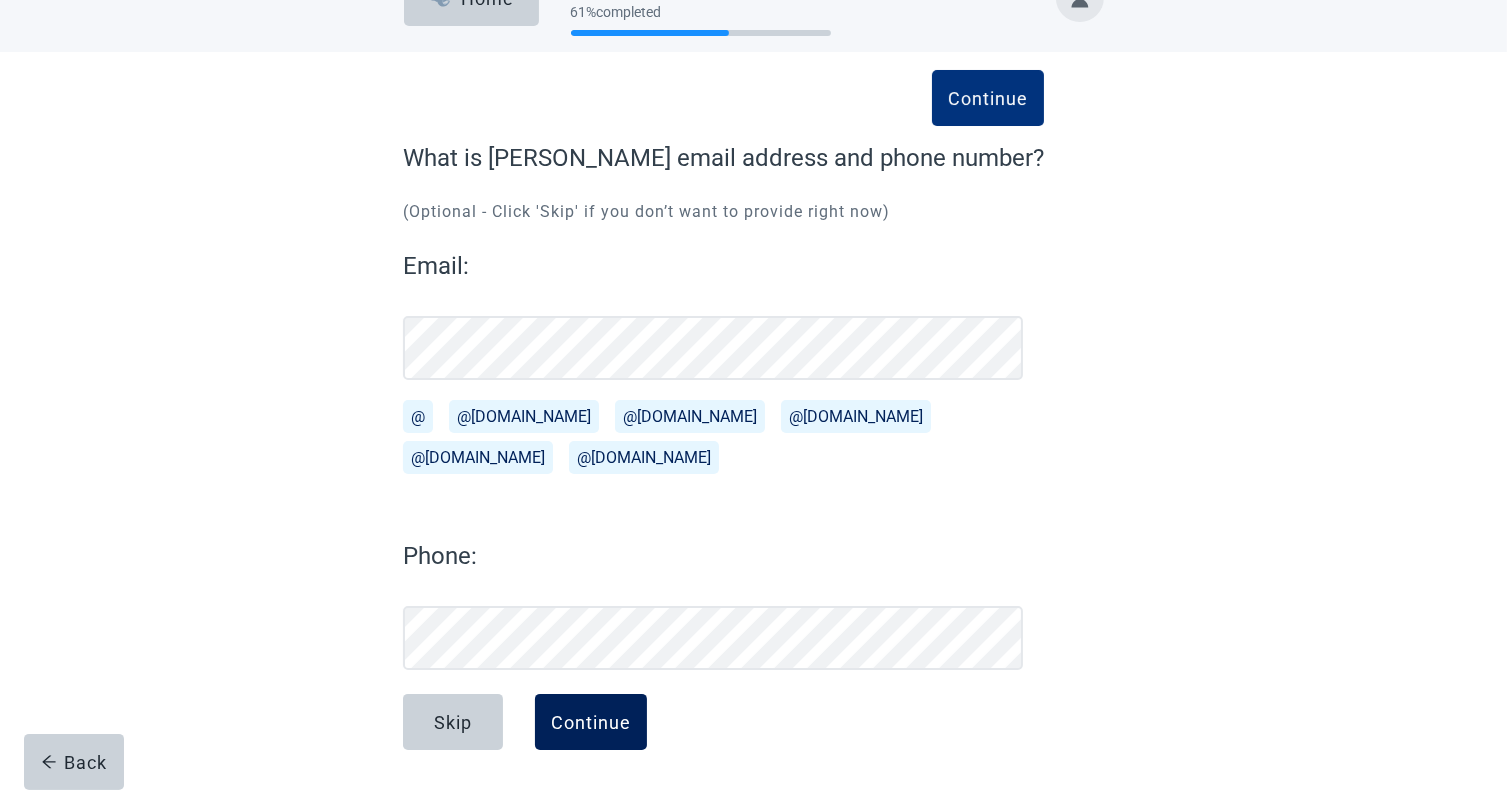 click on "Continue" at bounding box center (591, 722) 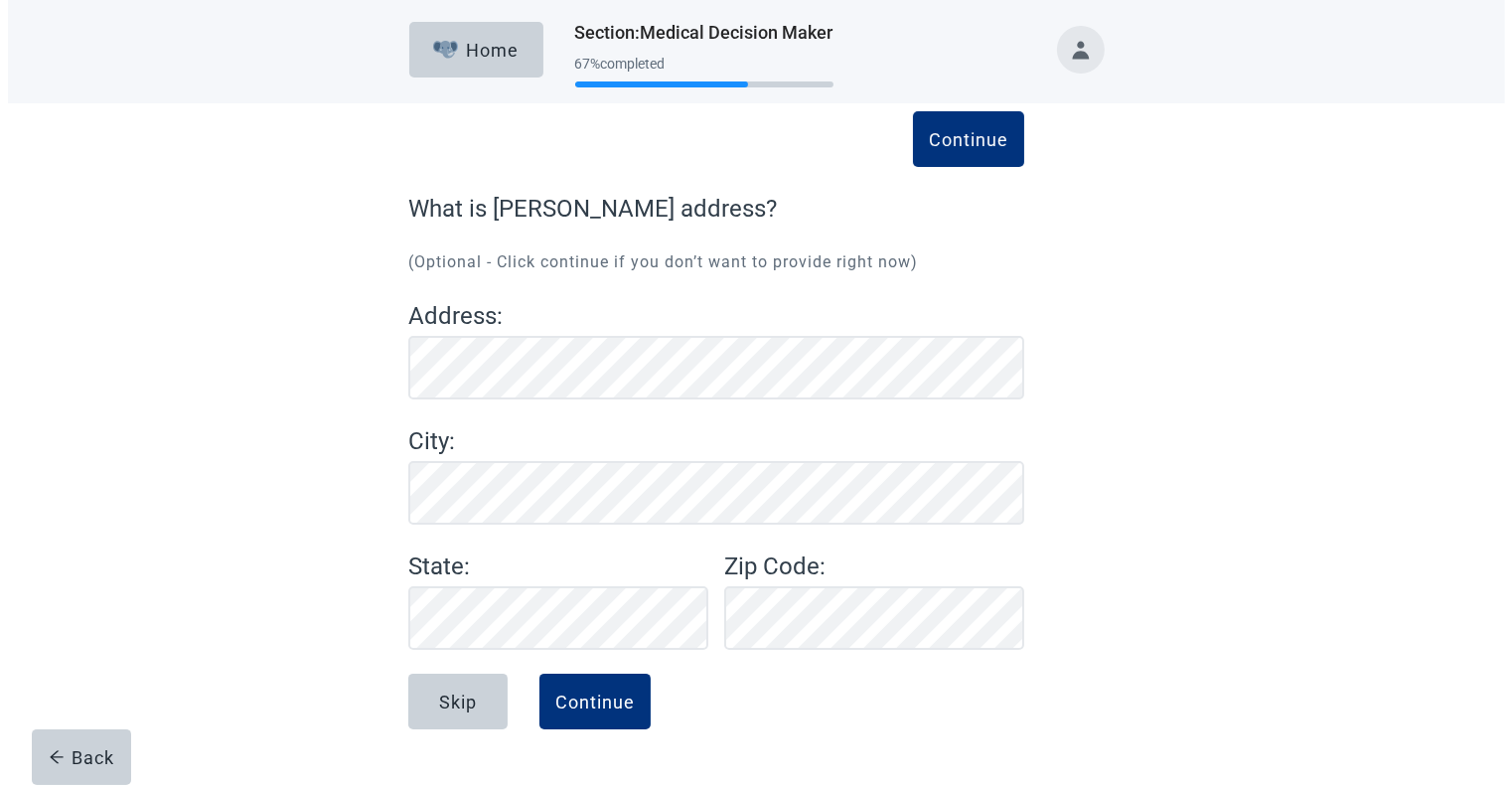 scroll, scrollTop: 0, scrollLeft: 0, axis: both 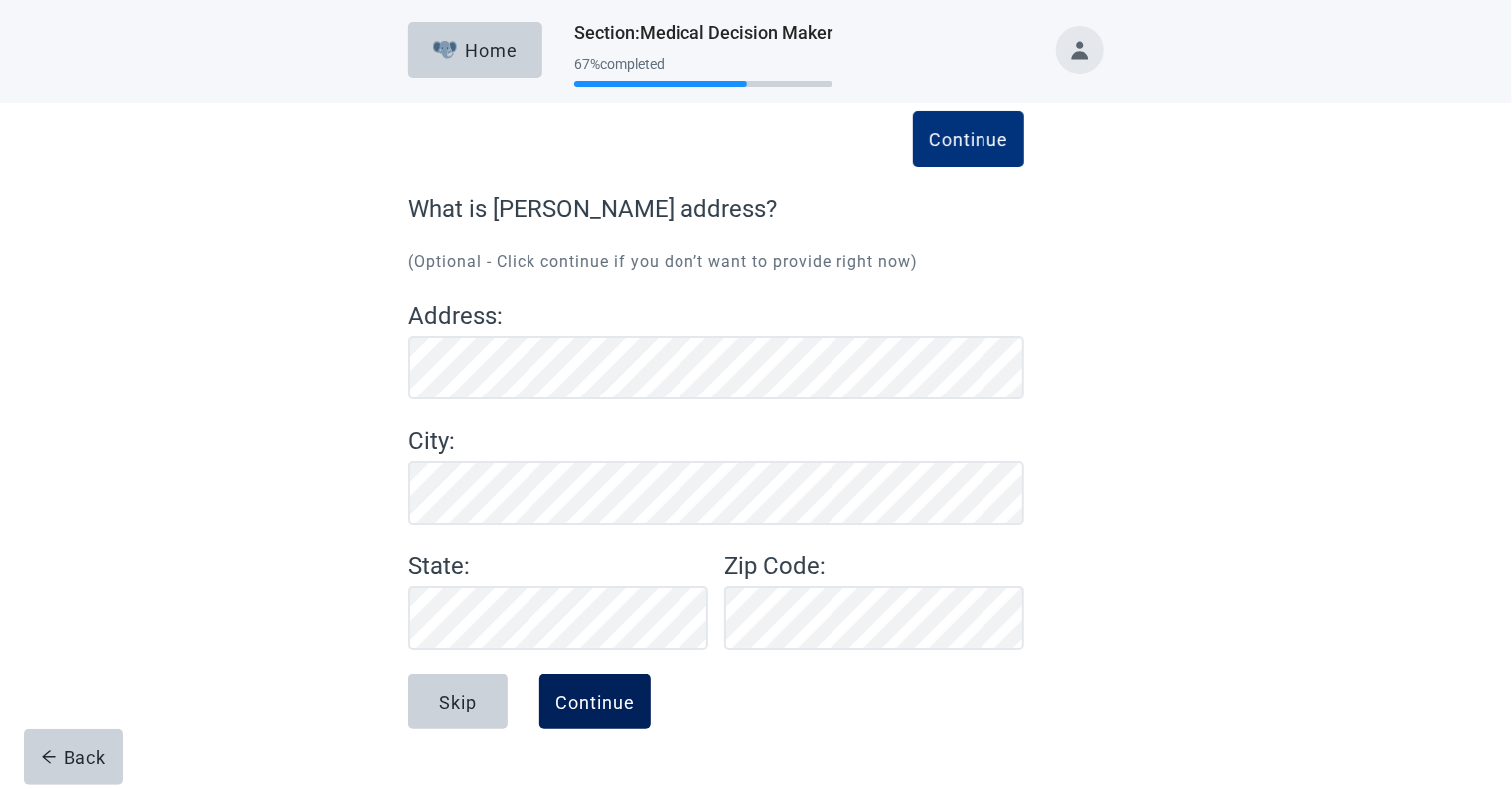 click on "Continue" at bounding box center (595, 702) 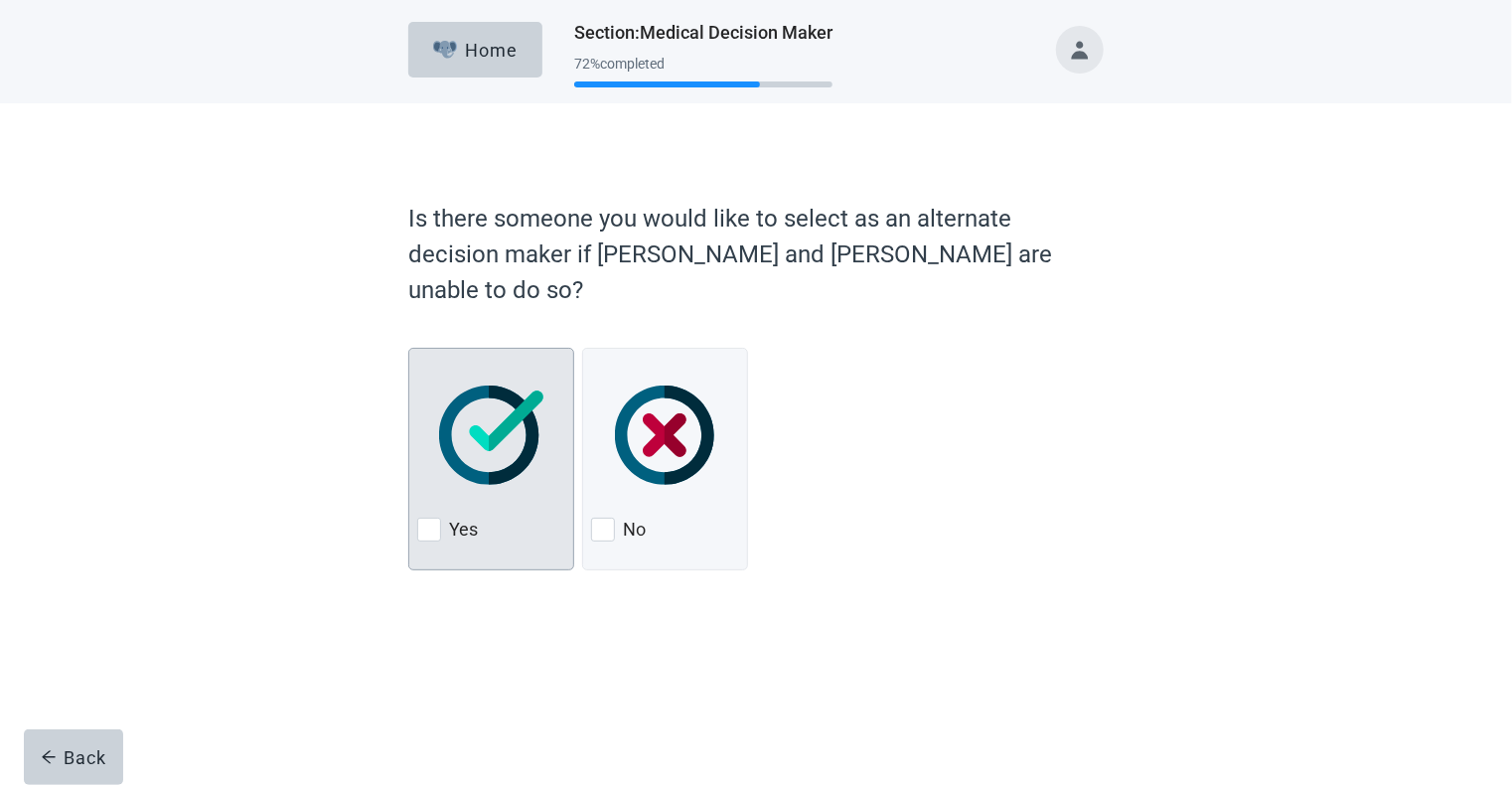 click on "Yes" at bounding box center [491, 530] 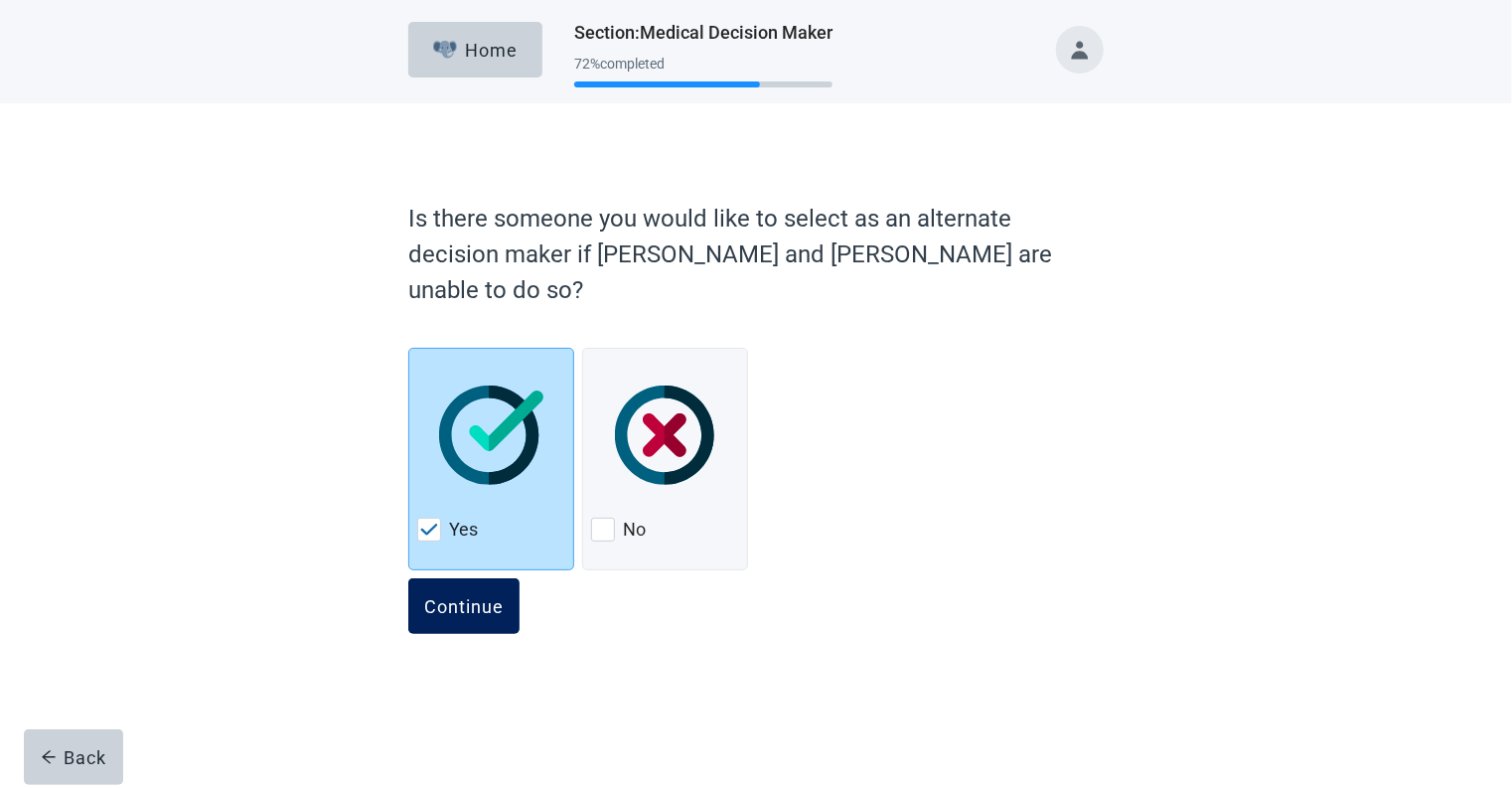 click on "Continue" at bounding box center (464, 606) 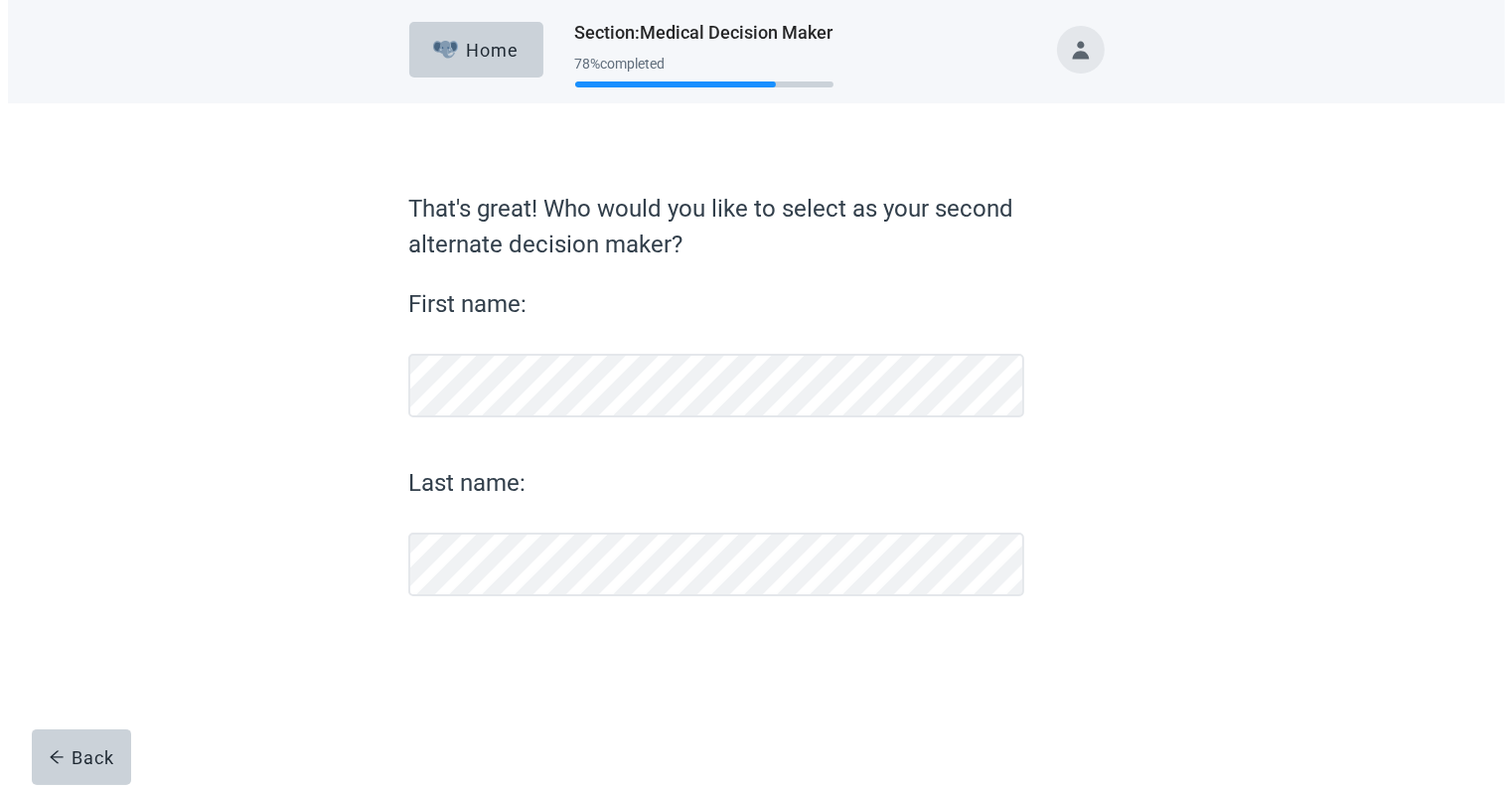 scroll, scrollTop: 0, scrollLeft: 0, axis: both 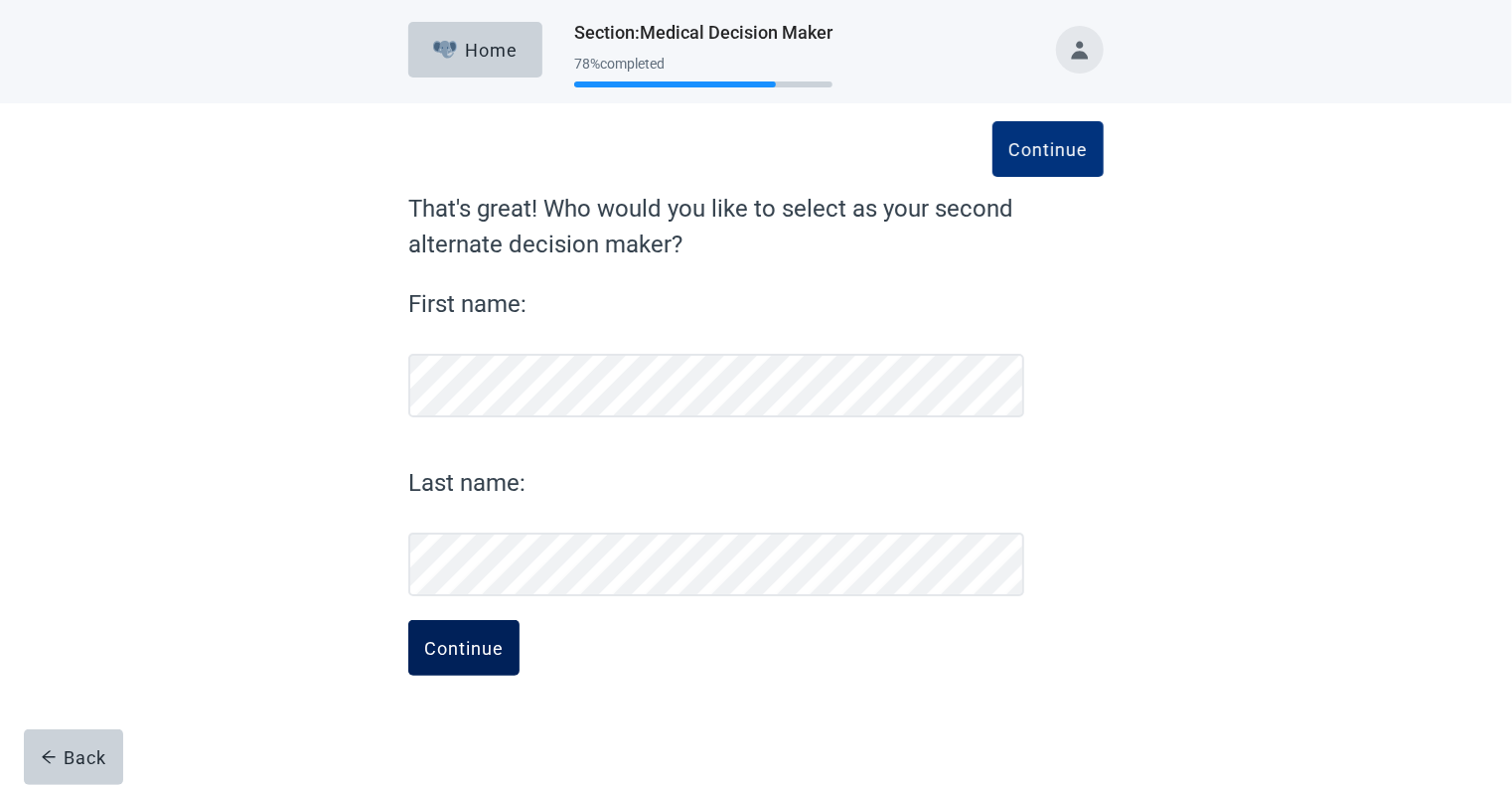 click on "Continue" at bounding box center (464, 648) 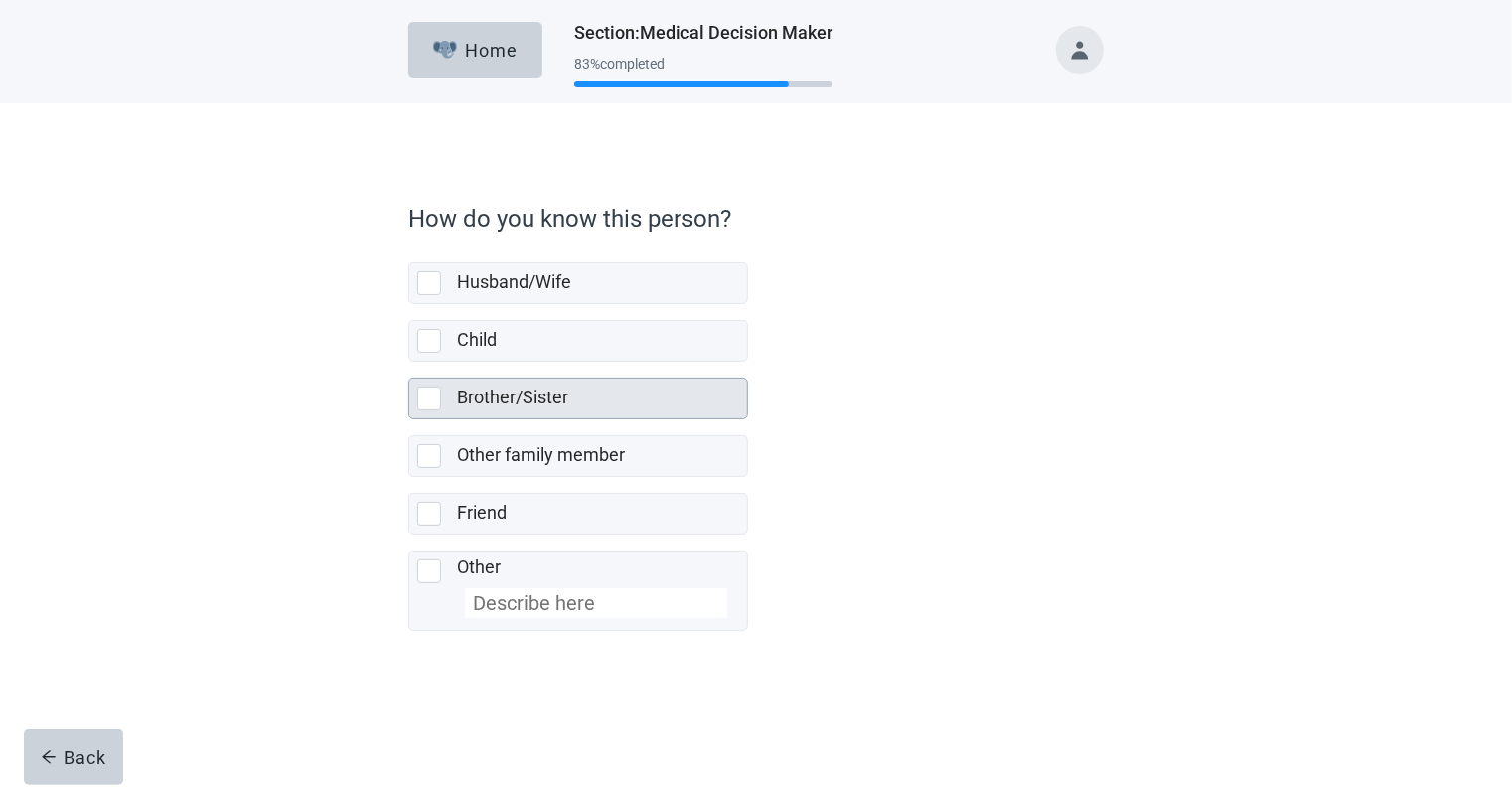 click at bounding box center (433, 398) 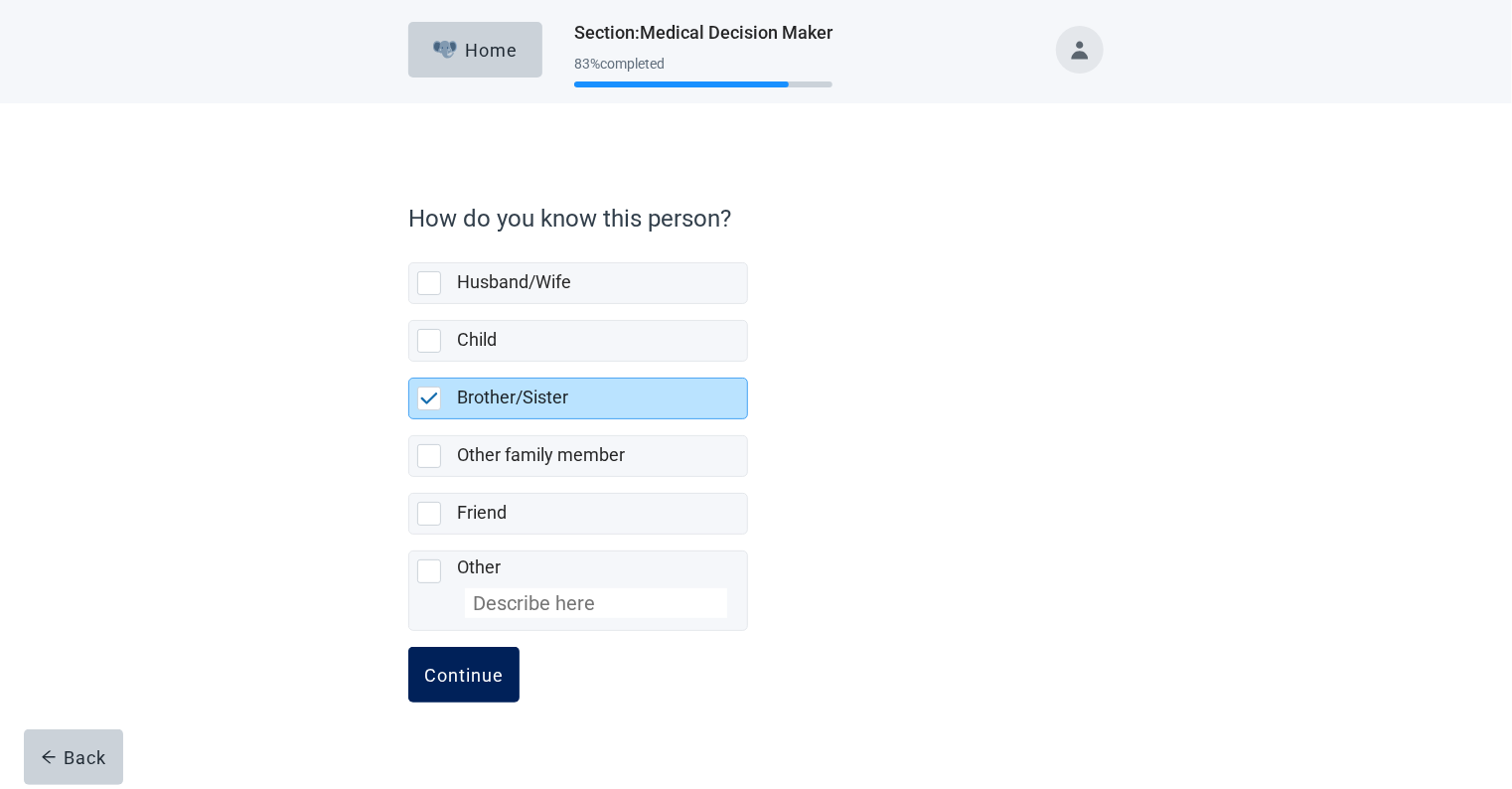 click on "Continue" at bounding box center (464, 675) 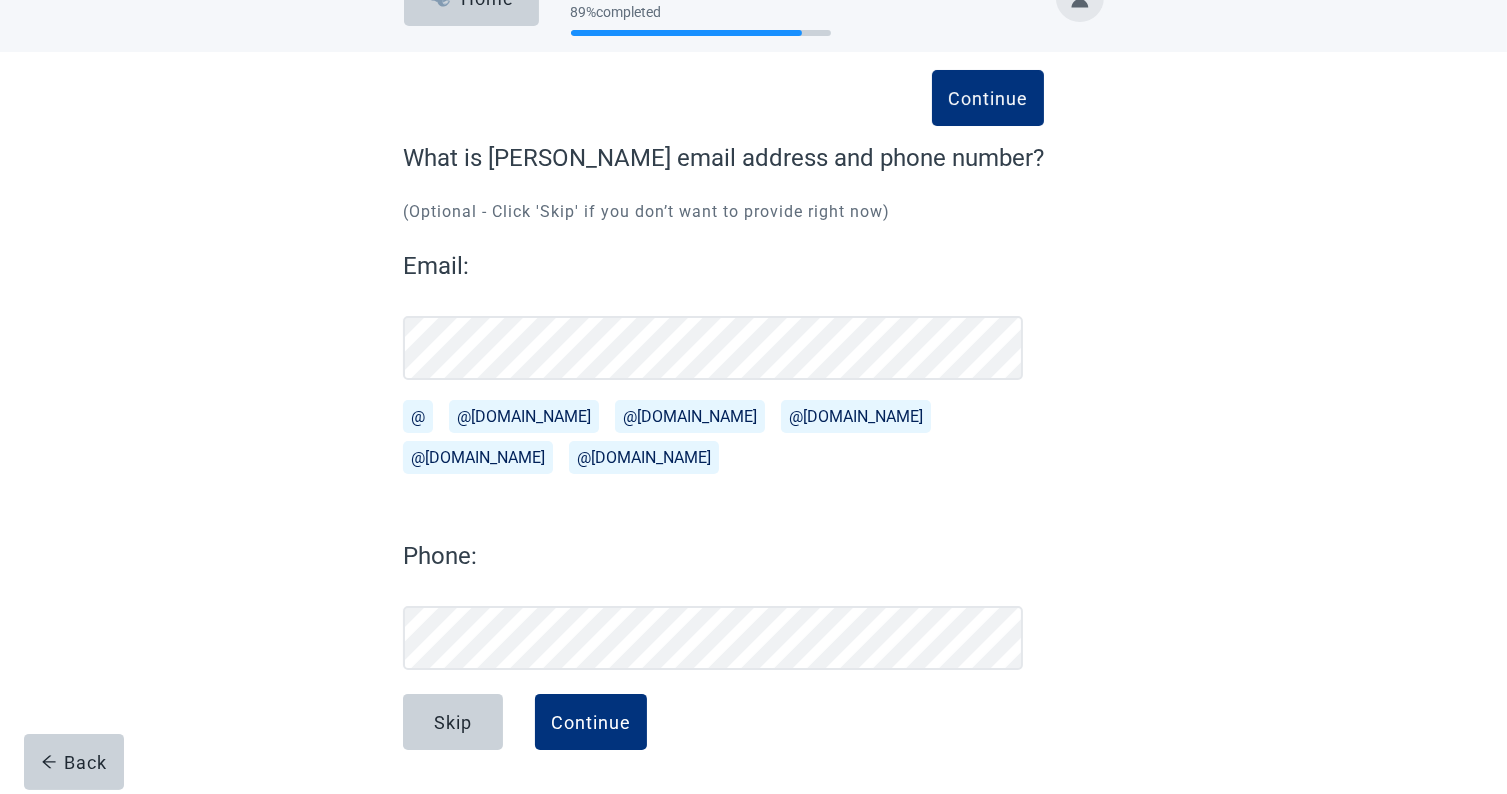scroll, scrollTop: 52, scrollLeft: 0, axis: vertical 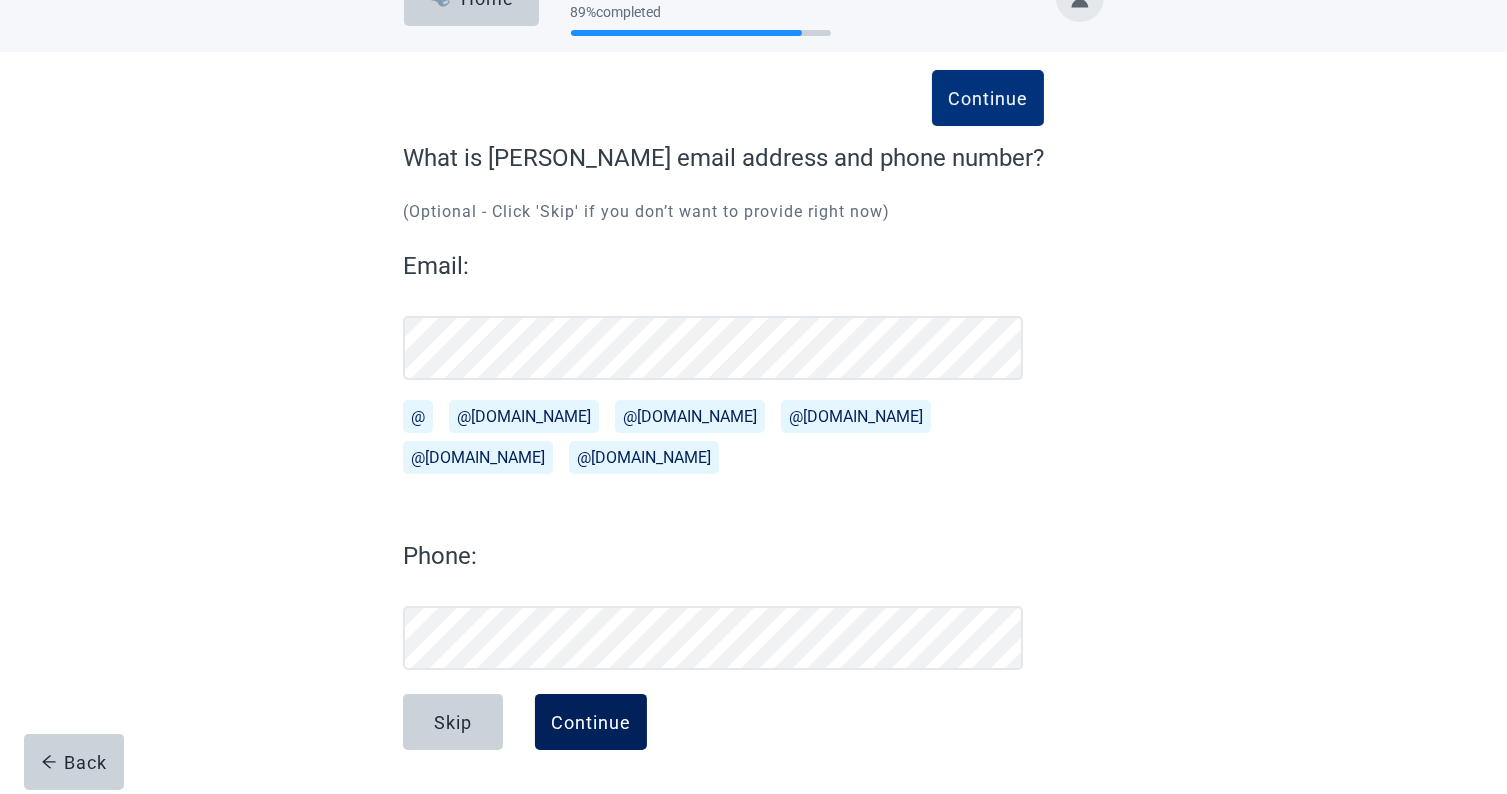 click on "Continue" at bounding box center (591, 722) 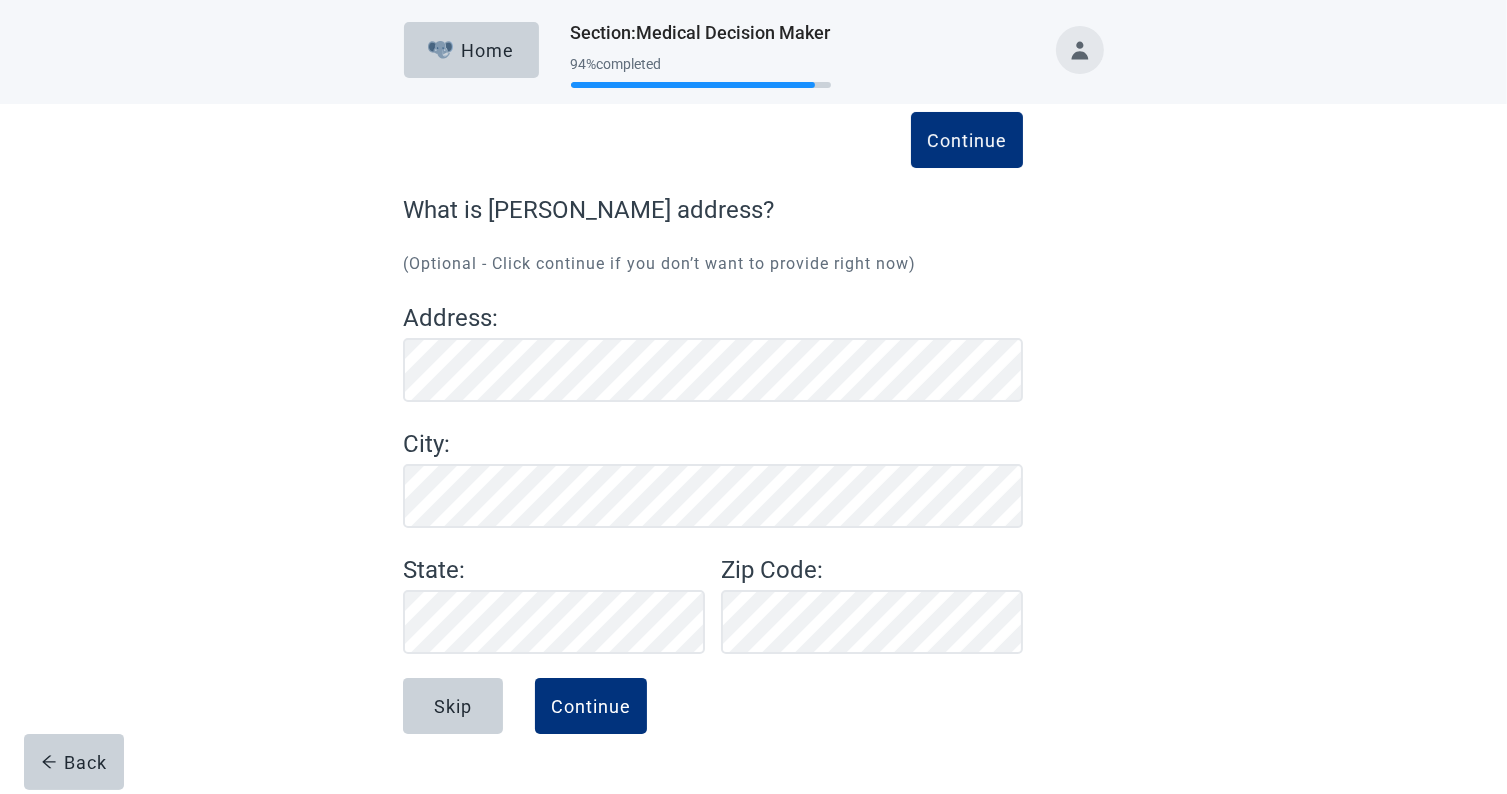 scroll, scrollTop: 0, scrollLeft: 0, axis: both 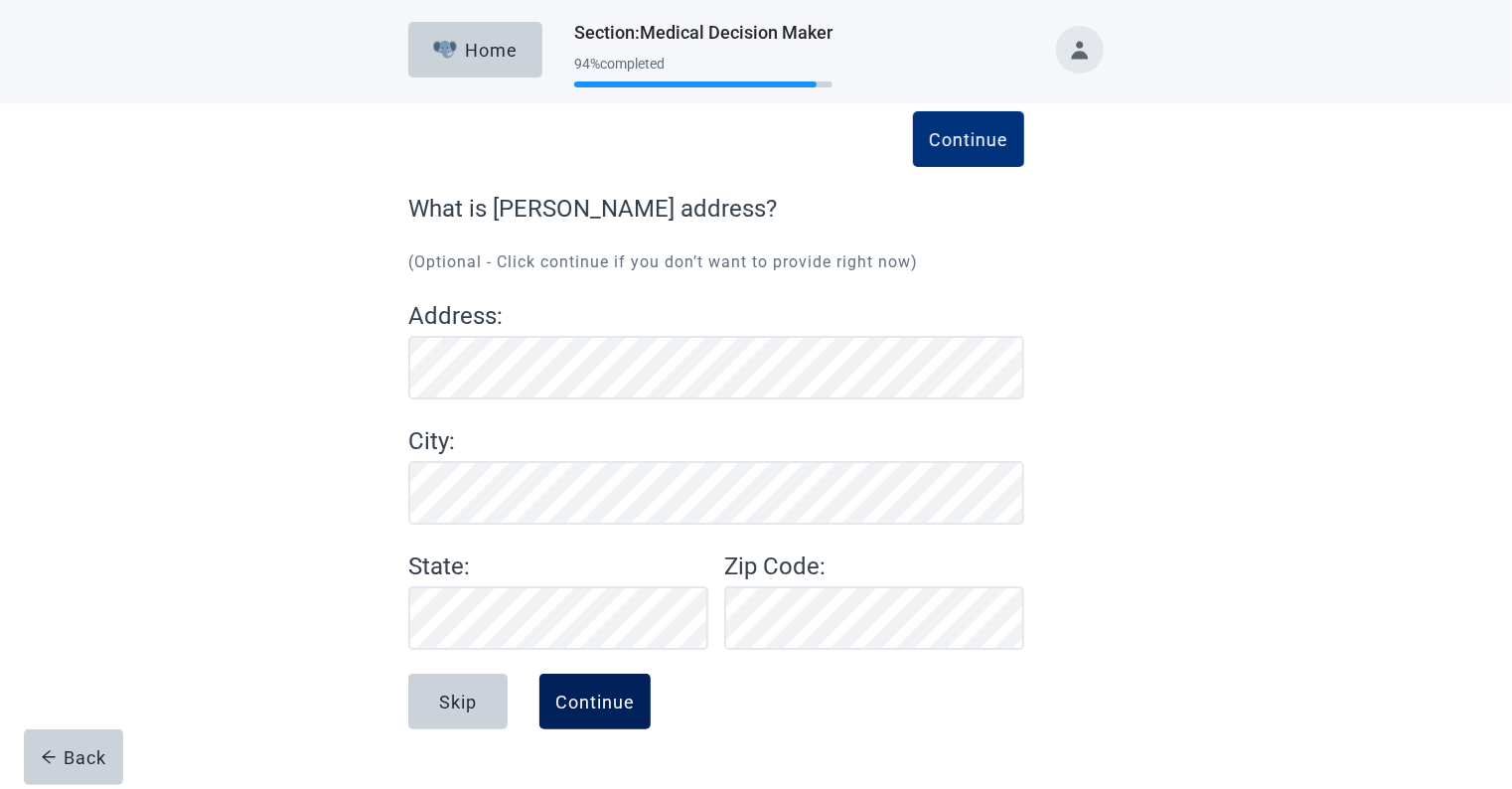 click on "Continue" at bounding box center (595, 702) 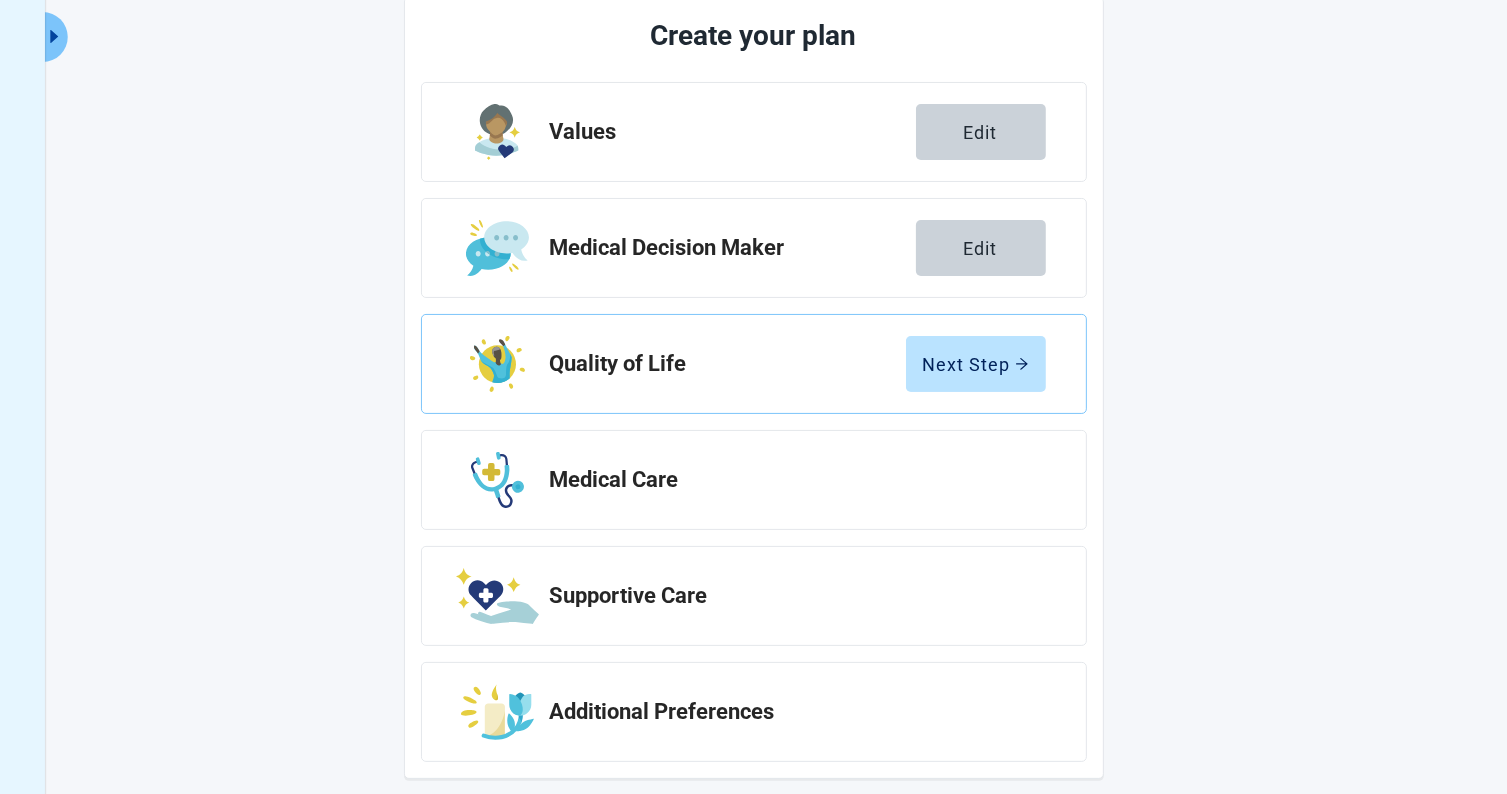 scroll, scrollTop: 268, scrollLeft: 0, axis: vertical 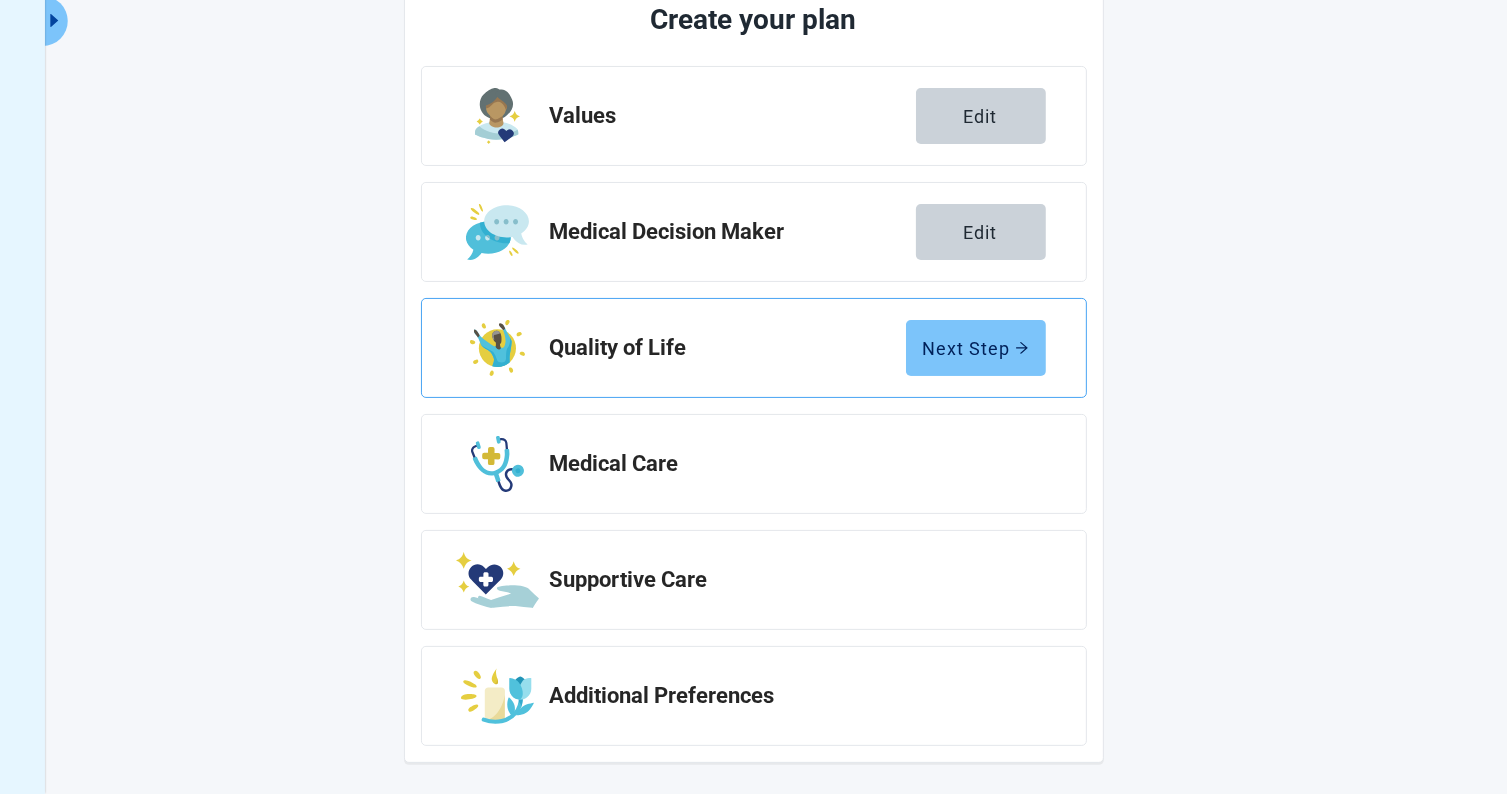 click on "Next Step" at bounding box center (976, 348) 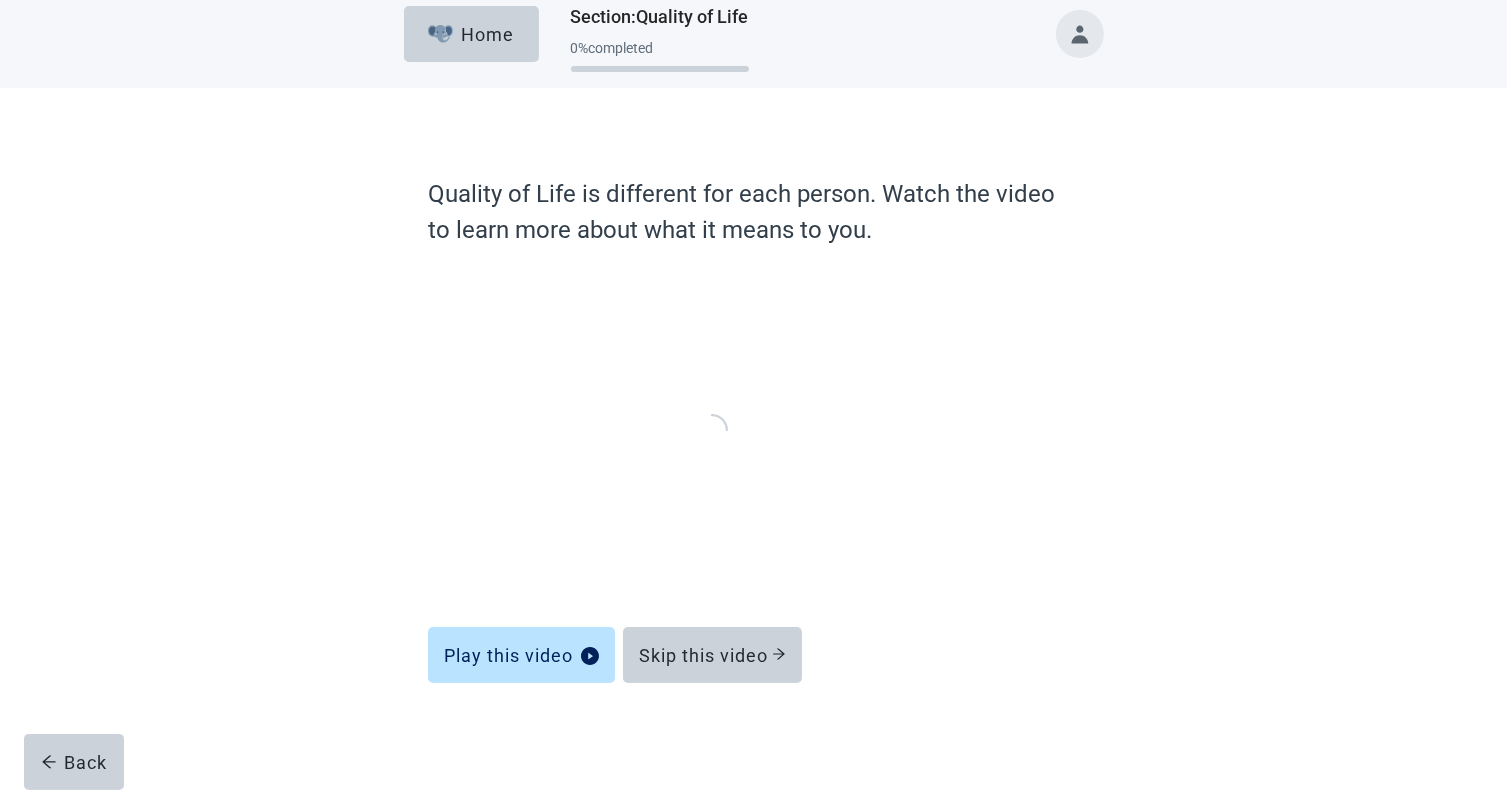 scroll, scrollTop: 13, scrollLeft: 0, axis: vertical 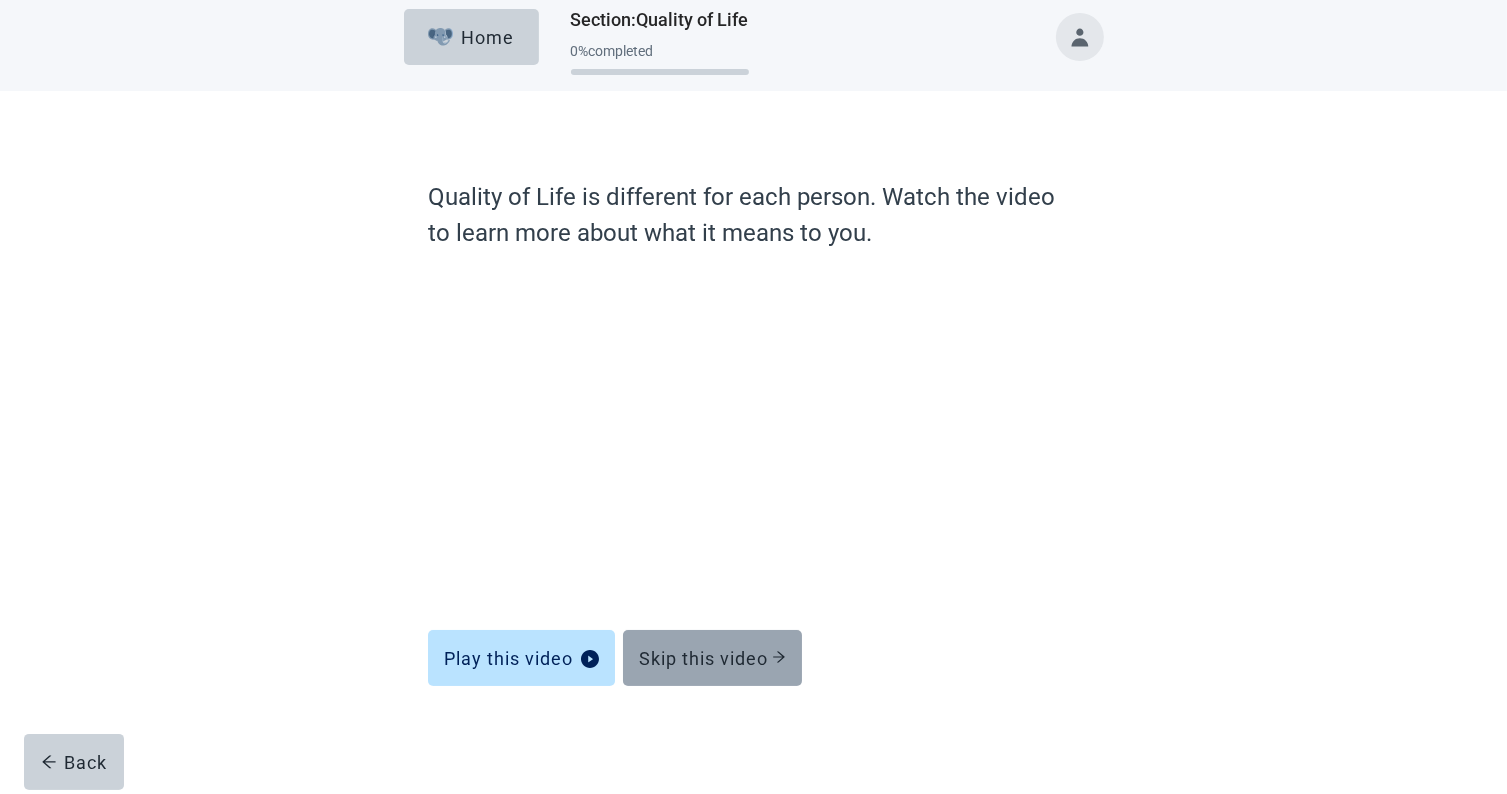 click on "Skip this video" at bounding box center [712, 658] 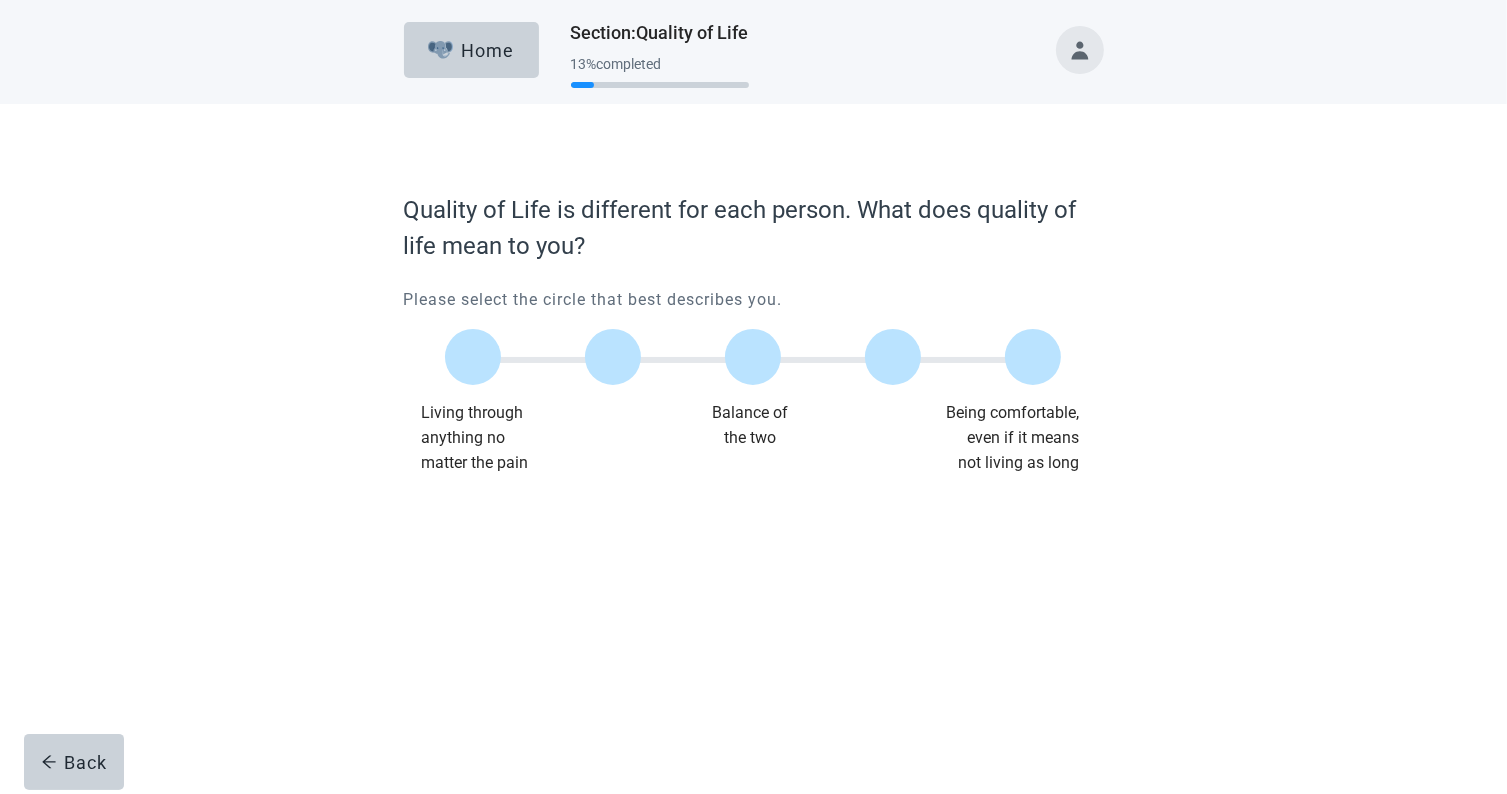 scroll, scrollTop: 0, scrollLeft: 0, axis: both 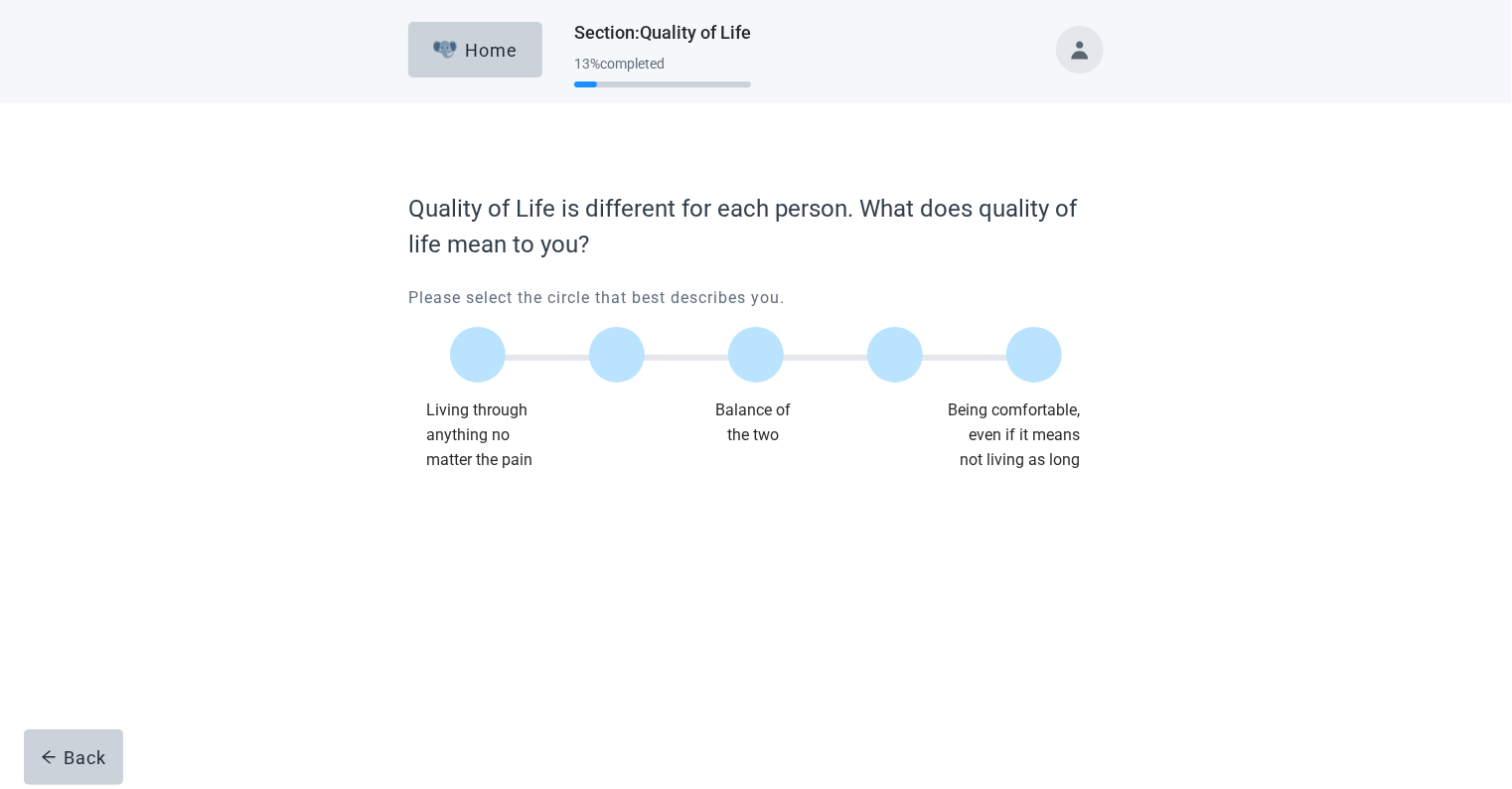 click on "Home Section :  Quality of Life 13 %  completed Quality of Life is different for each person. What does quality of life mean to you? Please select the circle that best describes you. Living through  anything no  matter the pain Balance of   the two Being comfortable,   even if it means   not living as long Back" at bounding box center [756, 394] 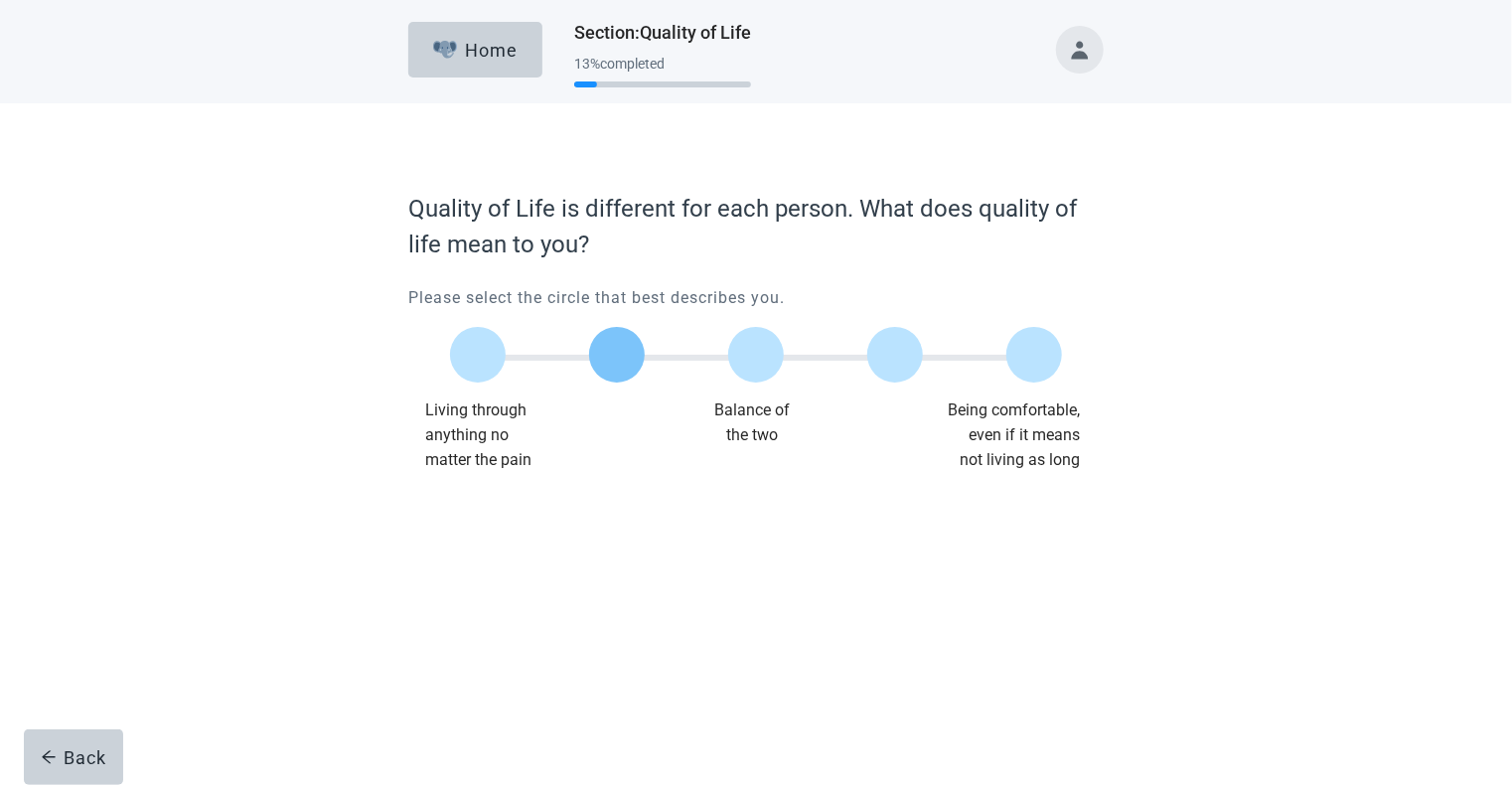 click at bounding box center [617, 355] 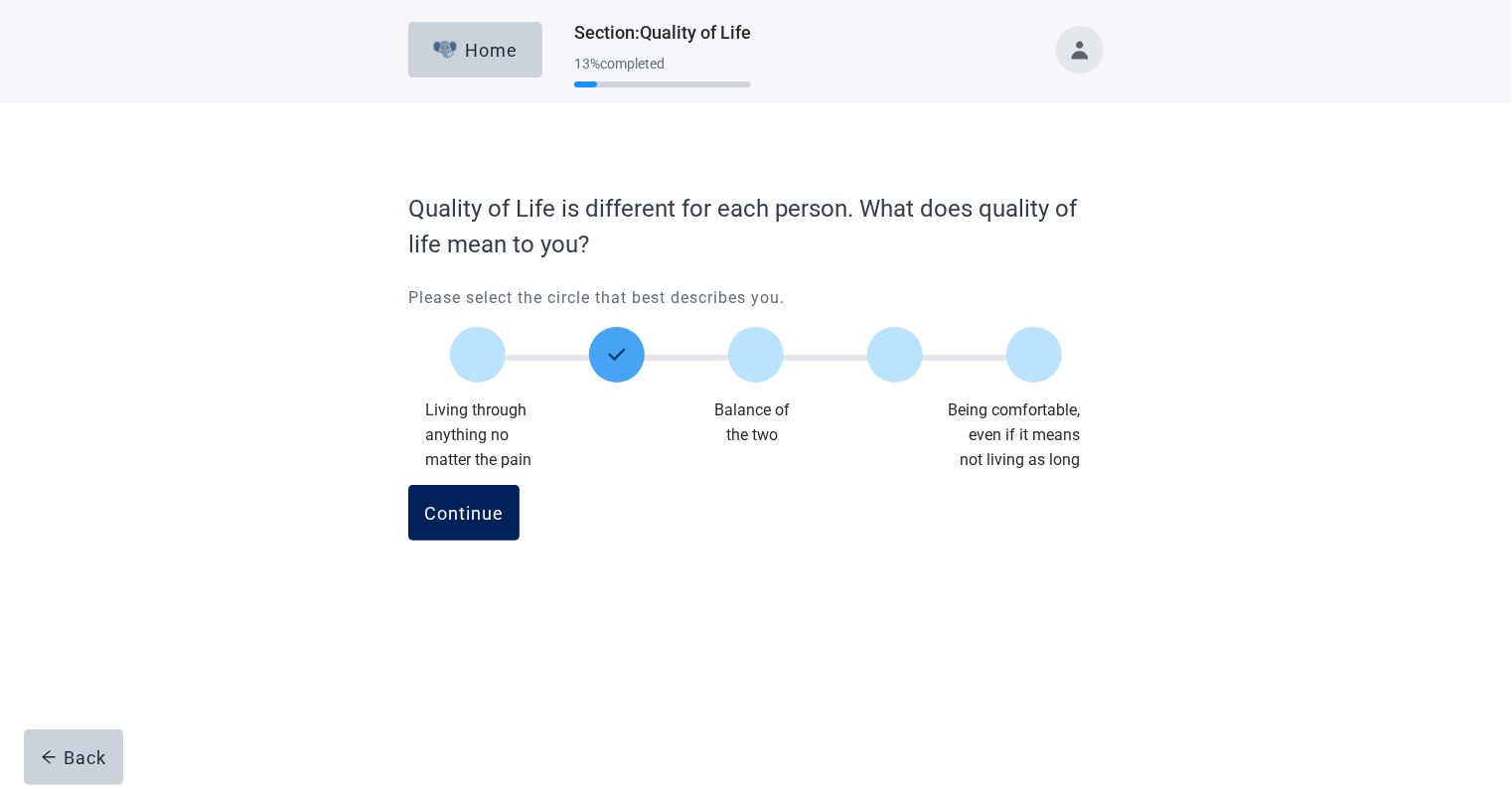 click on "Continue" at bounding box center [464, 513] 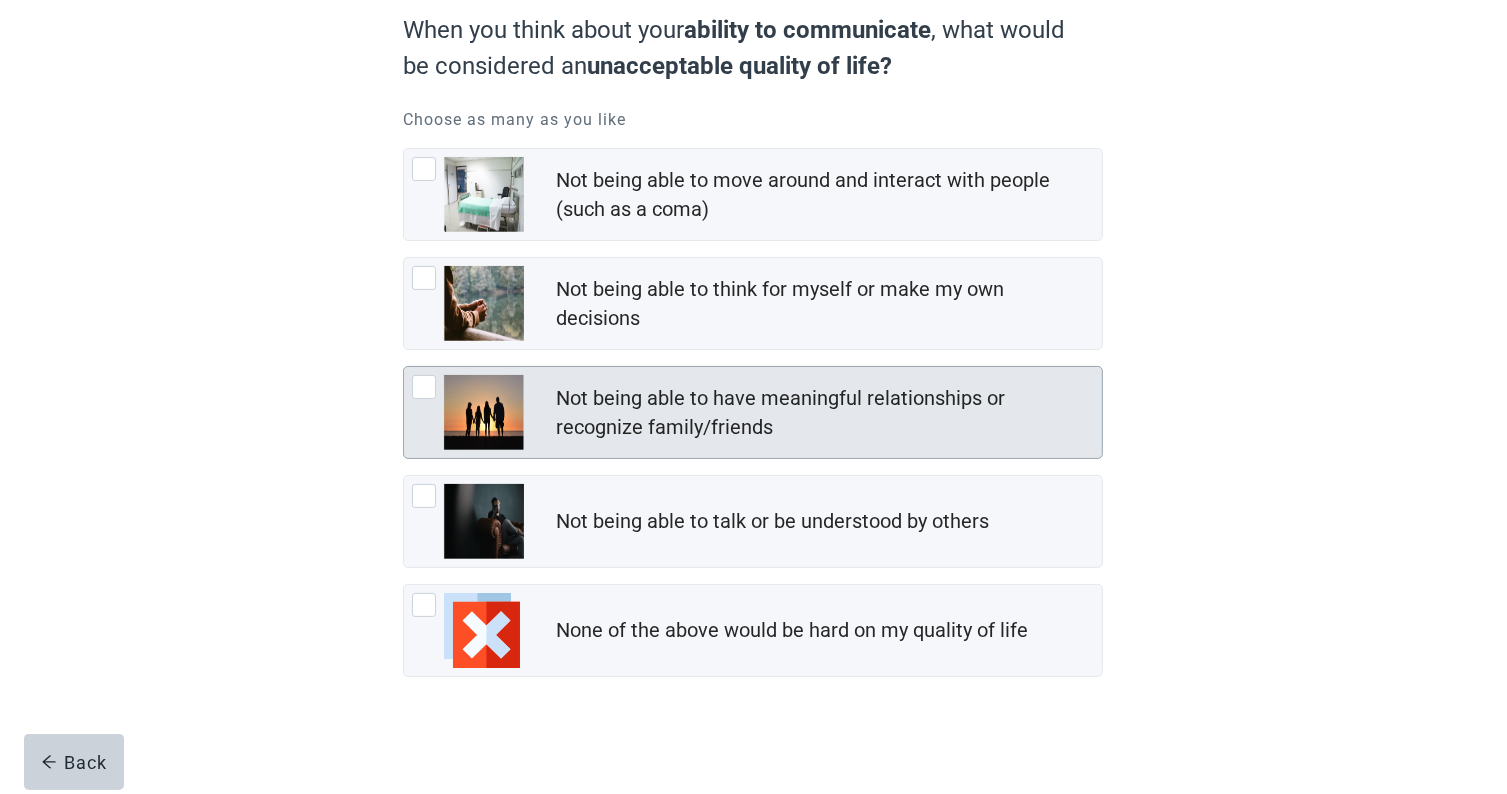 scroll, scrollTop: 195, scrollLeft: 0, axis: vertical 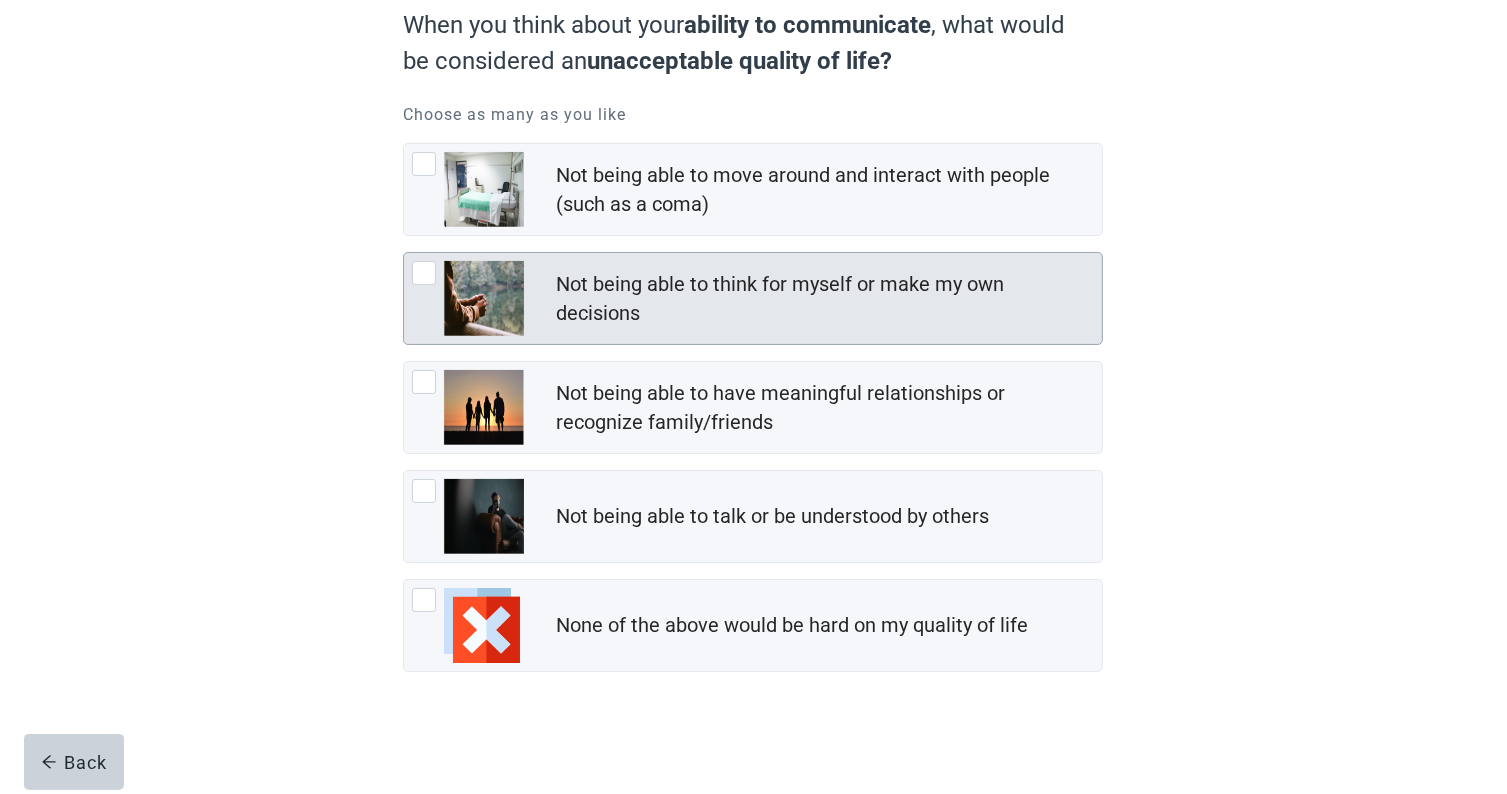 click at bounding box center (424, 273) 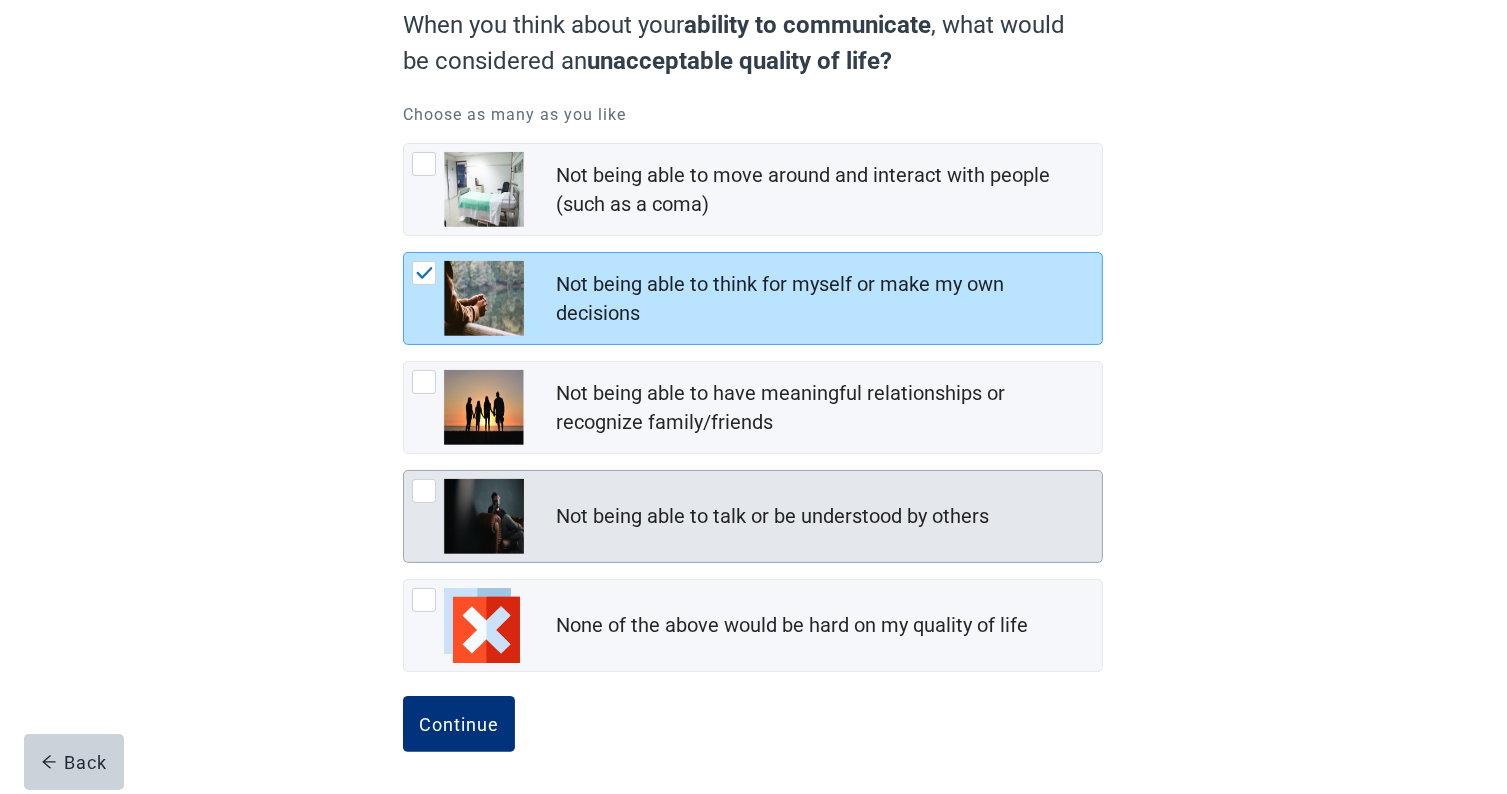 click at bounding box center (424, 491) 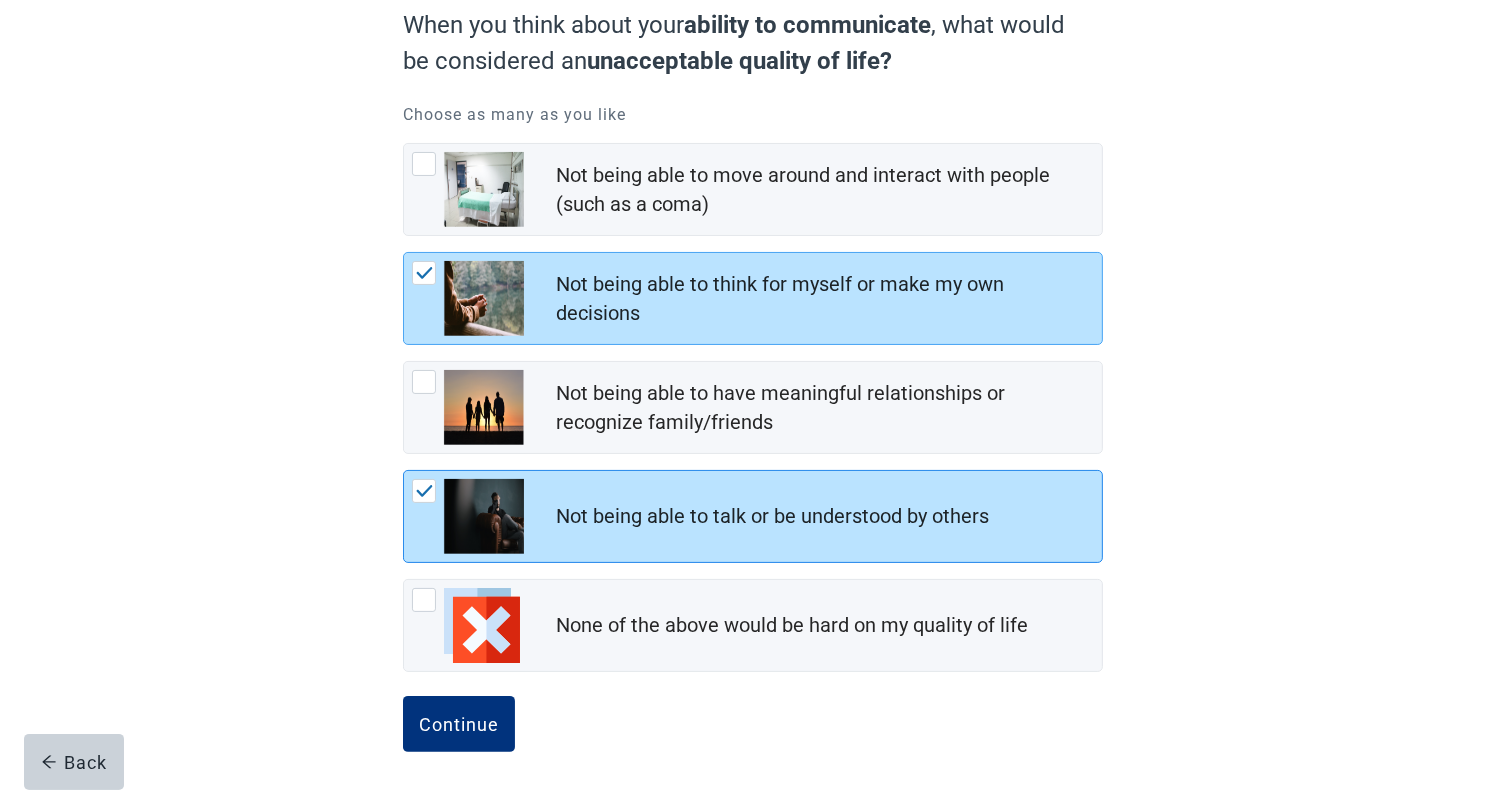 click at bounding box center [425, 491] 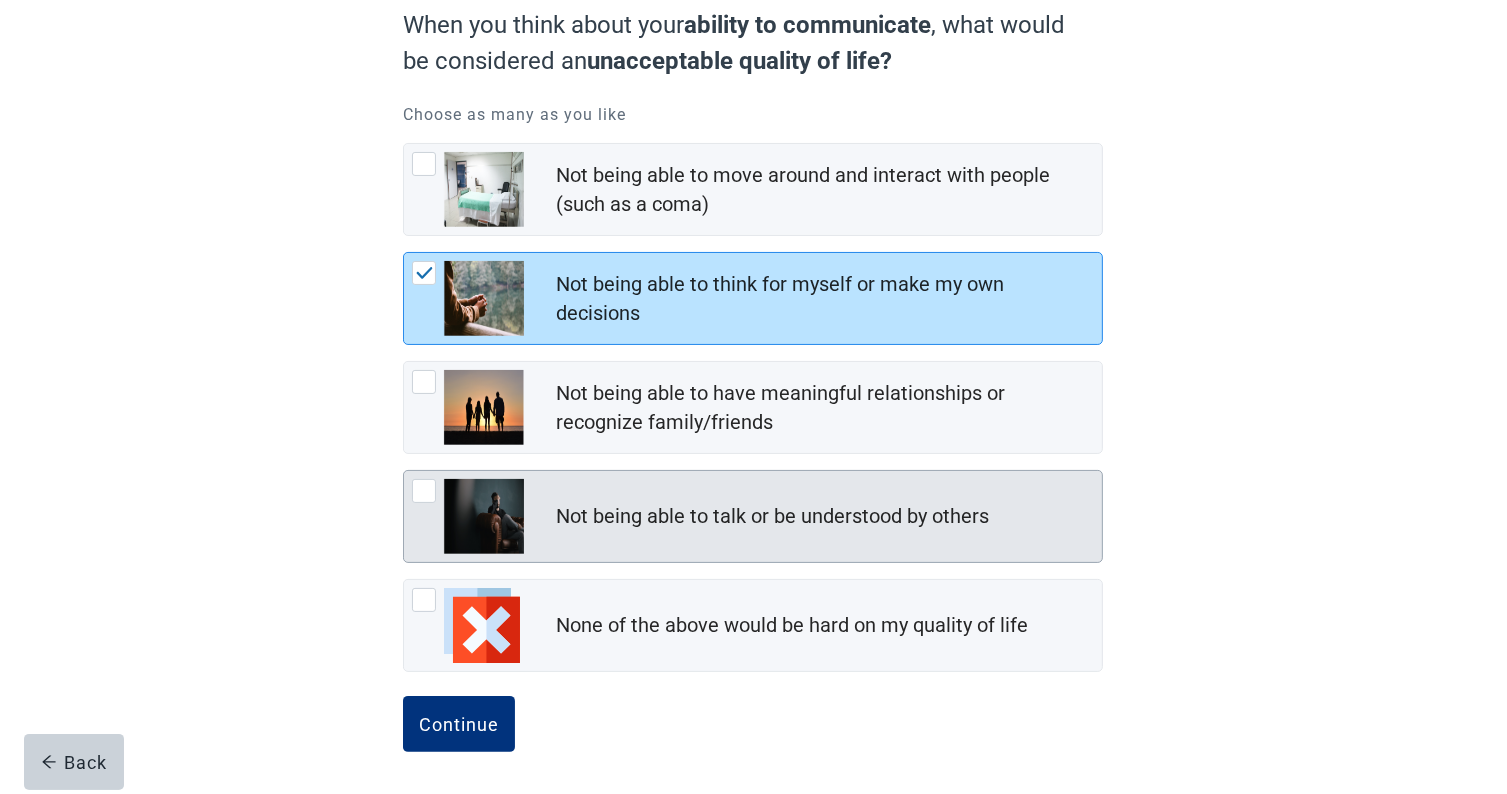 click at bounding box center (425, 273) 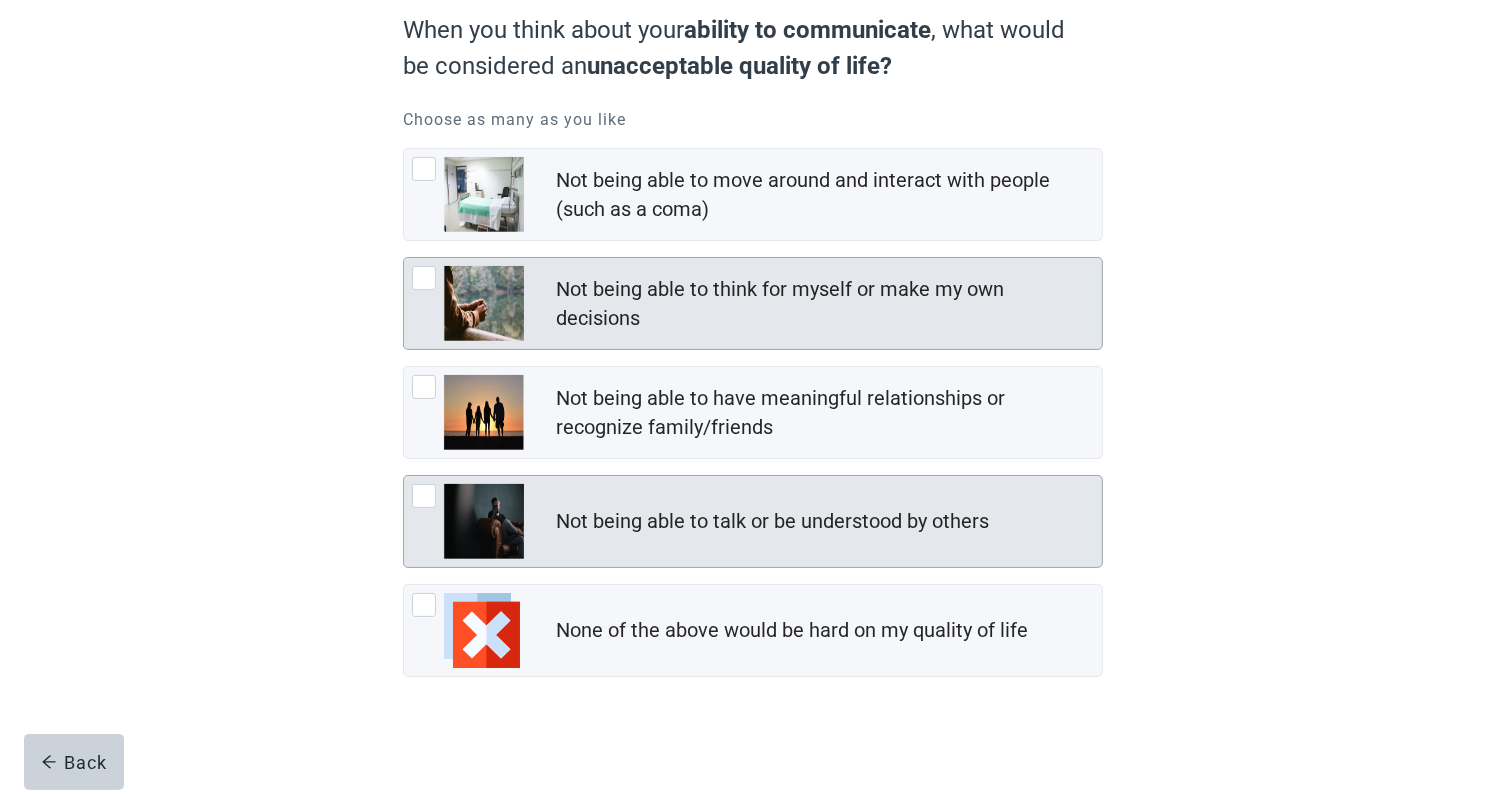 scroll, scrollTop: 195, scrollLeft: 0, axis: vertical 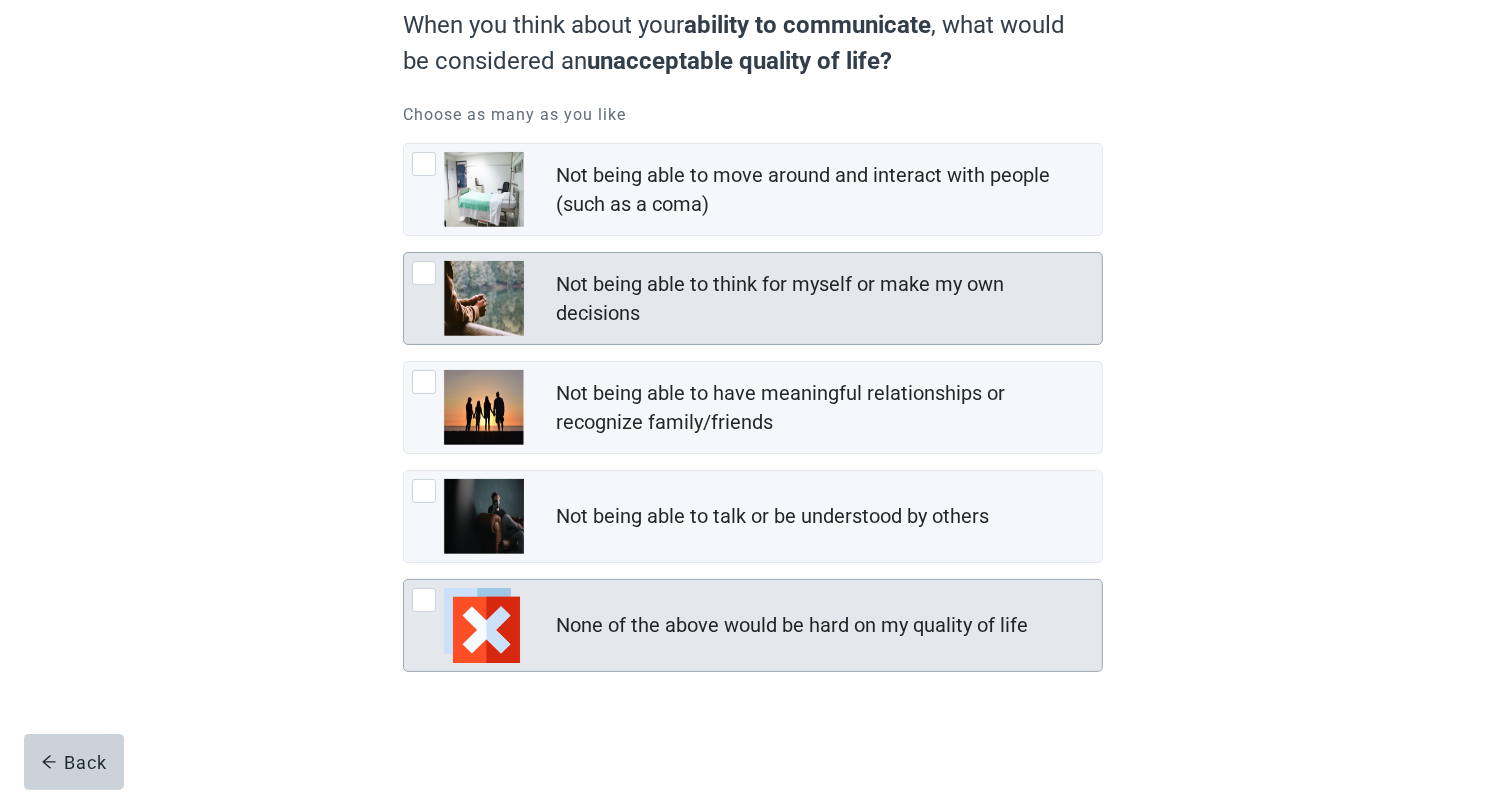 click at bounding box center [424, 600] 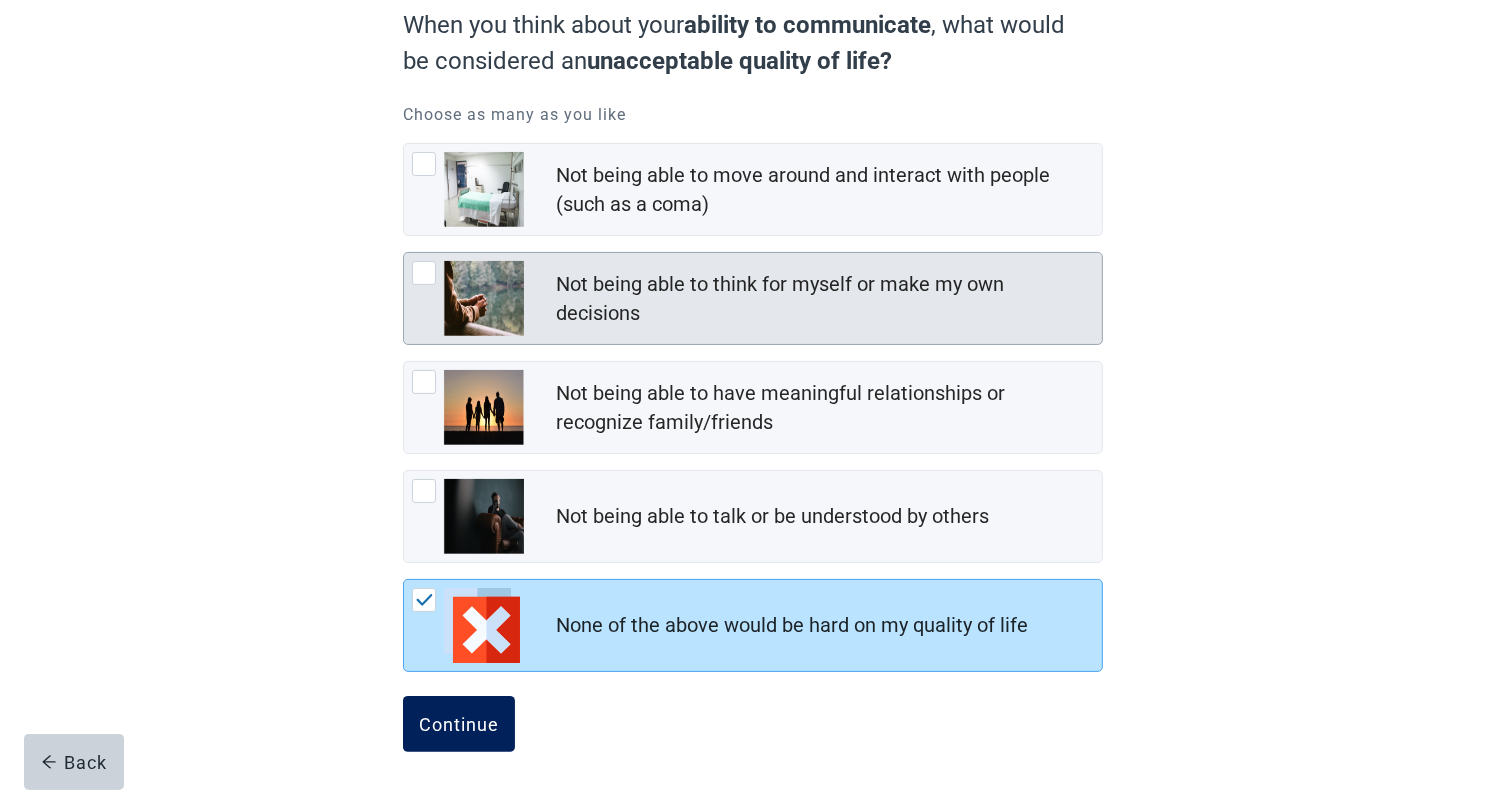click on "Continue" at bounding box center (459, 724) 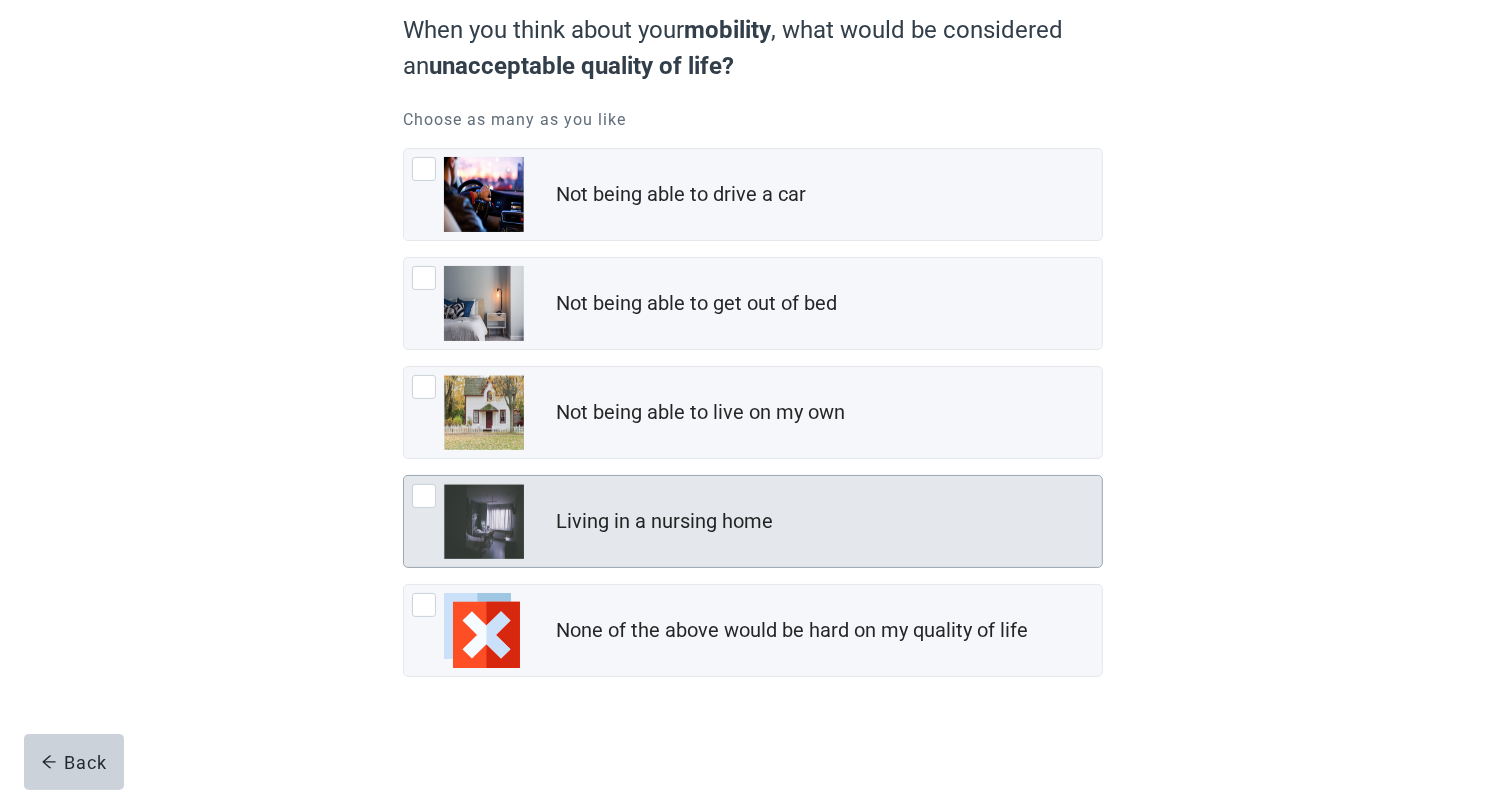 scroll, scrollTop: 195, scrollLeft: 0, axis: vertical 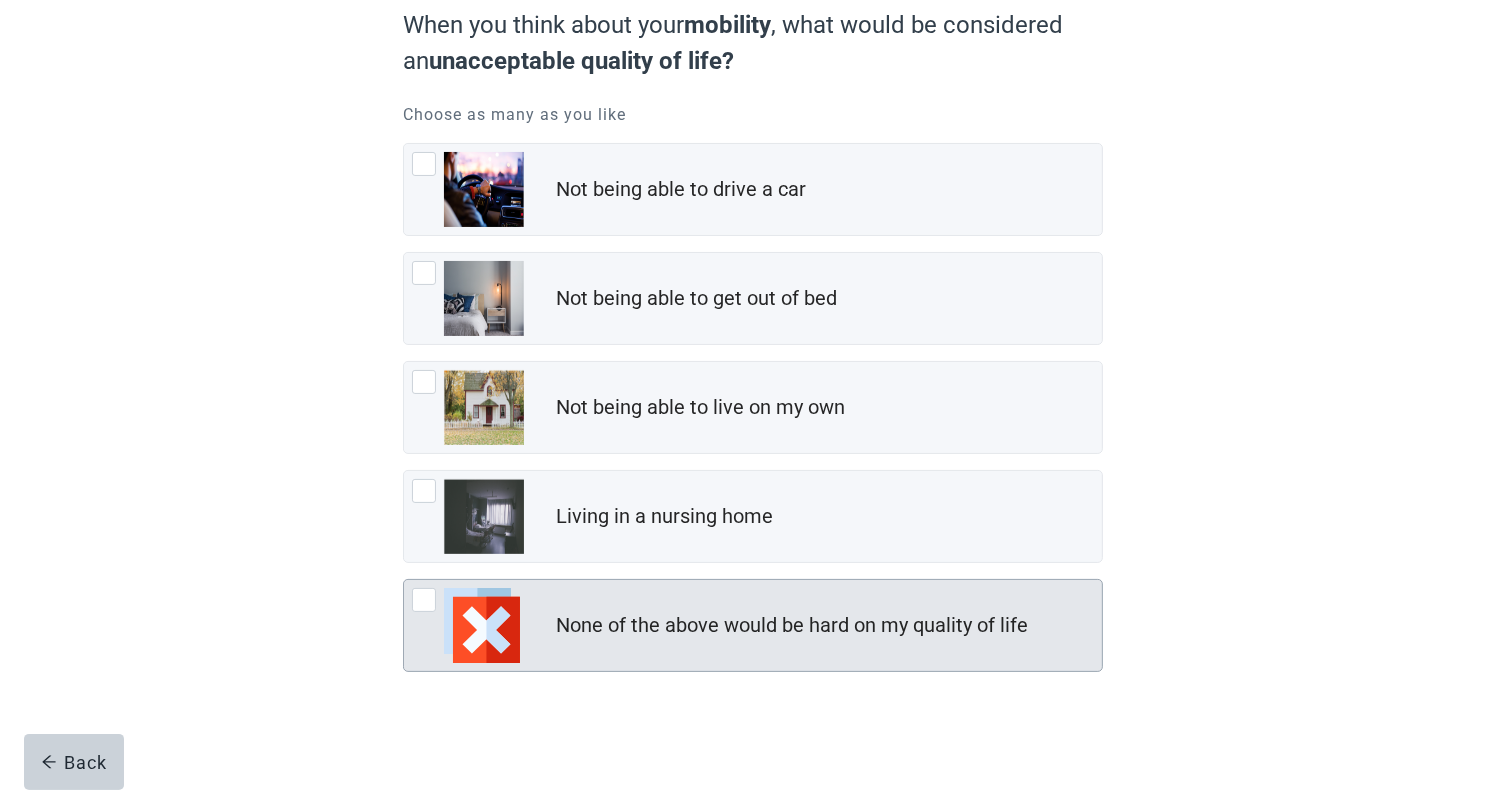 click at bounding box center (424, 600) 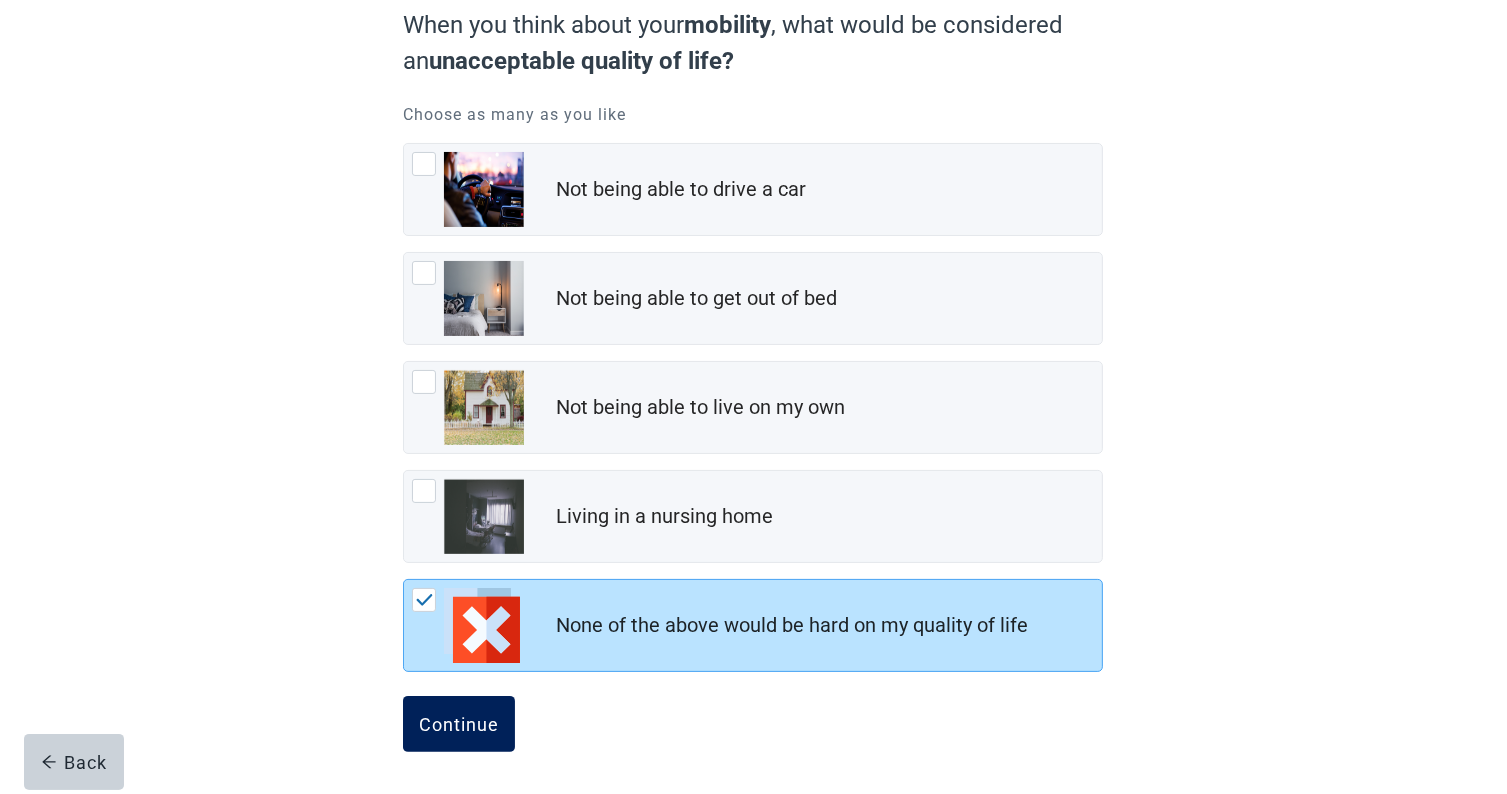 click on "Continue" at bounding box center (459, 724) 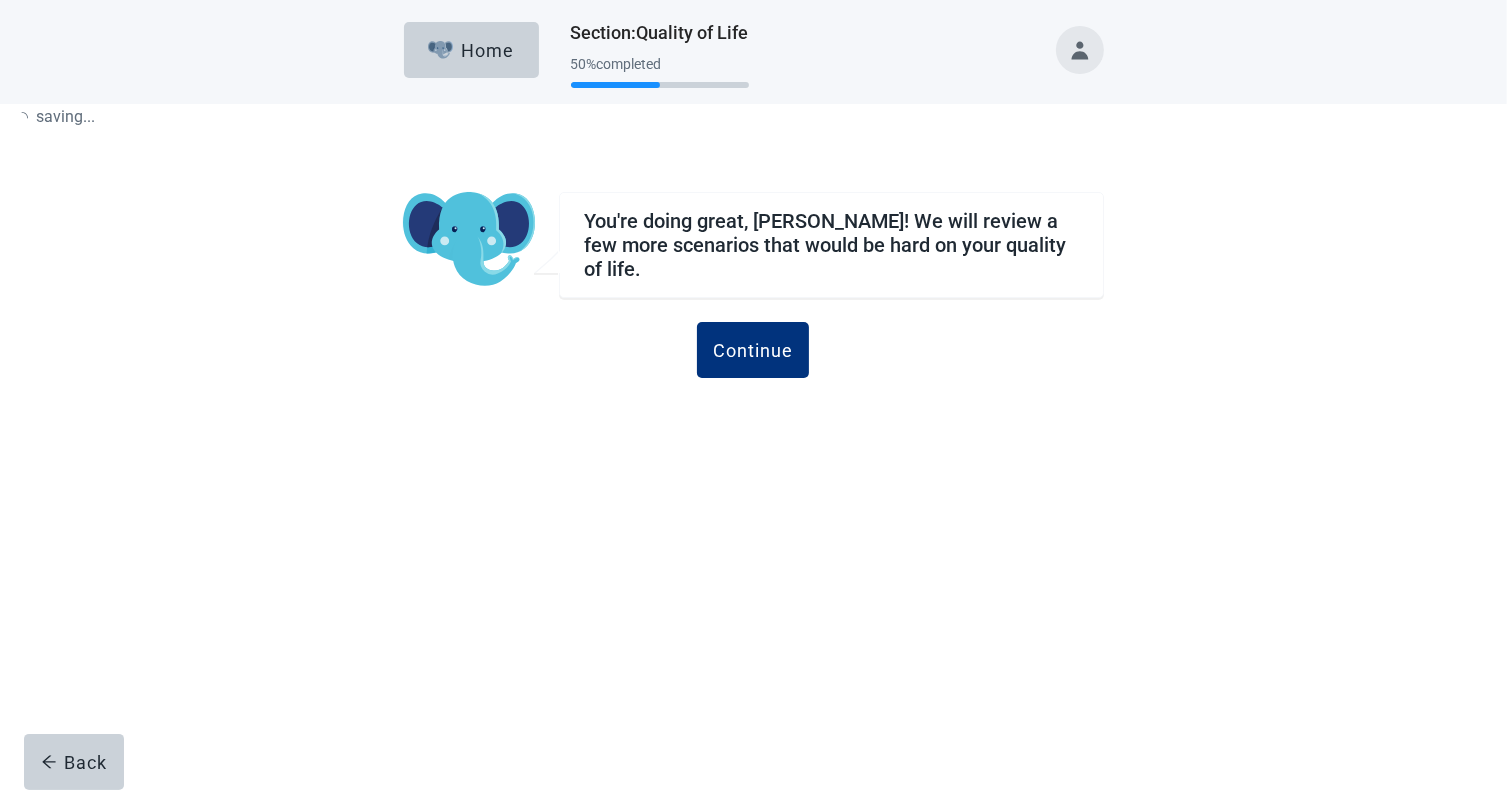scroll, scrollTop: 0, scrollLeft: 0, axis: both 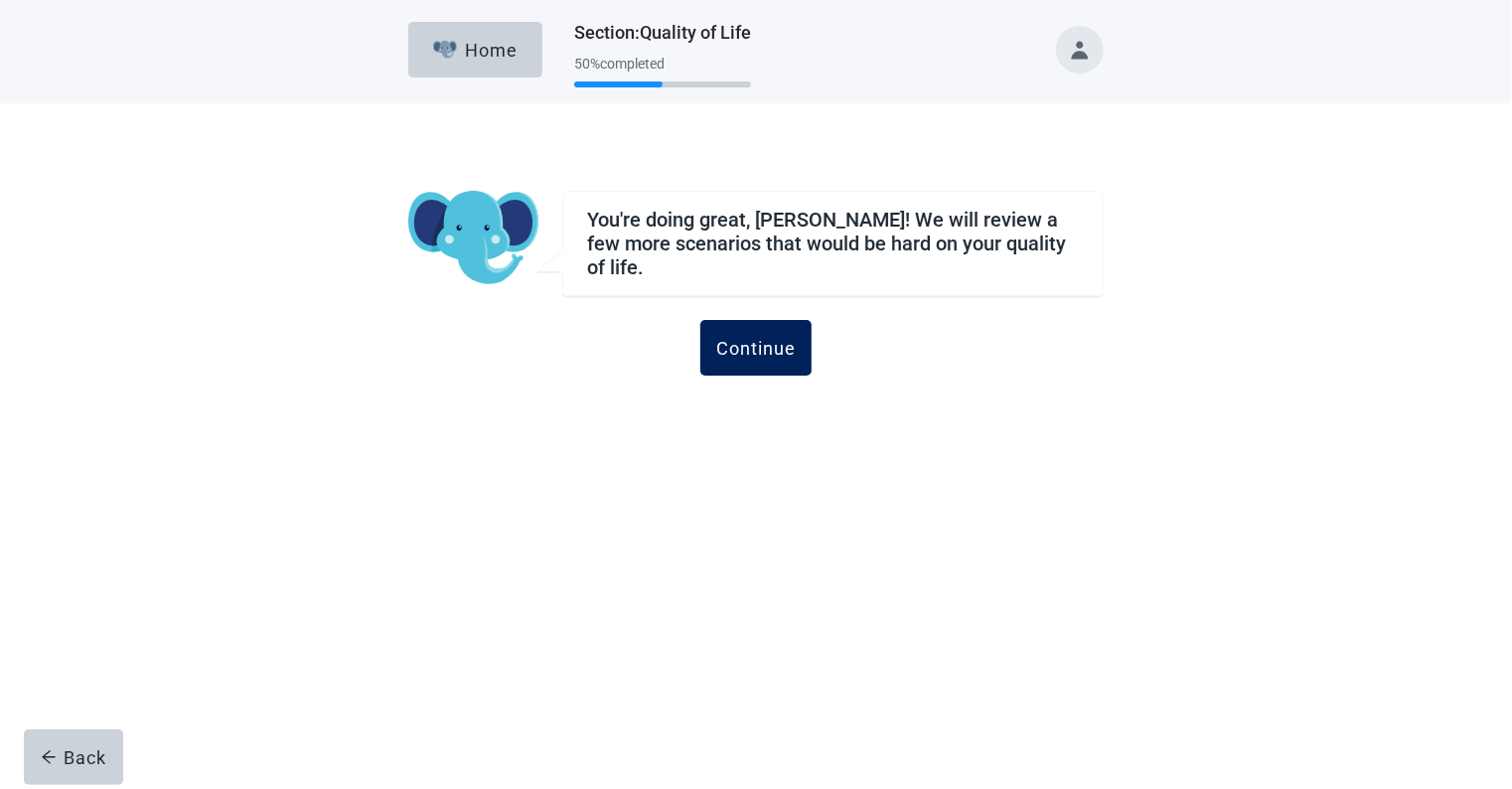 click on "Continue" at bounding box center (756, 348) 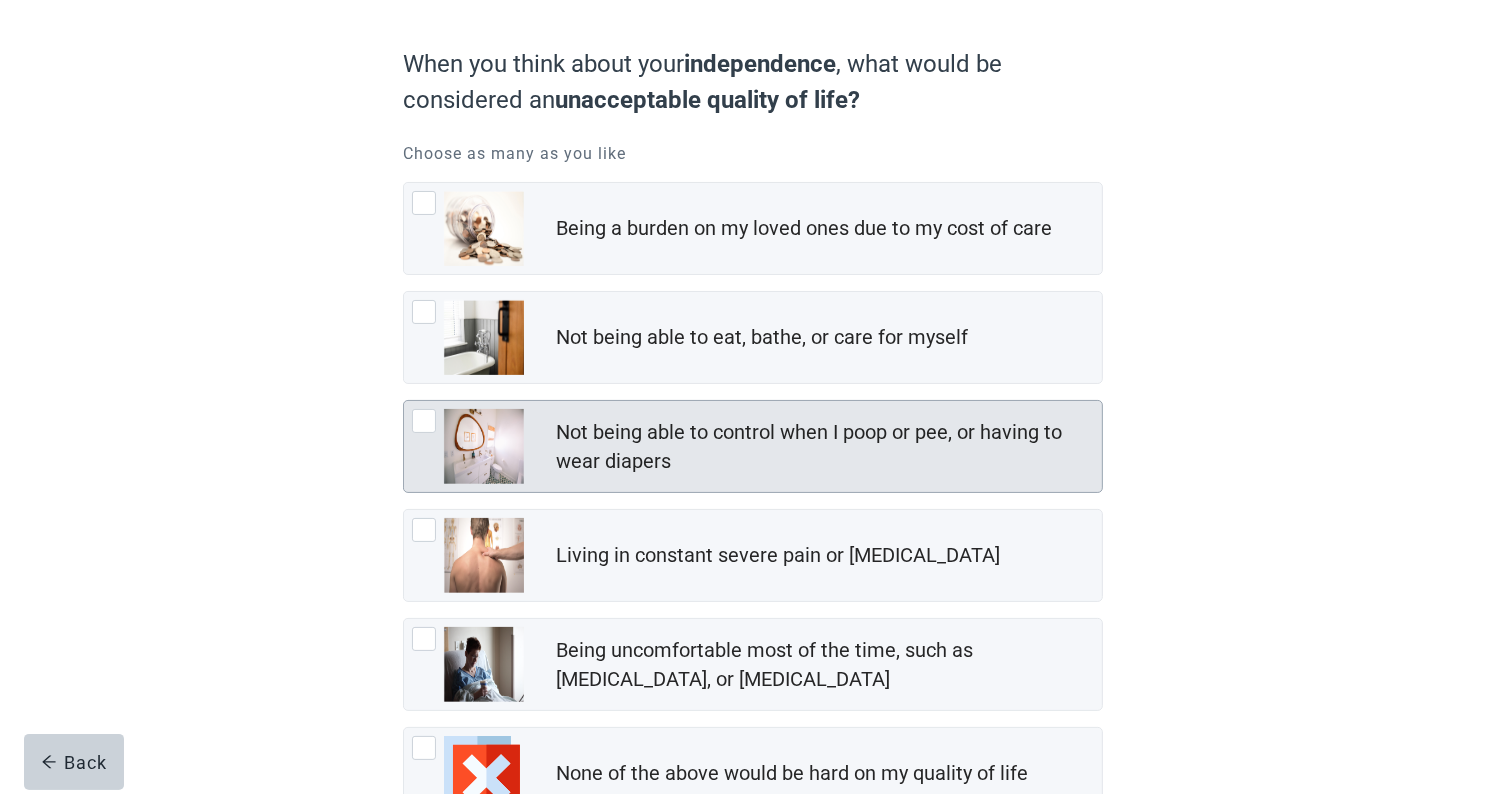 scroll, scrollTop: 200, scrollLeft: 0, axis: vertical 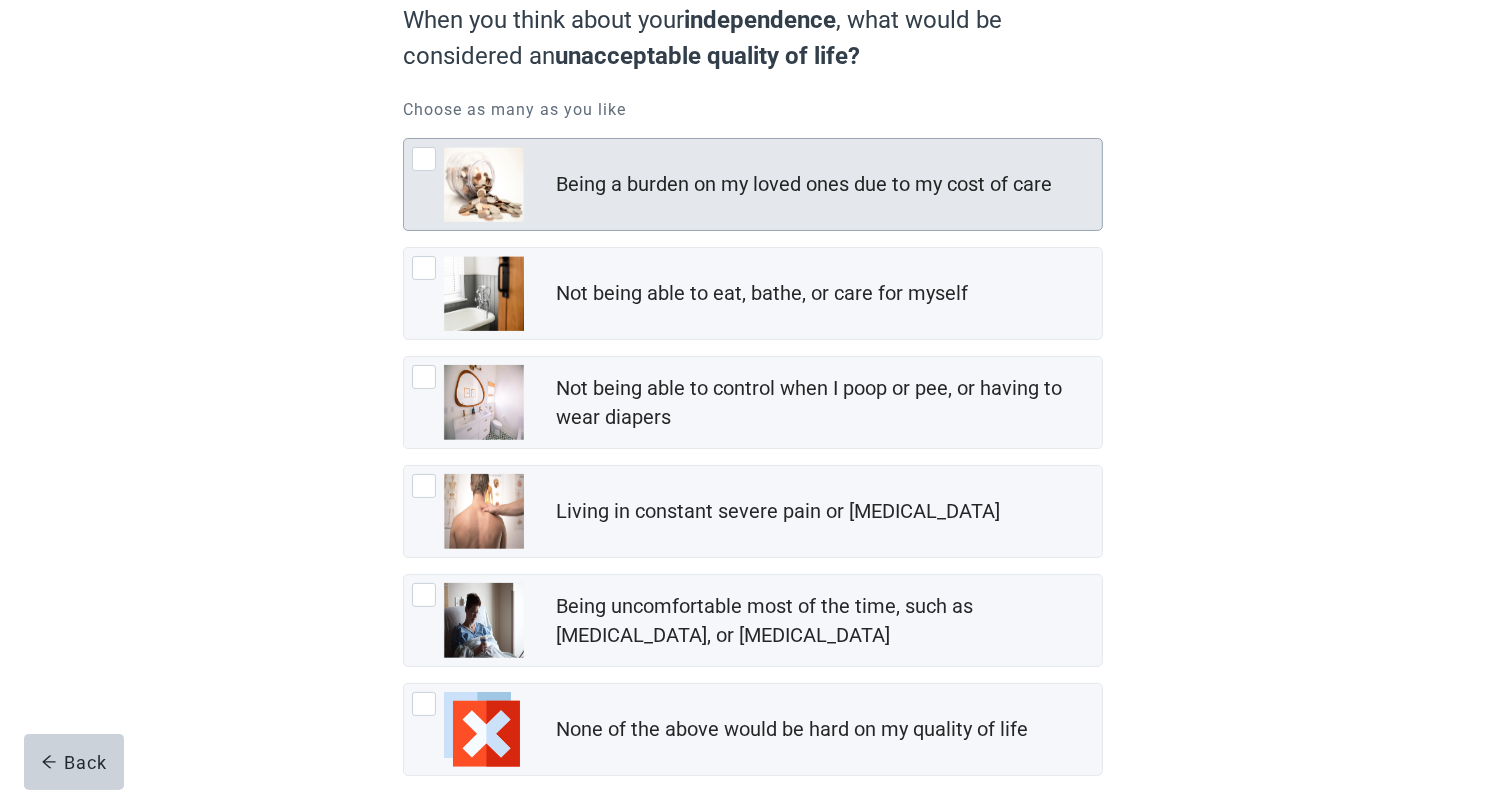 click at bounding box center (424, 159) 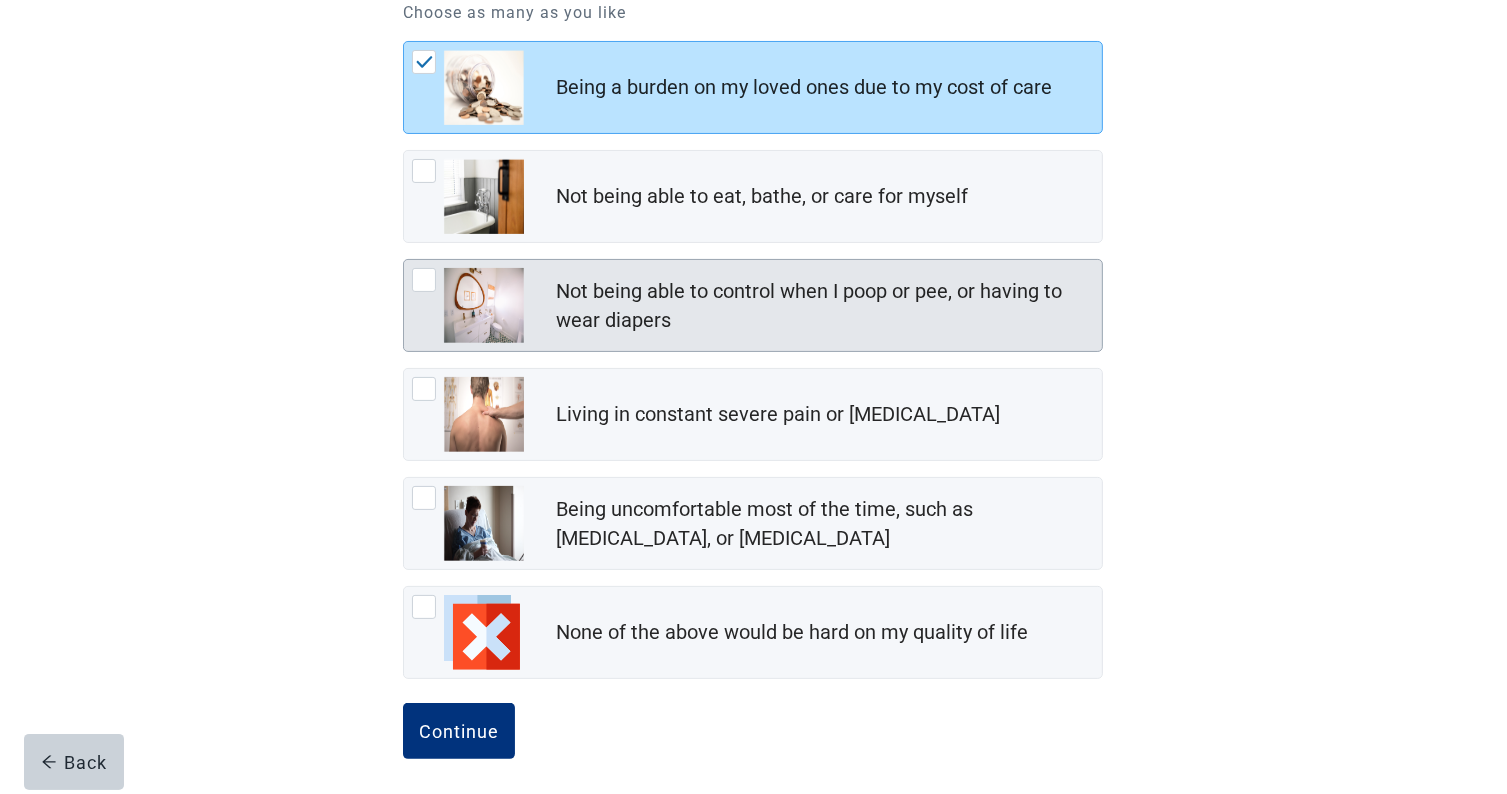 scroll, scrollTop: 304, scrollLeft: 0, axis: vertical 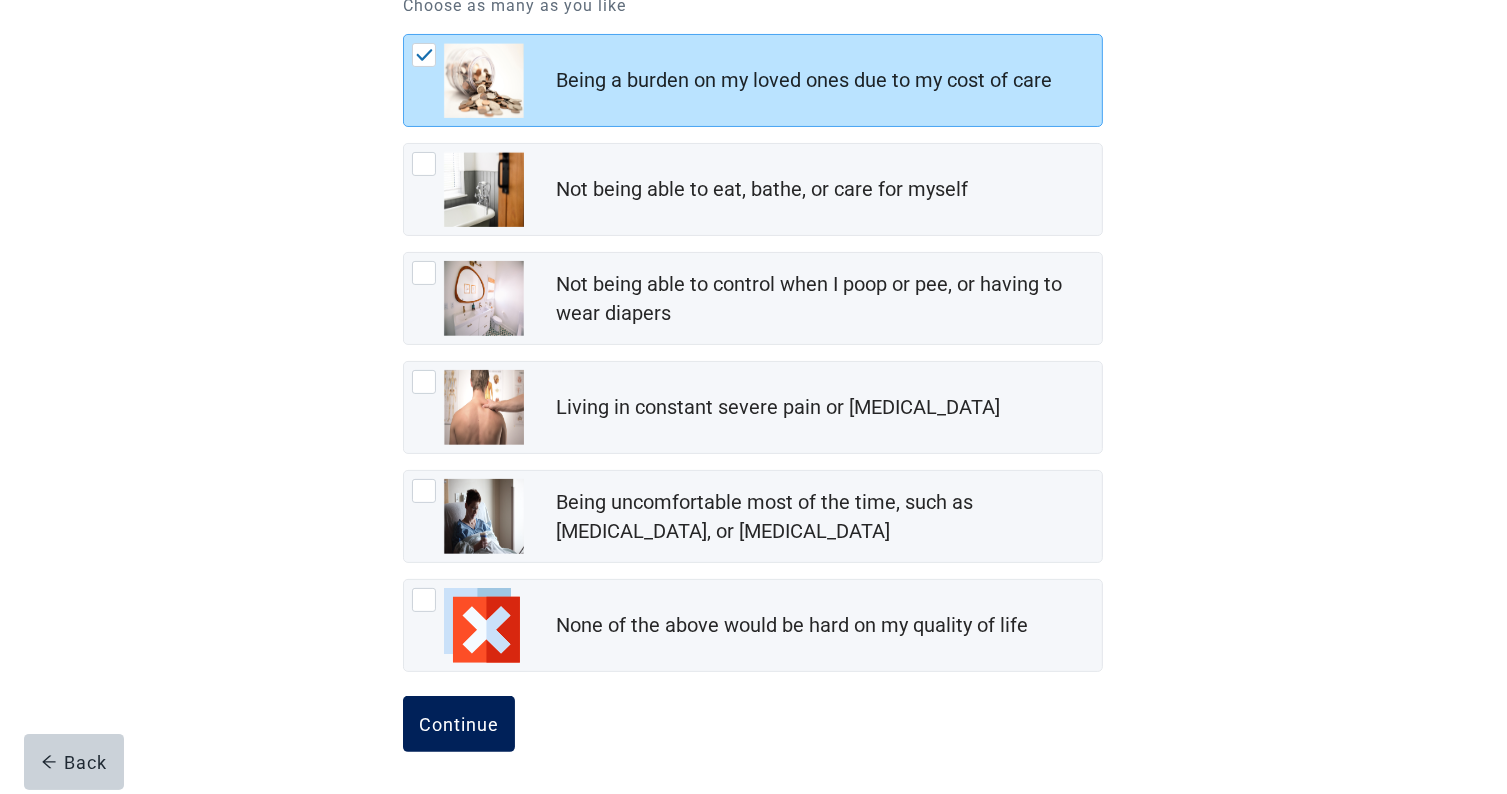 click on "Continue" at bounding box center [459, 724] 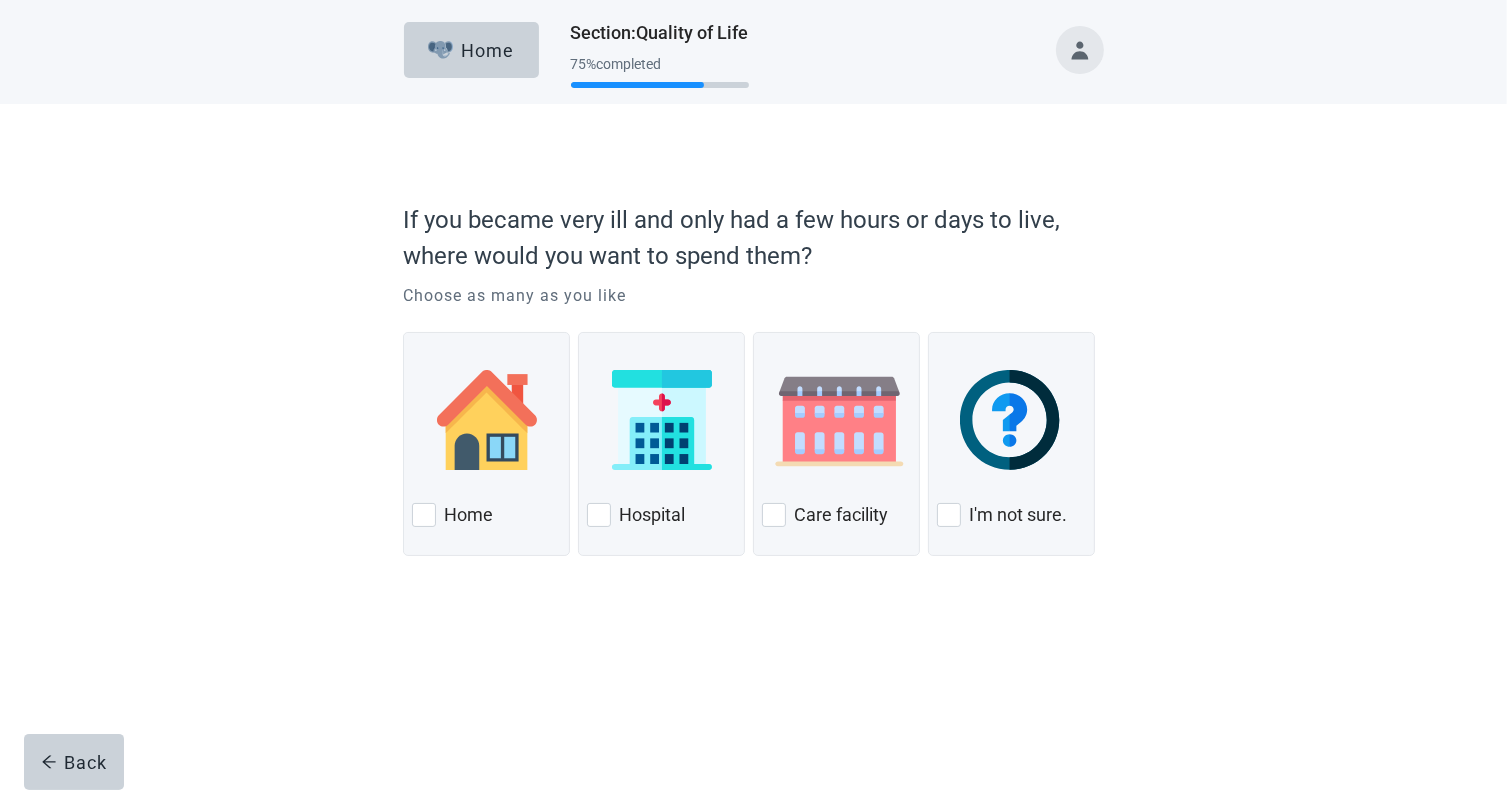 scroll, scrollTop: 0, scrollLeft: 0, axis: both 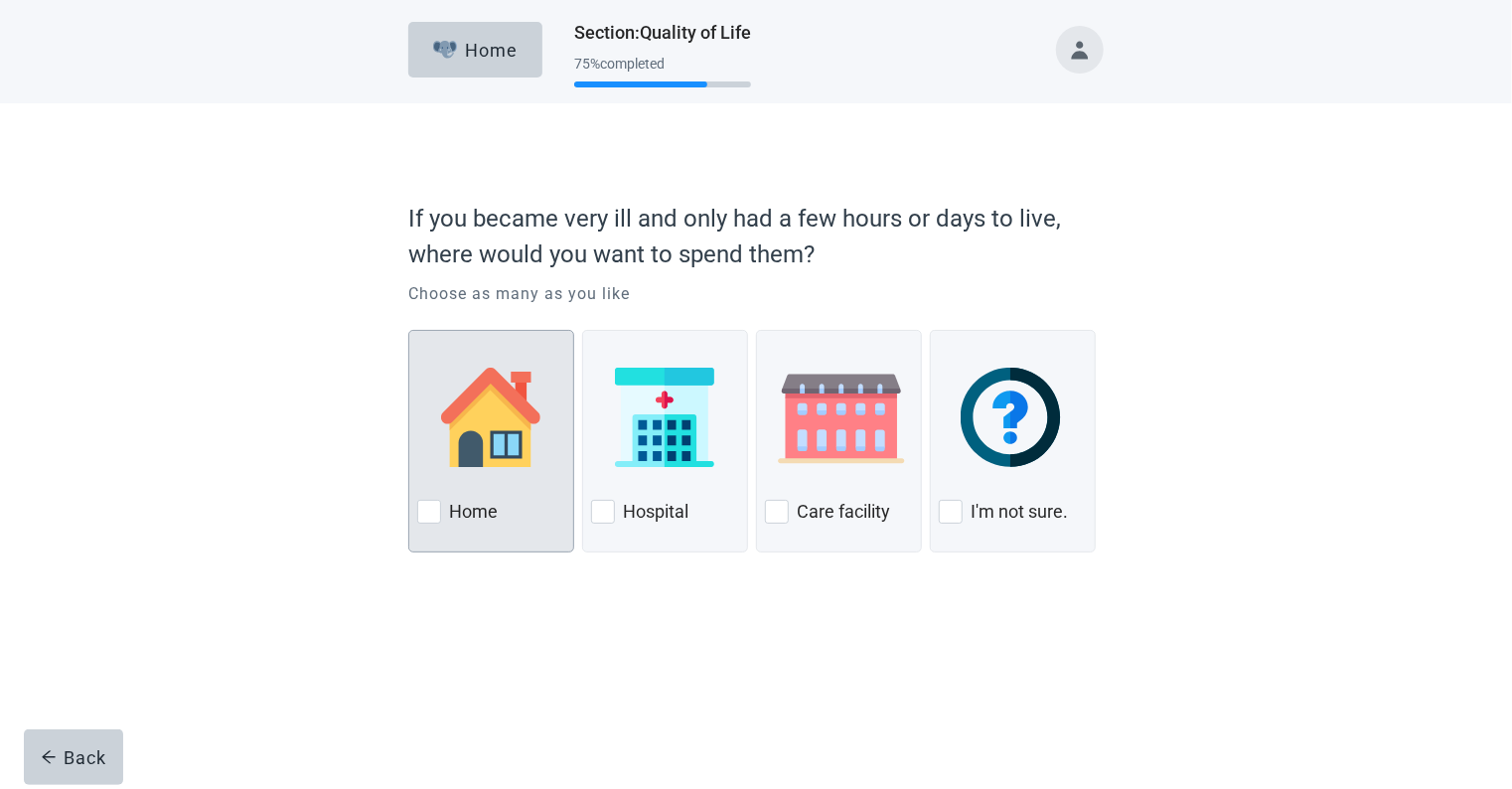 click at bounding box center (429, 512) 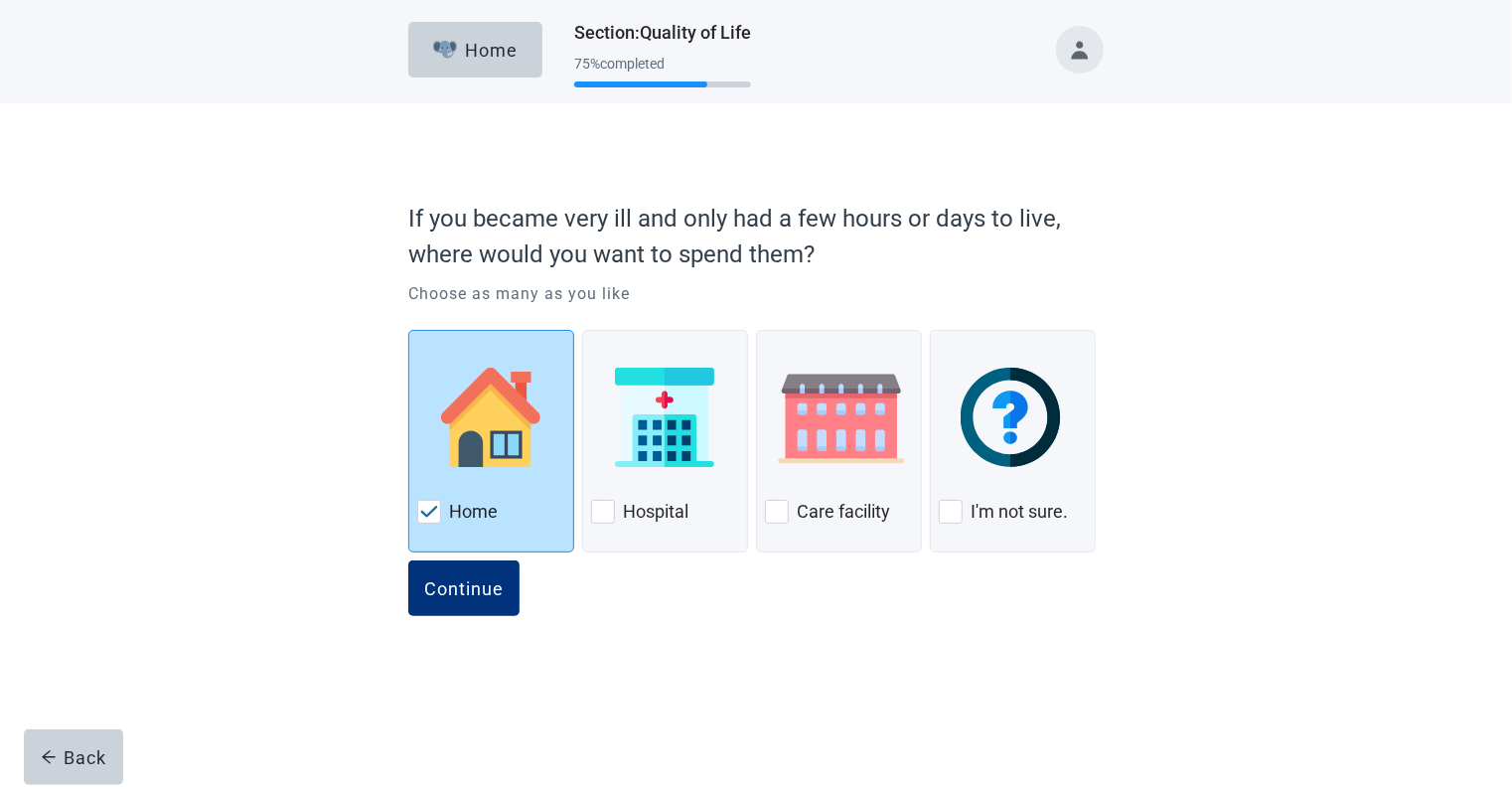 click at bounding box center (429, 512) 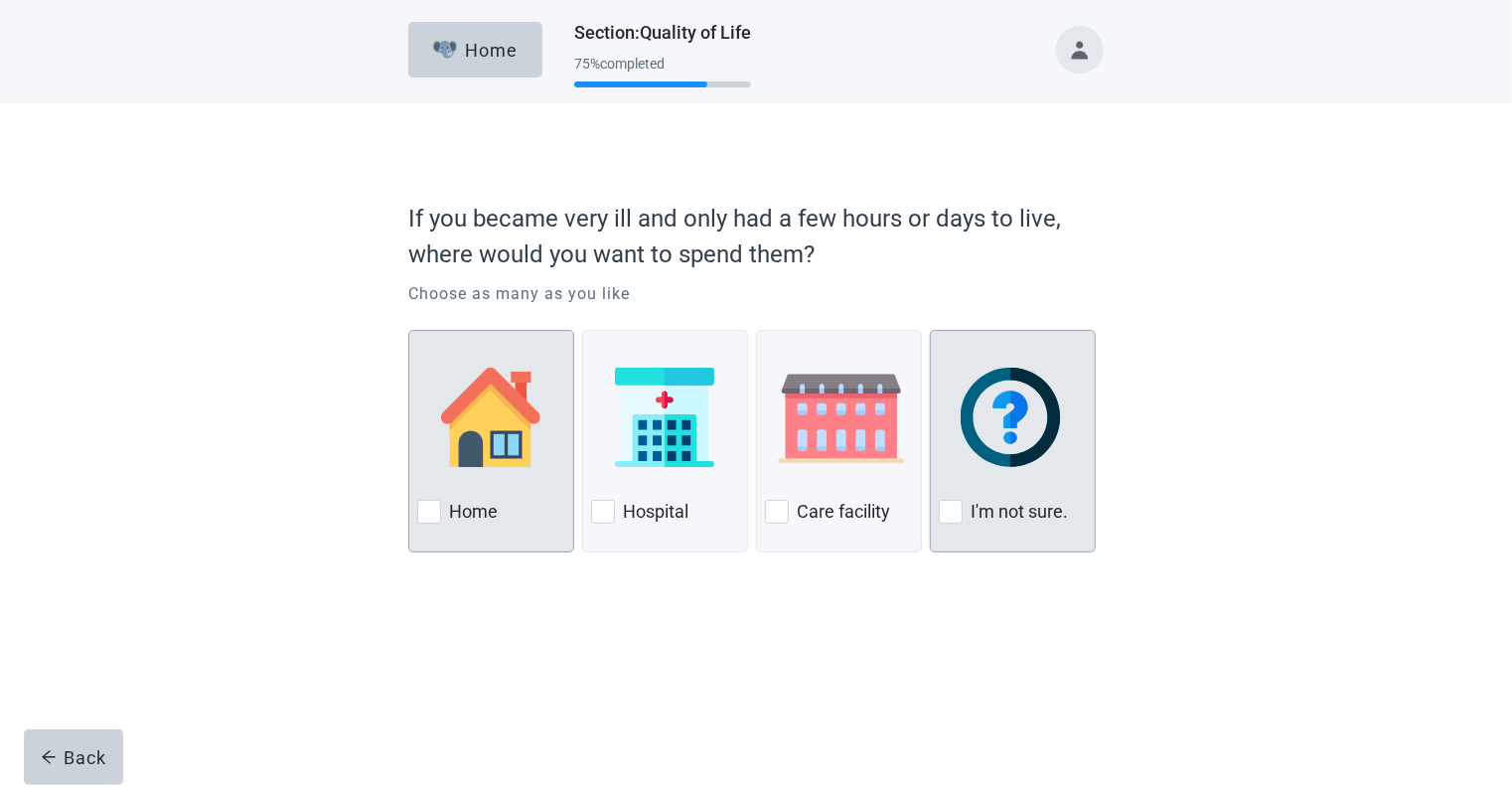 click at bounding box center (951, 512) 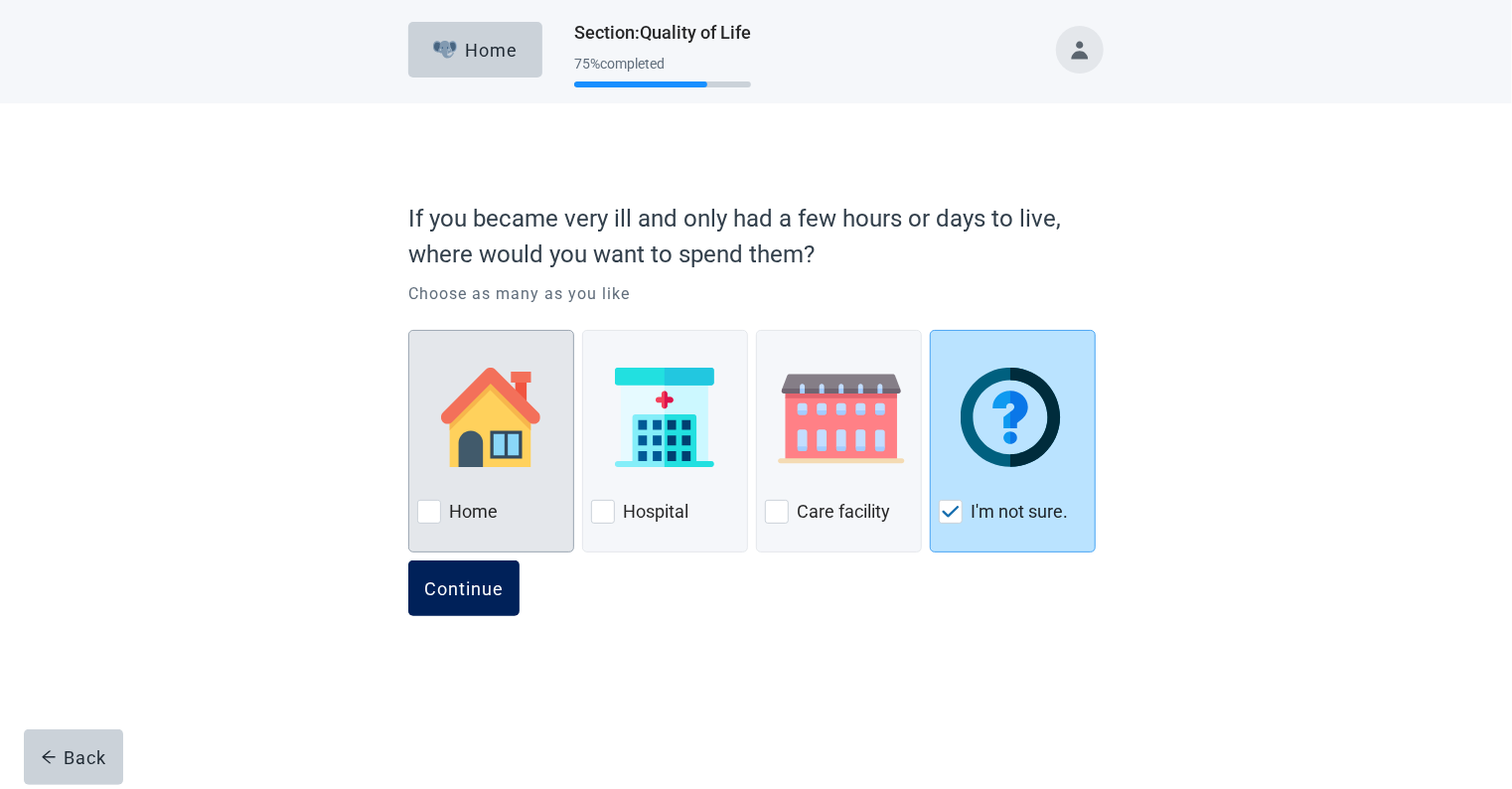 click on "Continue" at bounding box center (464, 588) 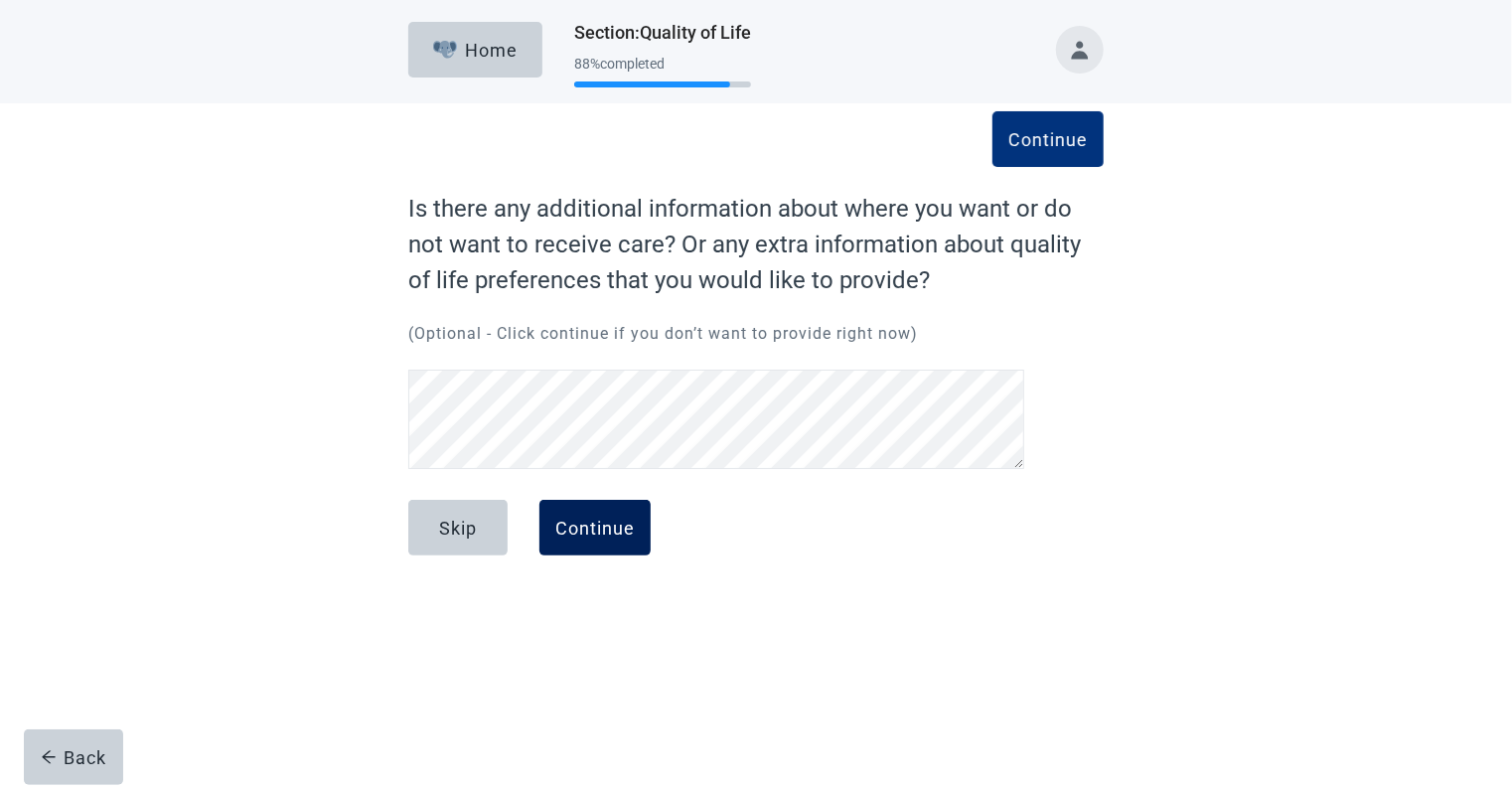click on "Continue" at bounding box center (595, 528) 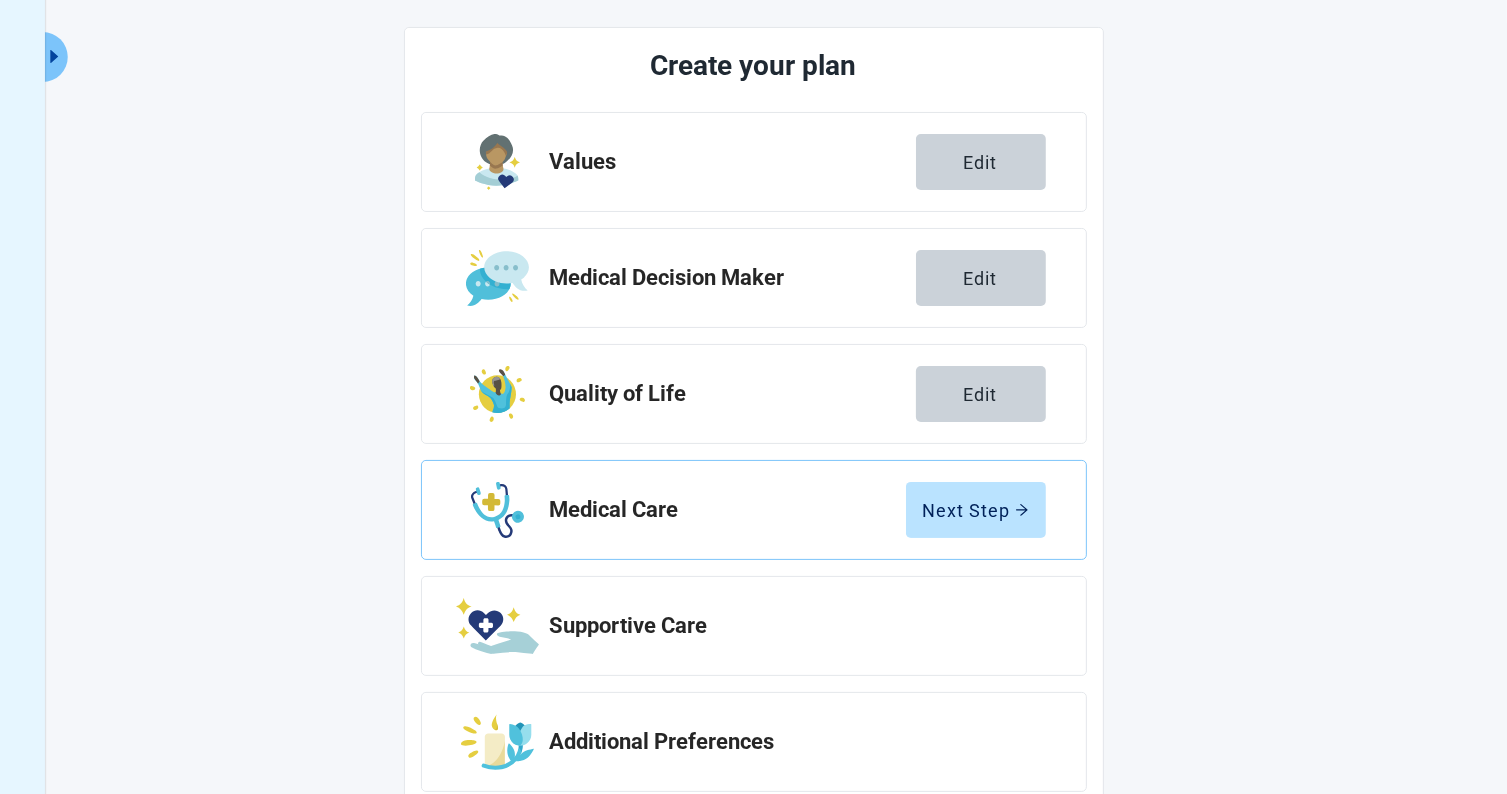 scroll, scrollTop: 278, scrollLeft: 0, axis: vertical 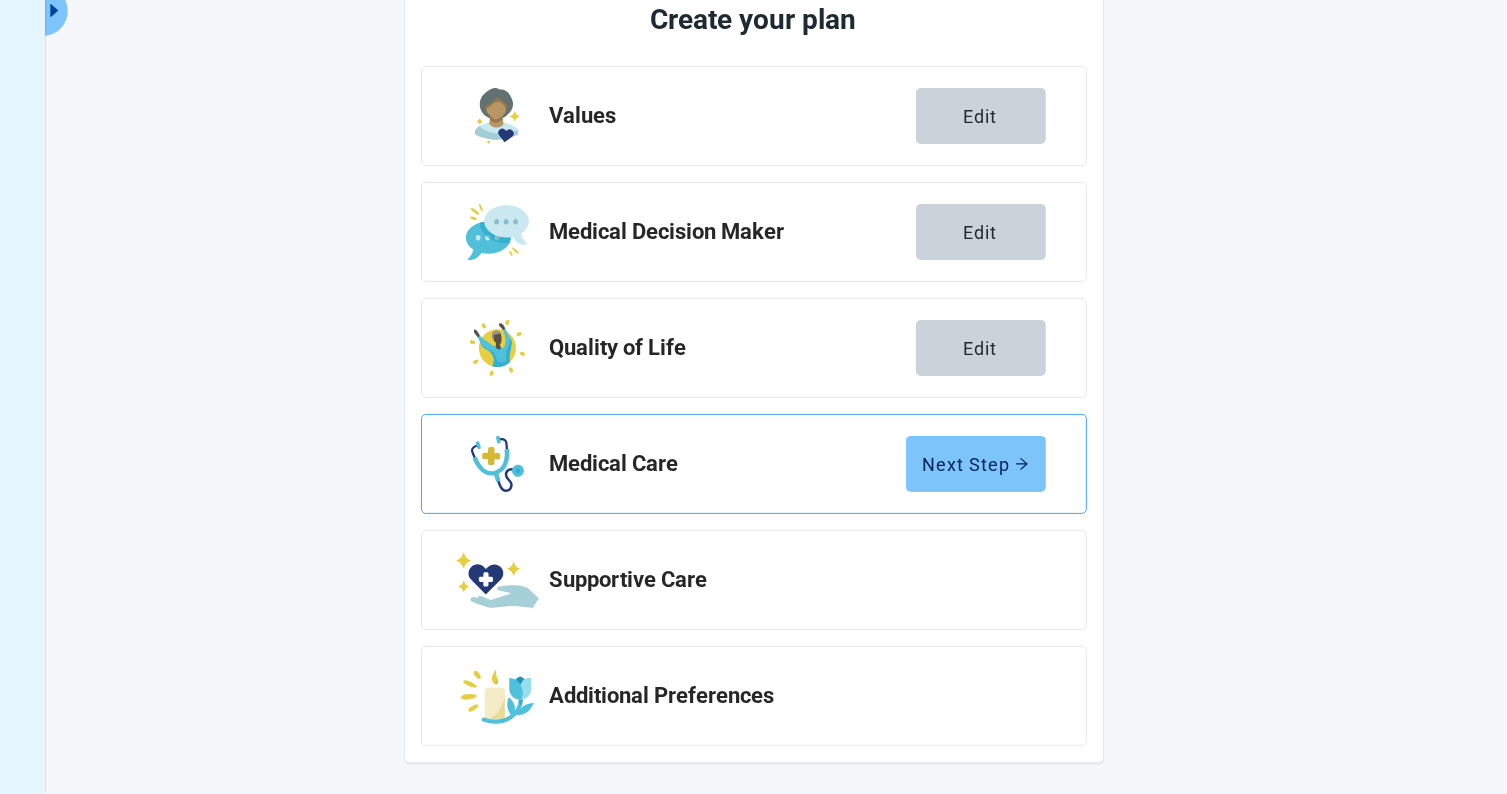 click on "Next Step" at bounding box center (976, 464) 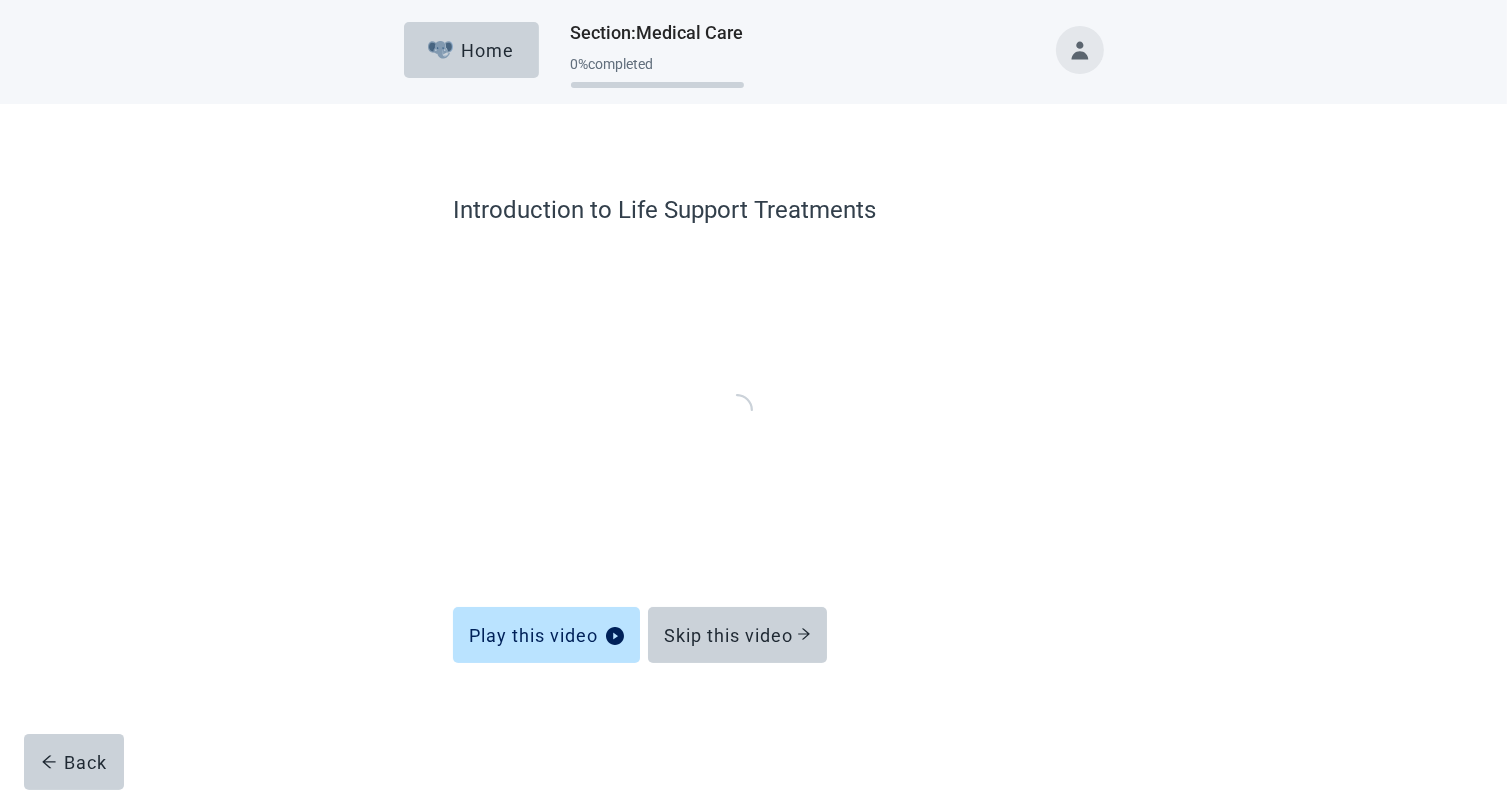 scroll, scrollTop: 0, scrollLeft: 0, axis: both 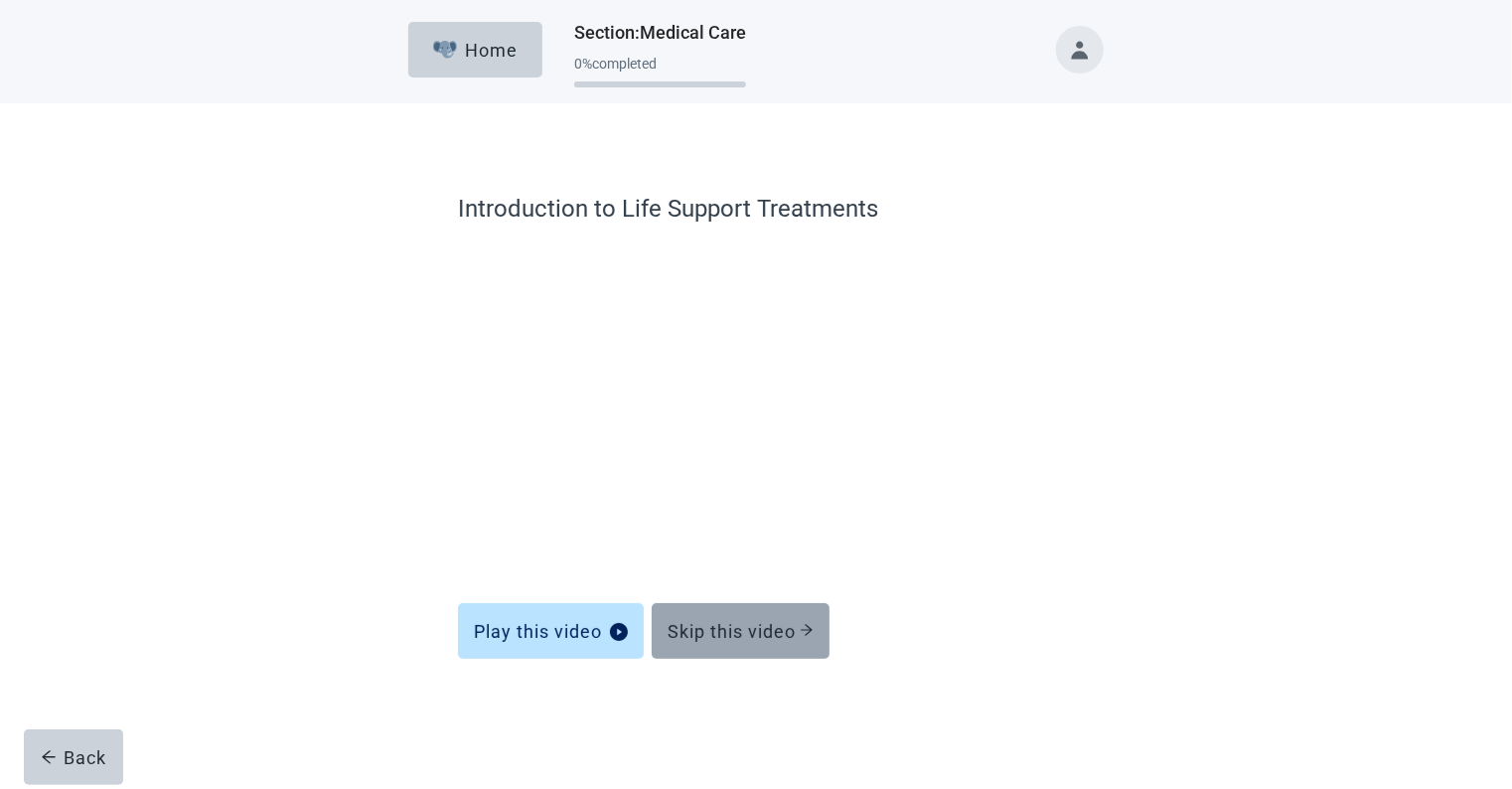 click on "Skip this video" at bounding box center [740, 631] 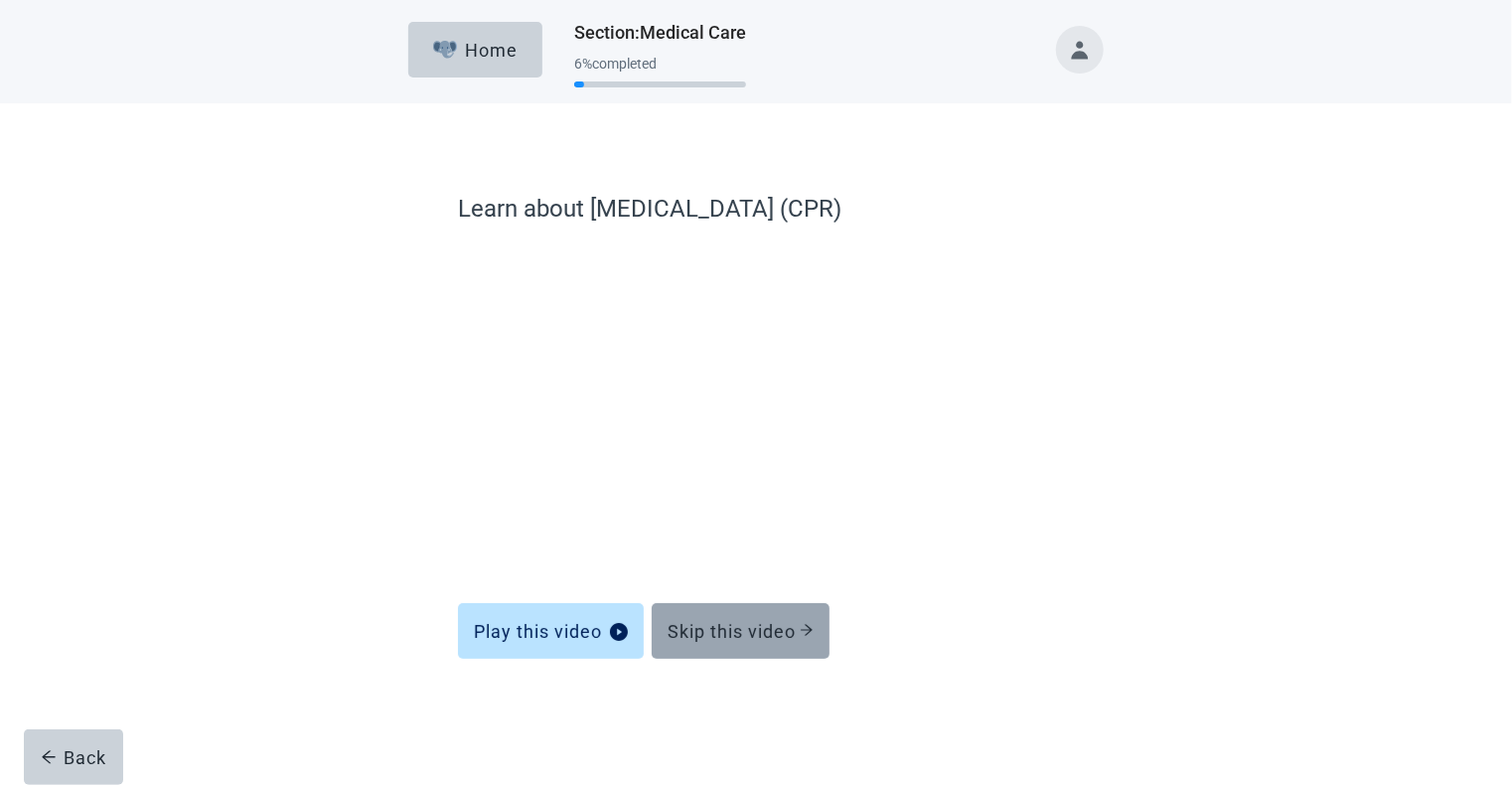 click on "Skip this video" at bounding box center (740, 631) 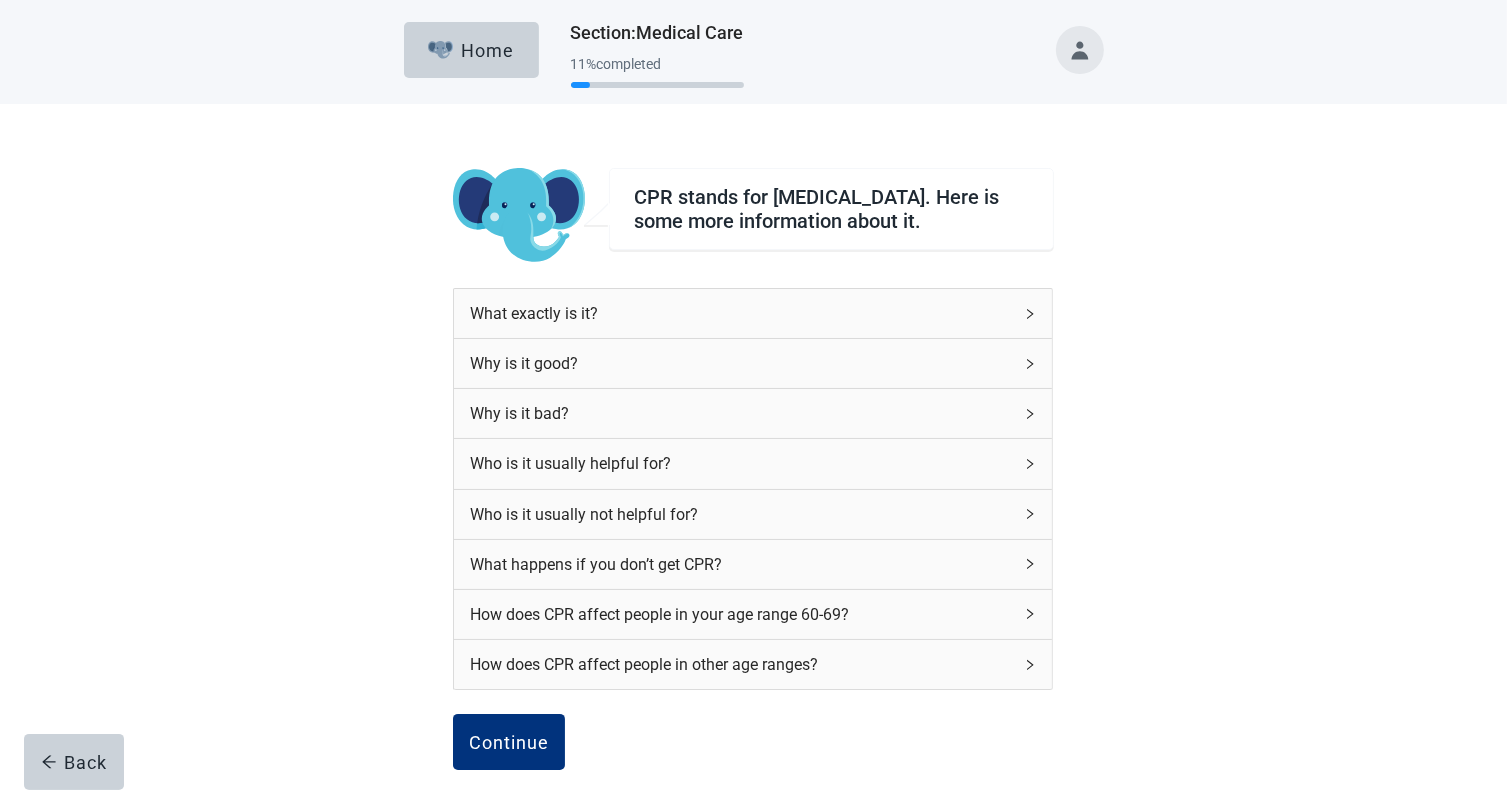 click 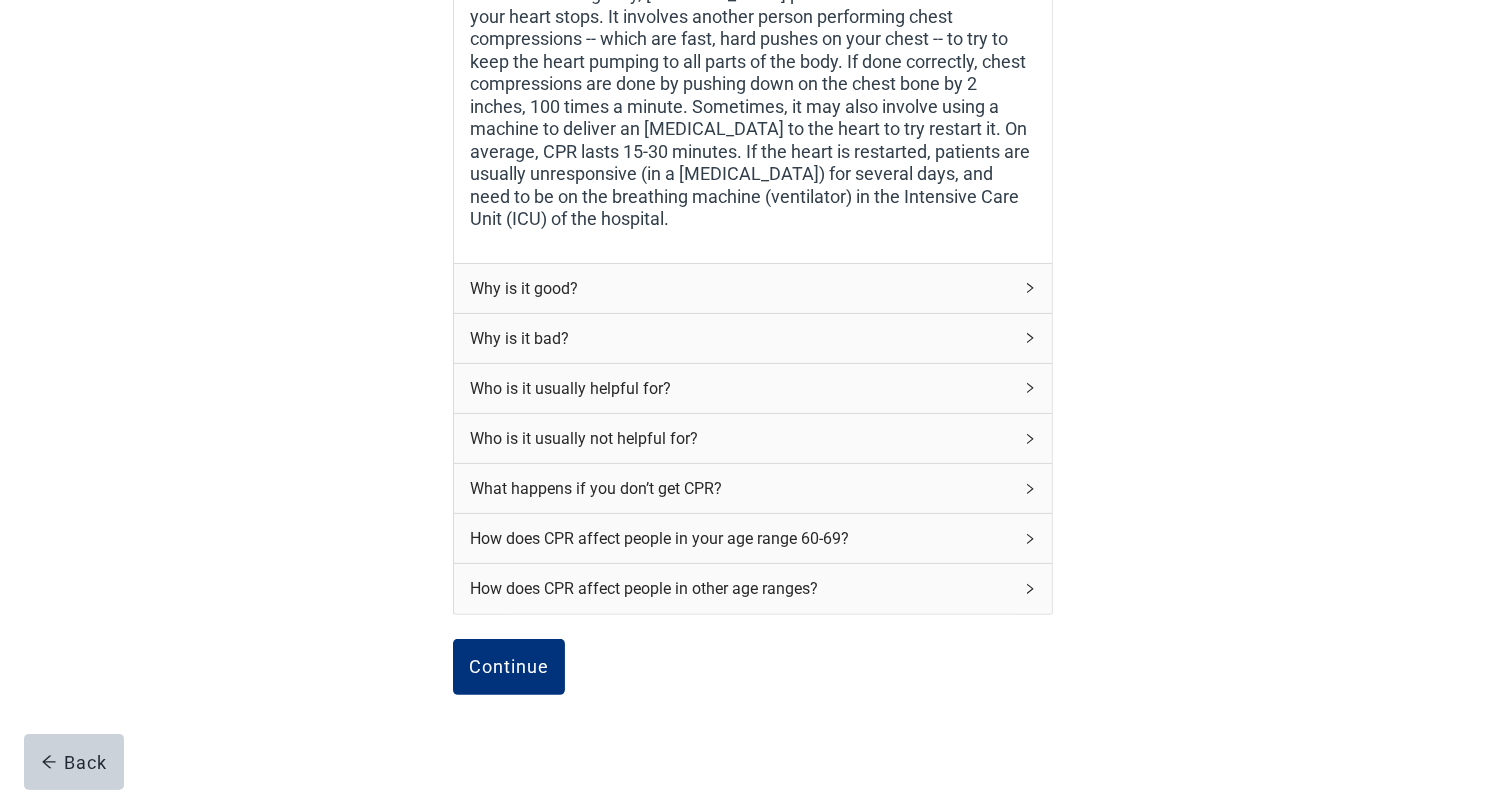 scroll, scrollTop: 500, scrollLeft: 0, axis: vertical 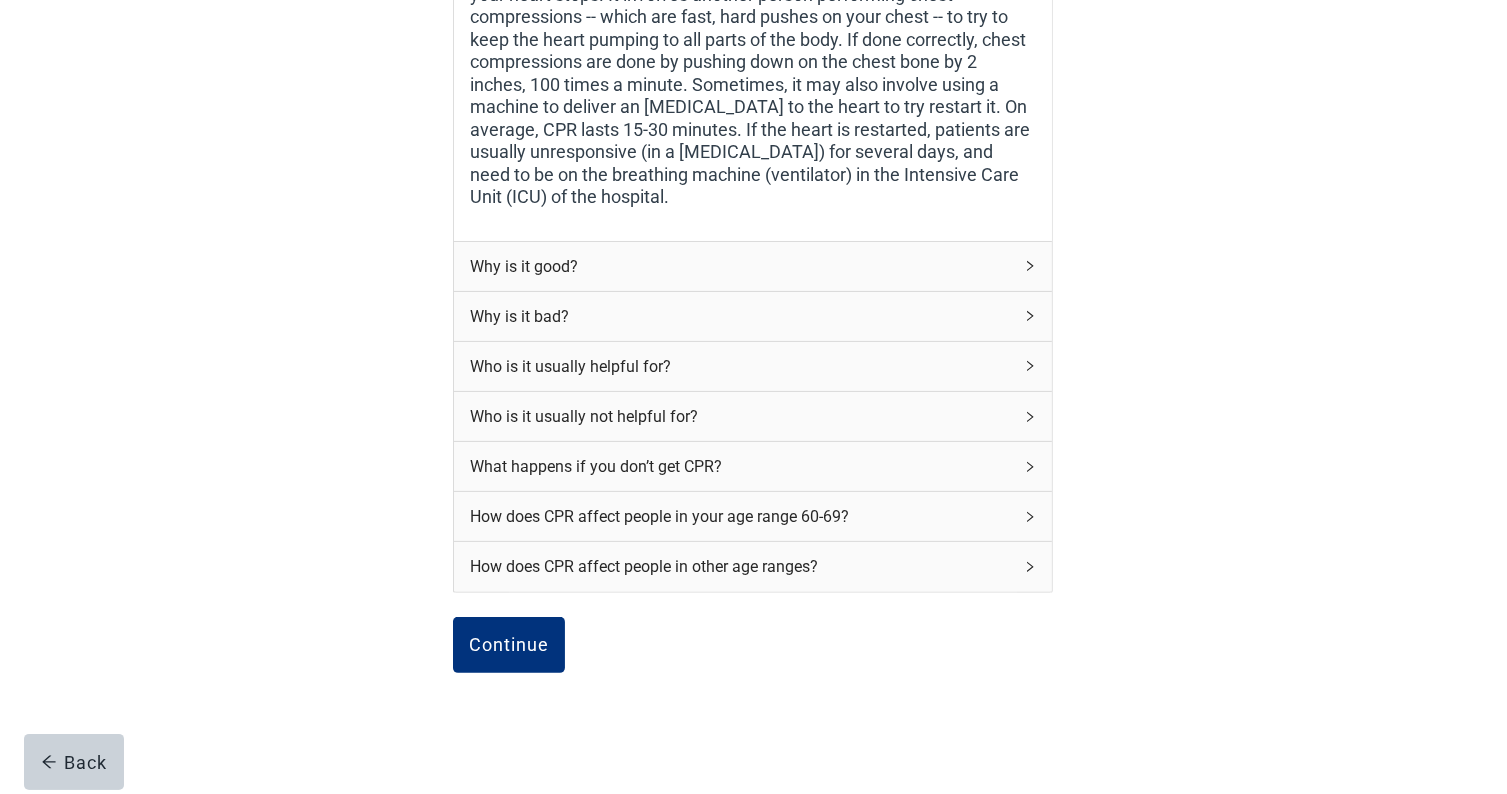 click on "Why is it good?" at bounding box center [753, 266] 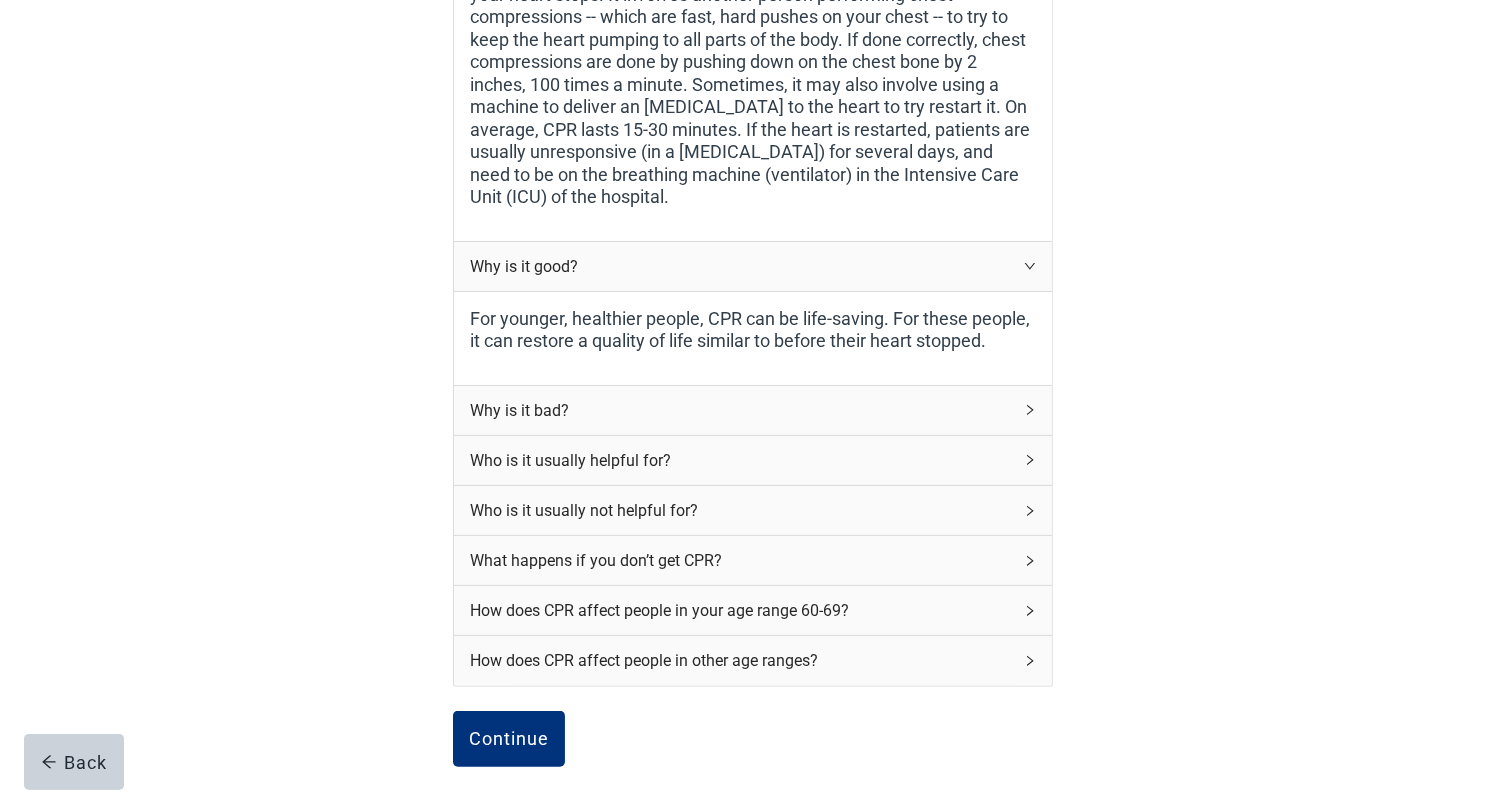 click on "Why is it bad?" at bounding box center (753, 410) 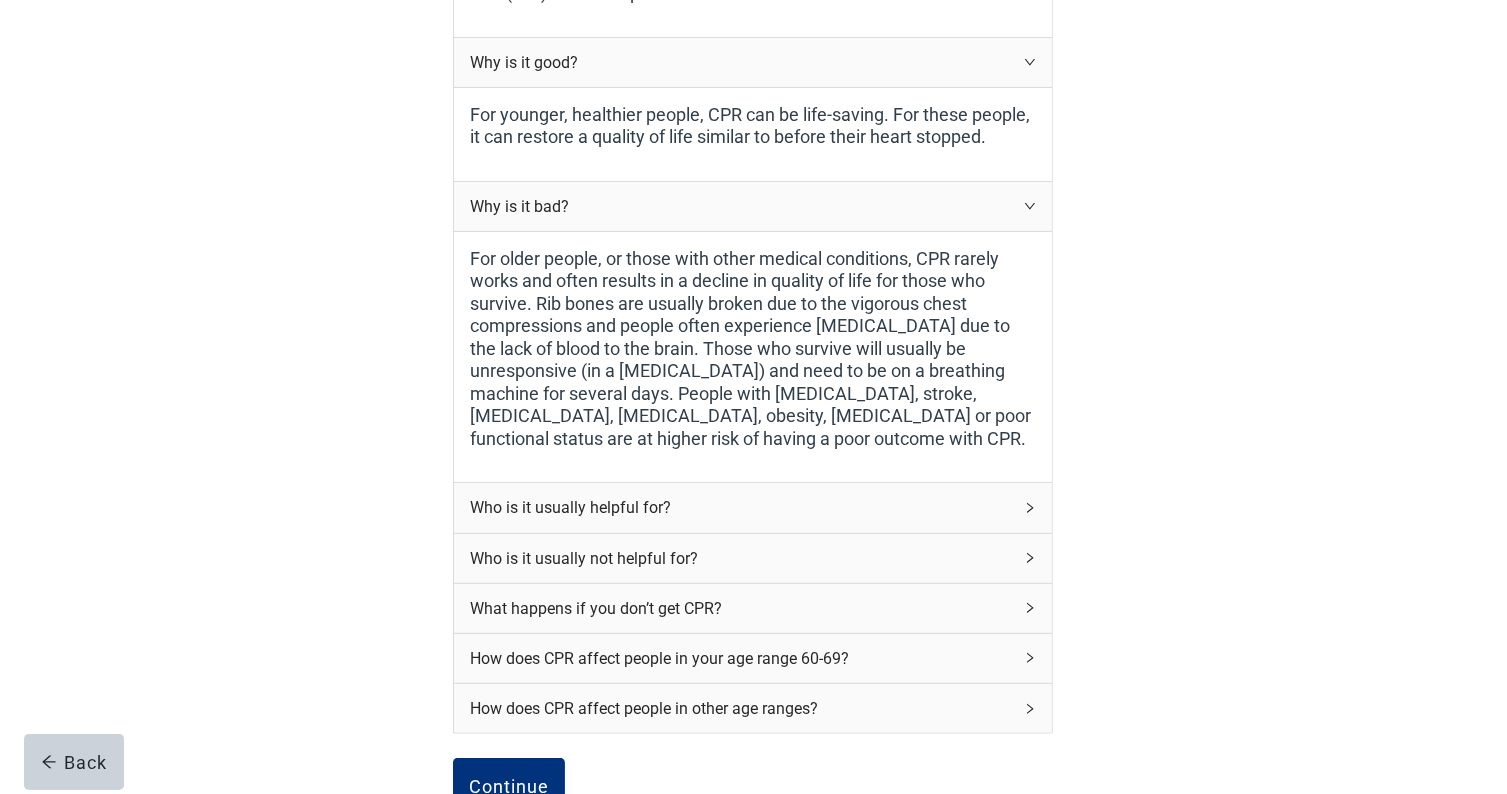 scroll, scrollTop: 800, scrollLeft: 0, axis: vertical 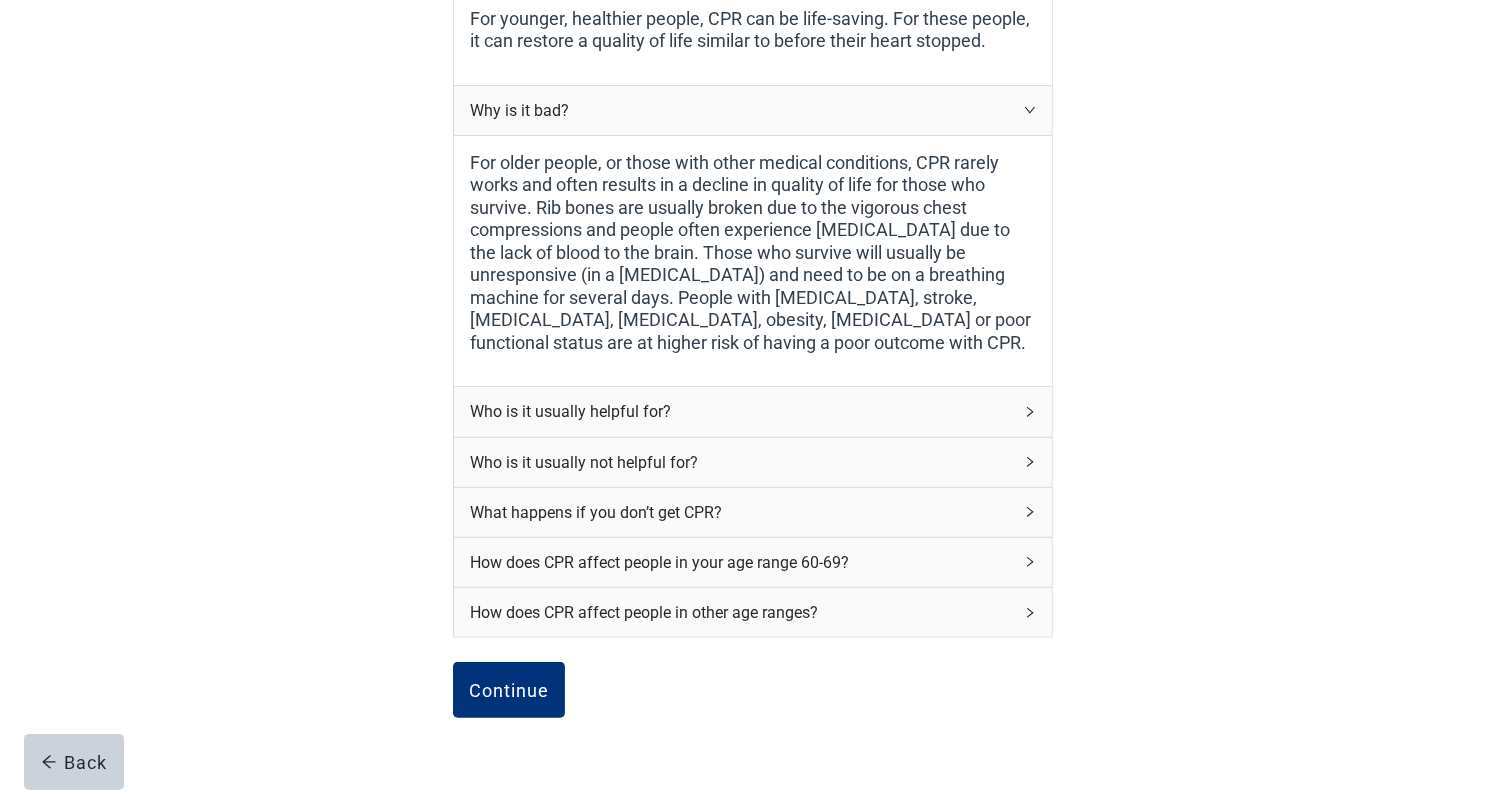 click on "Who is it usually helpful for?" at bounding box center (753, 411) 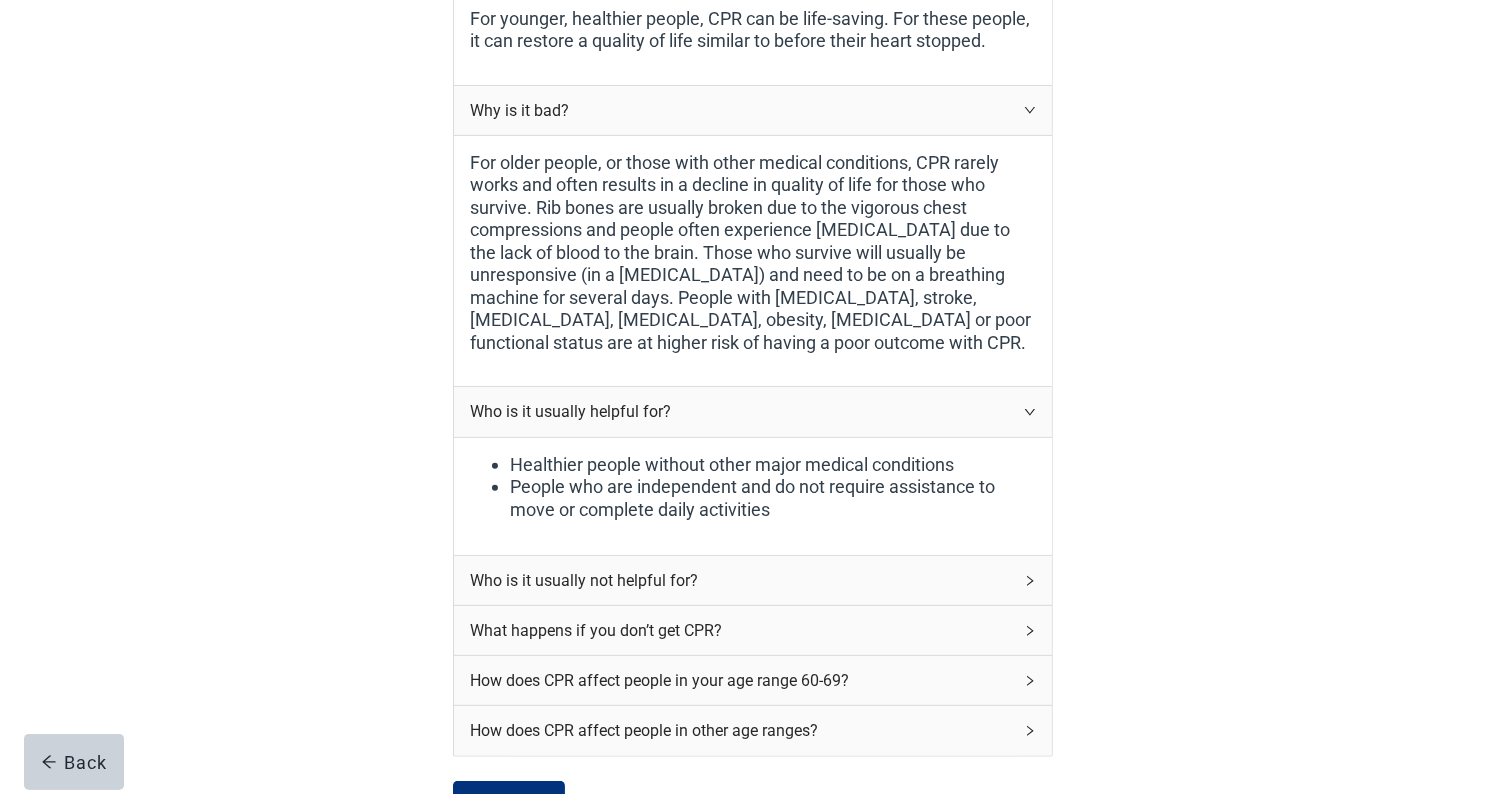 click on "Who is it usually not helpful for?" at bounding box center (753, 580) 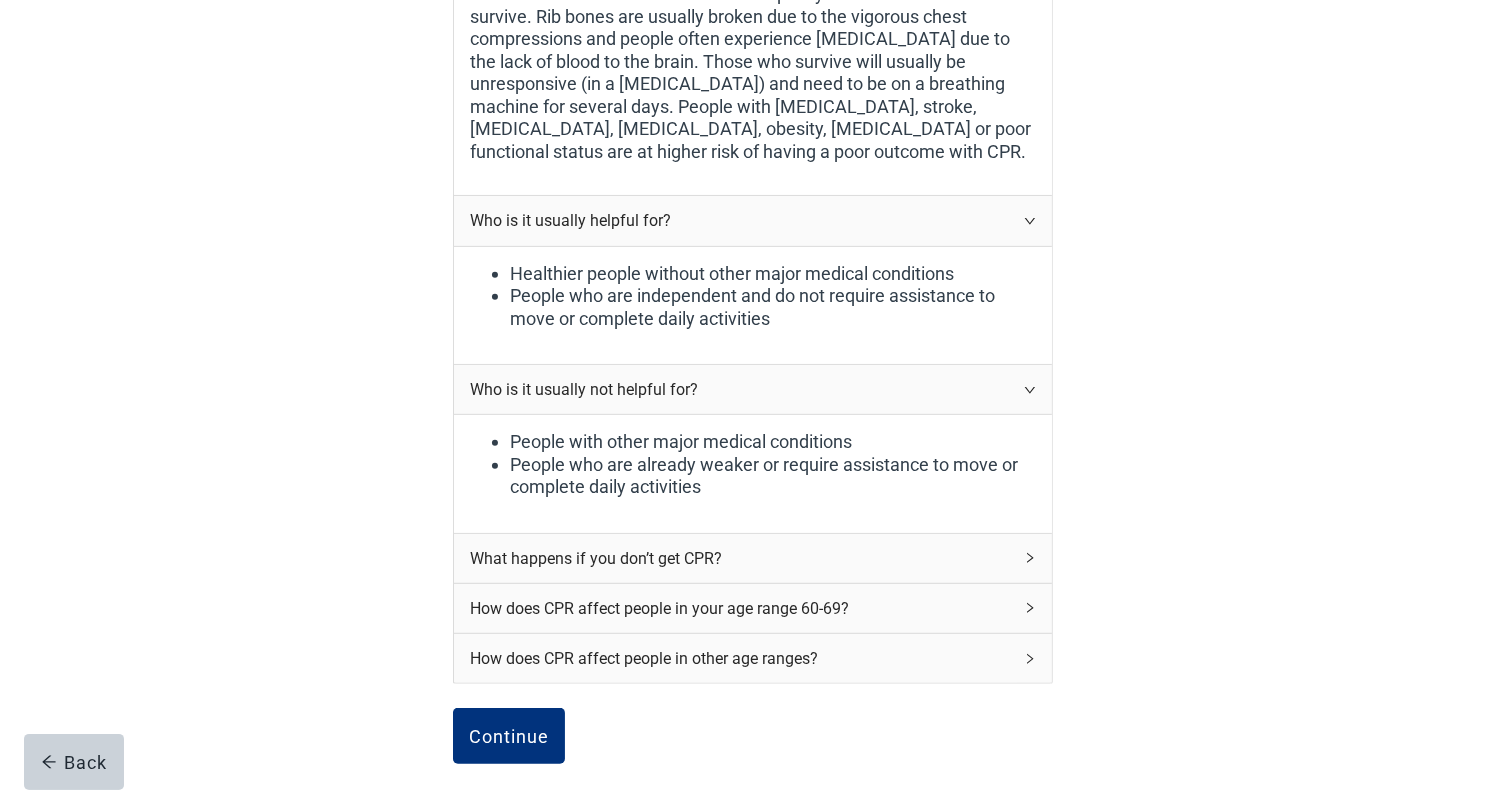 scroll, scrollTop: 1000, scrollLeft: 0, axis: vertical 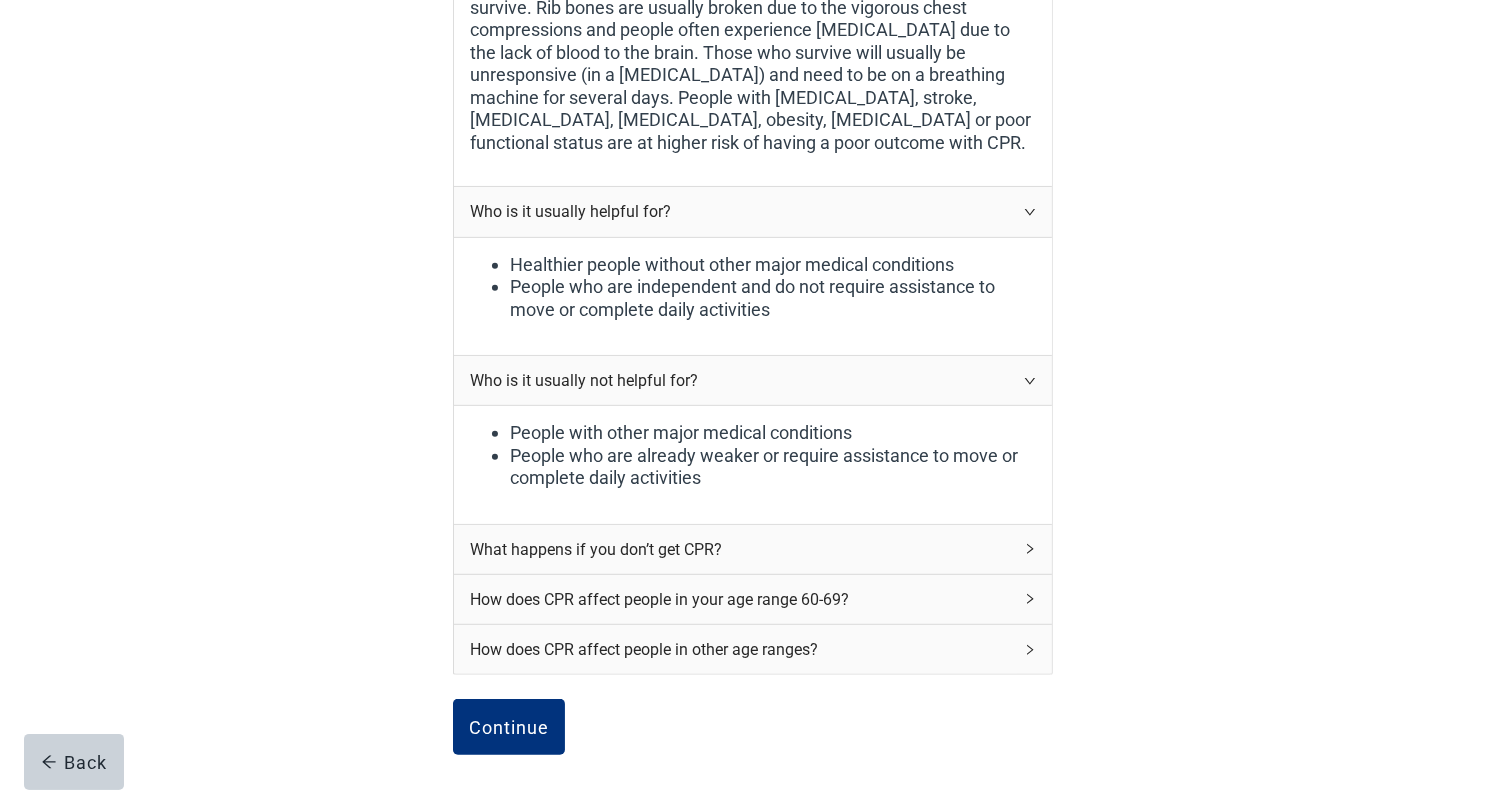 click 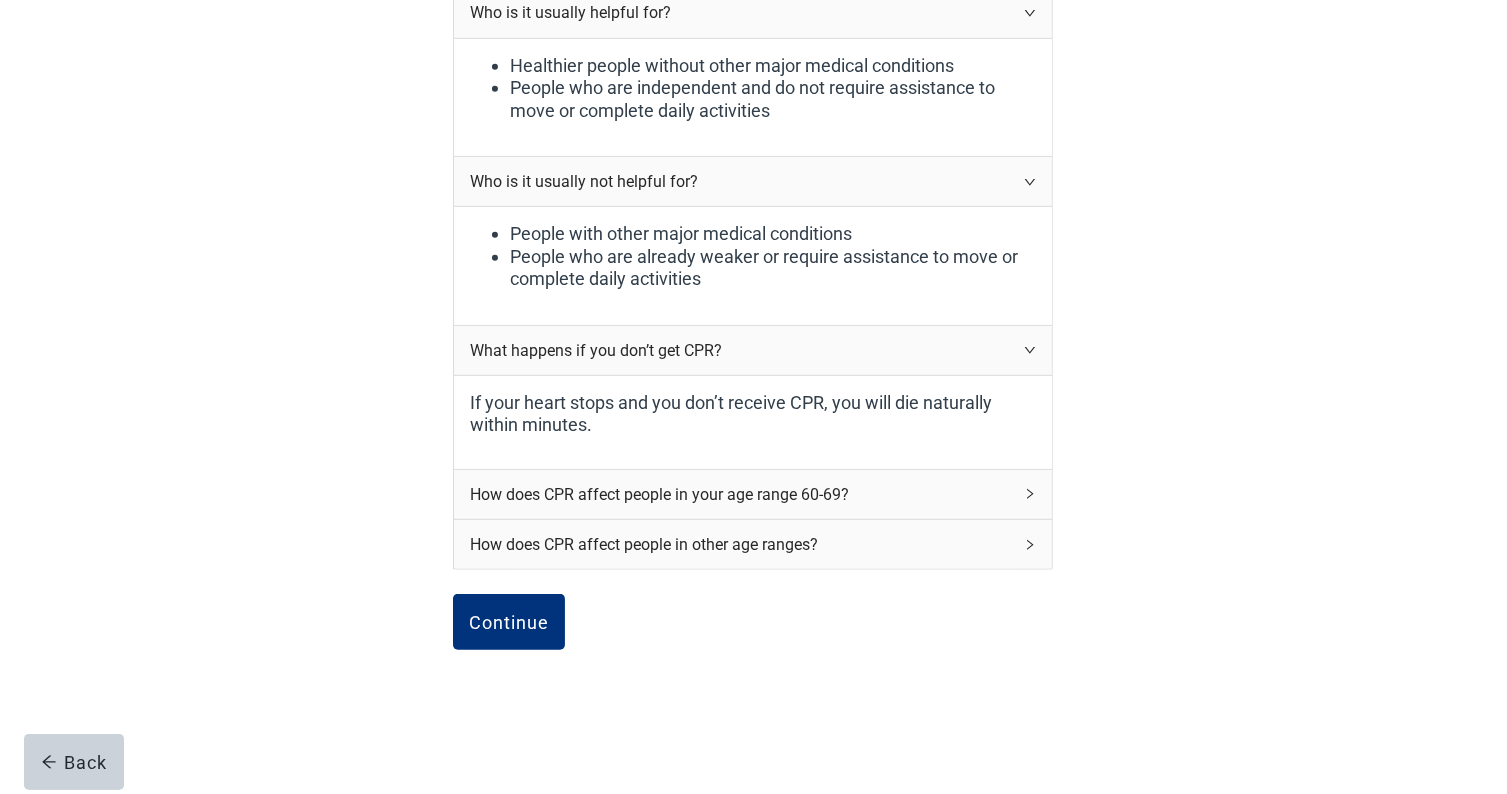 scroll, scrollTop: 1200, scrollLeft: 0, axis: vertical 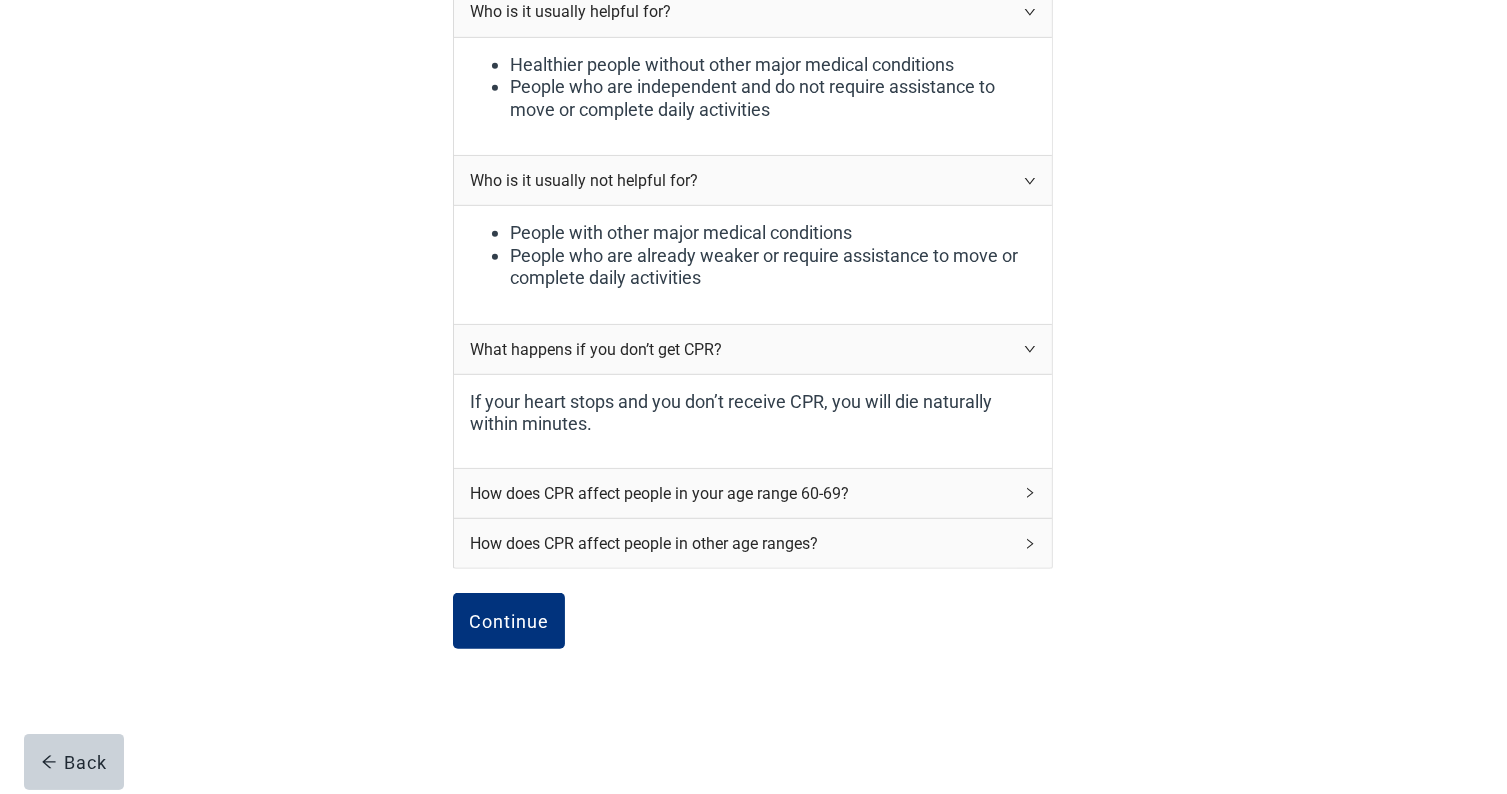 click 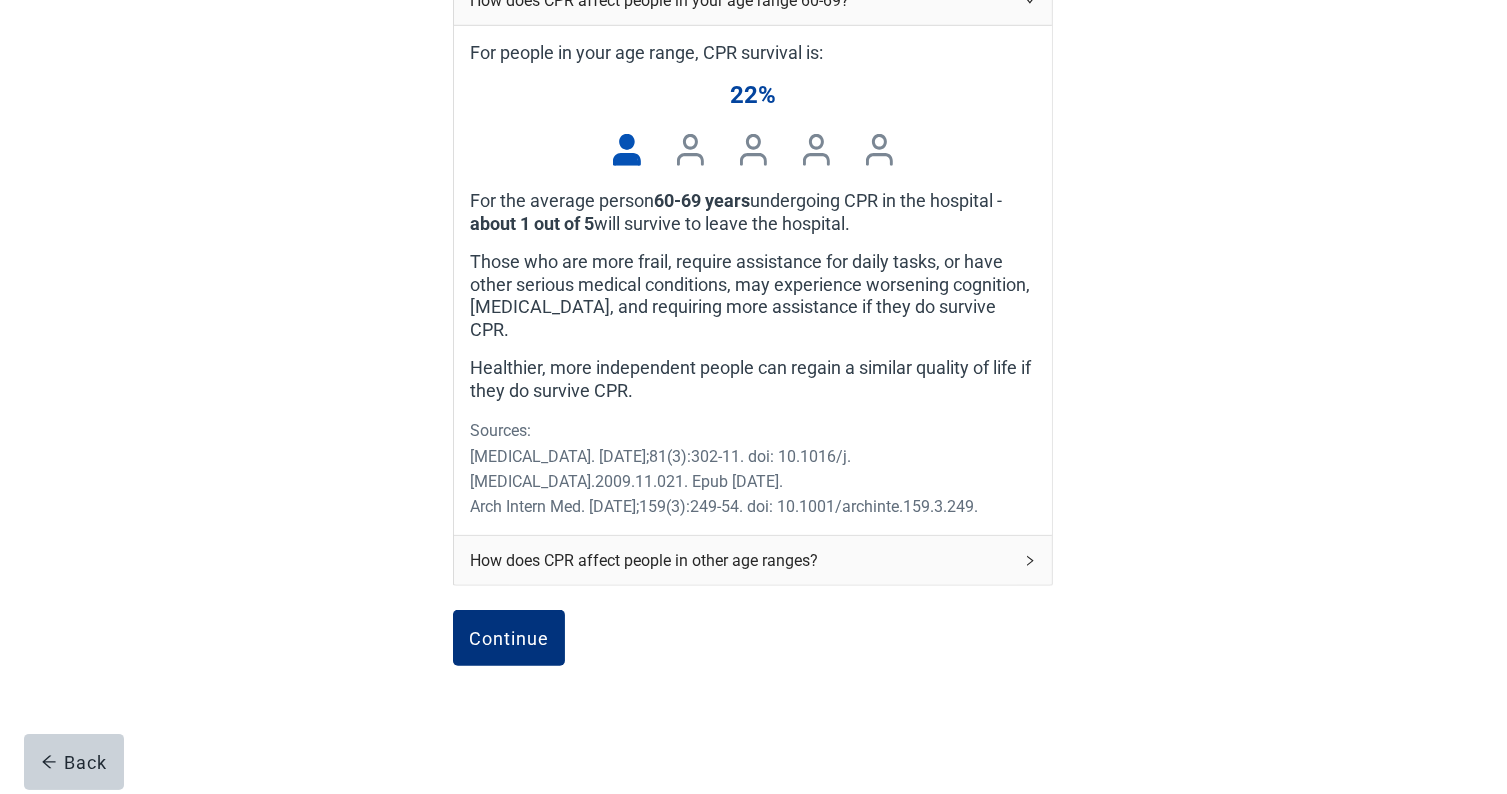 scroll, scrollTop: 1700, scrollLeft: 0, axis: vertical 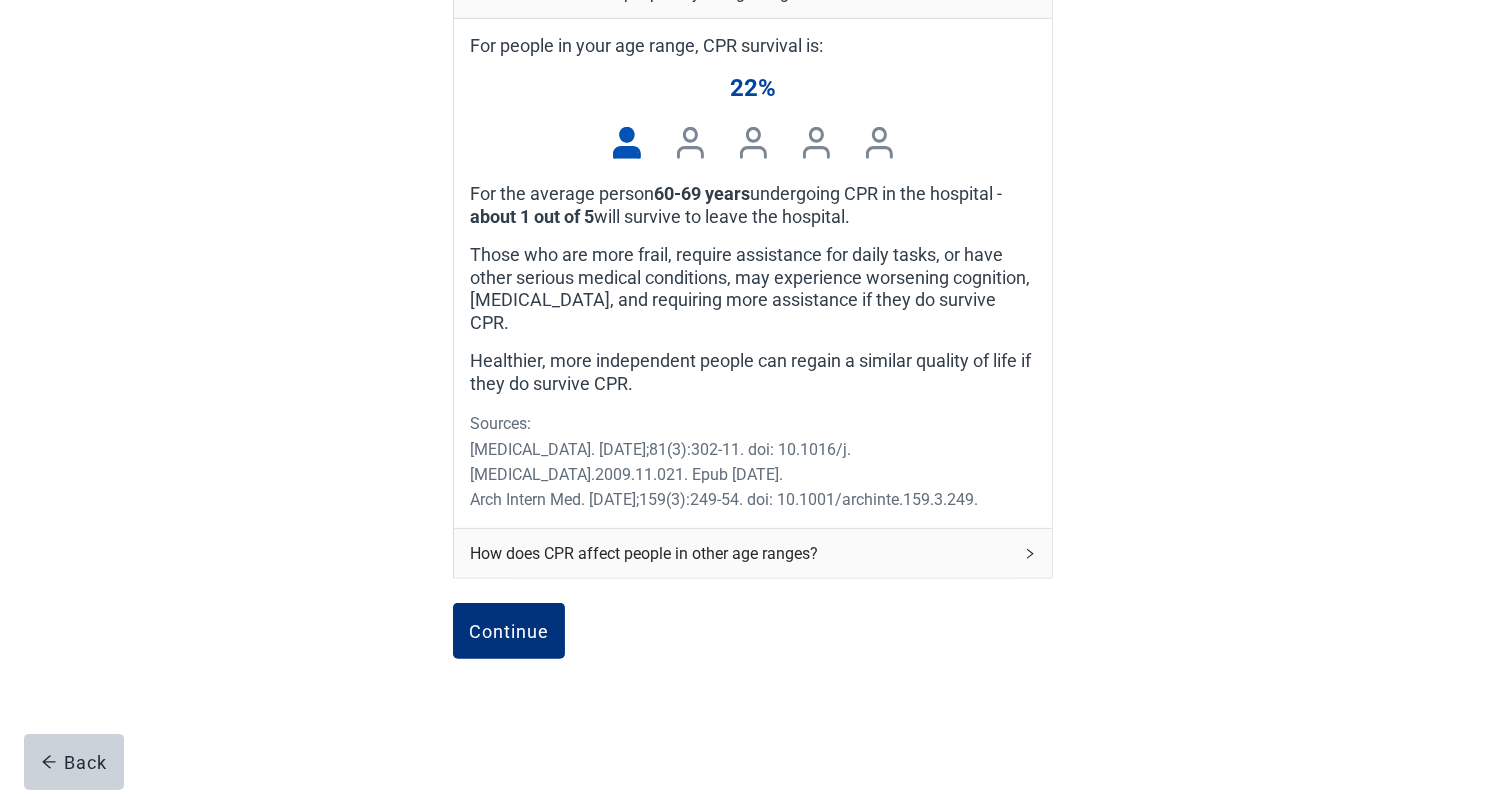 click on "How does CPR affect people in other age ranges?" at bounding box center (753, 553) 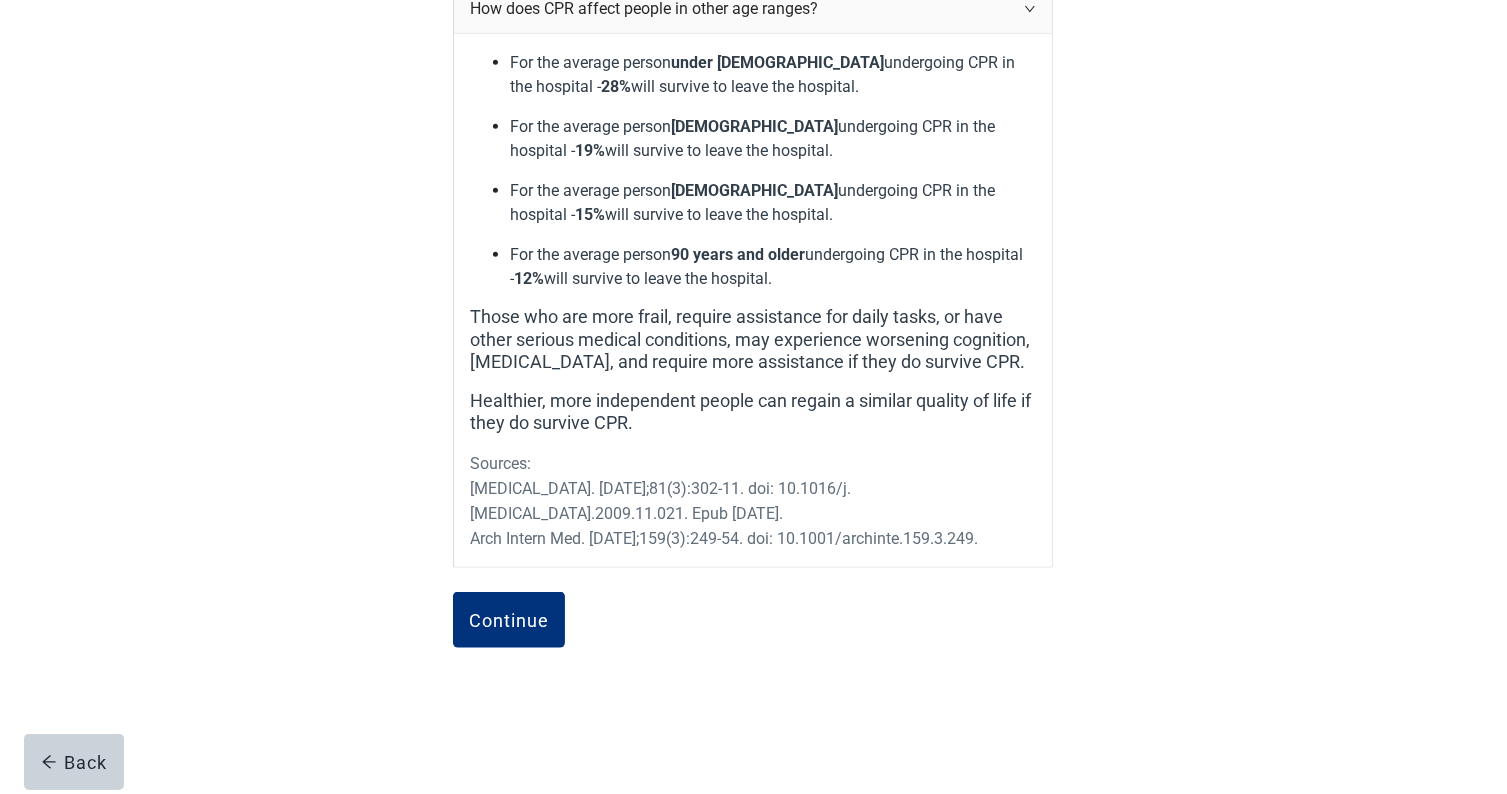 scroll, scrollTop: 2258, scrollLeft: 0, axis: vertical 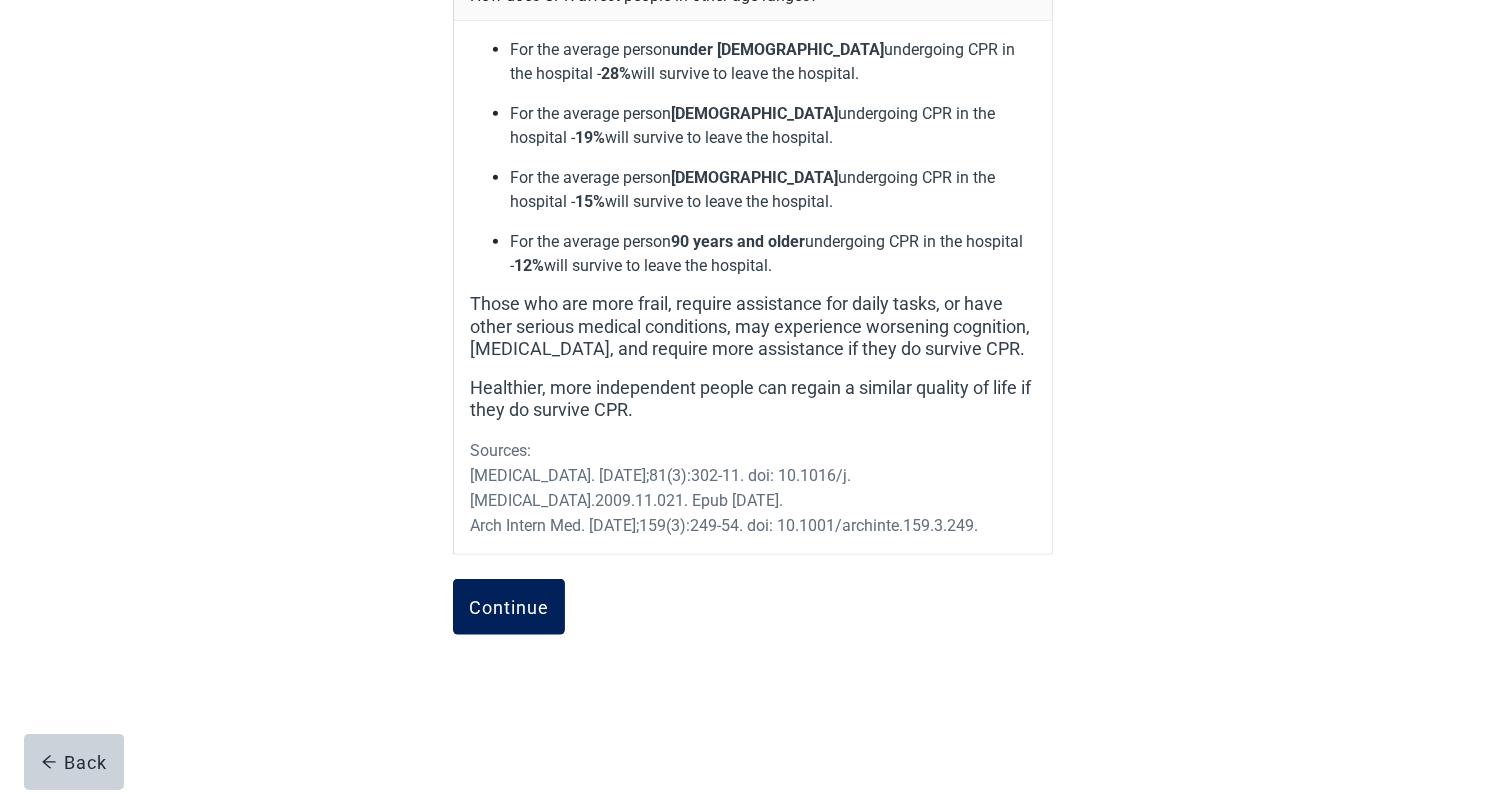 click on "Continue" at bounding box center (509, 607) 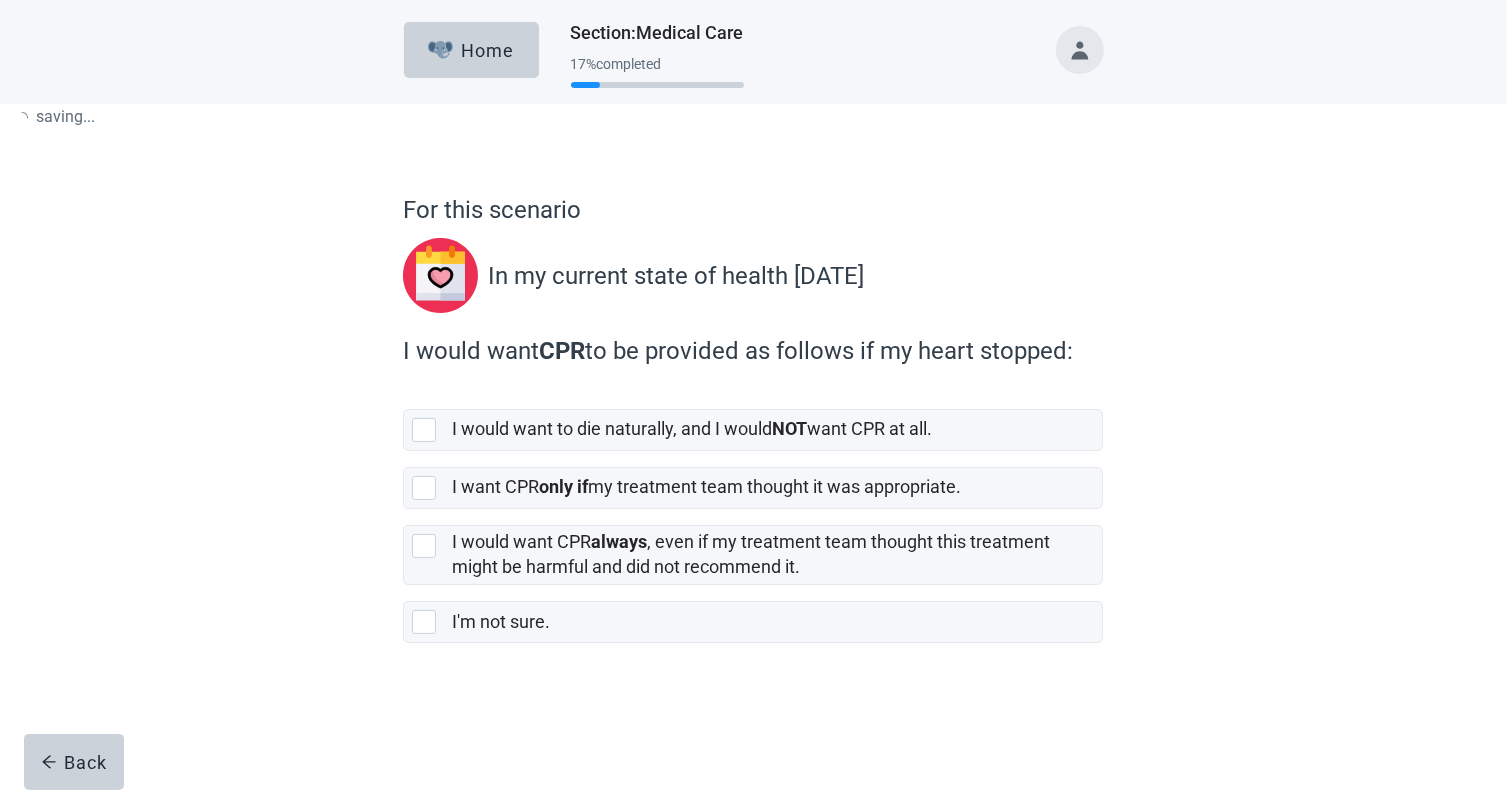 scroll, scrollTop: 0, scrollLeft: 0, axis: both 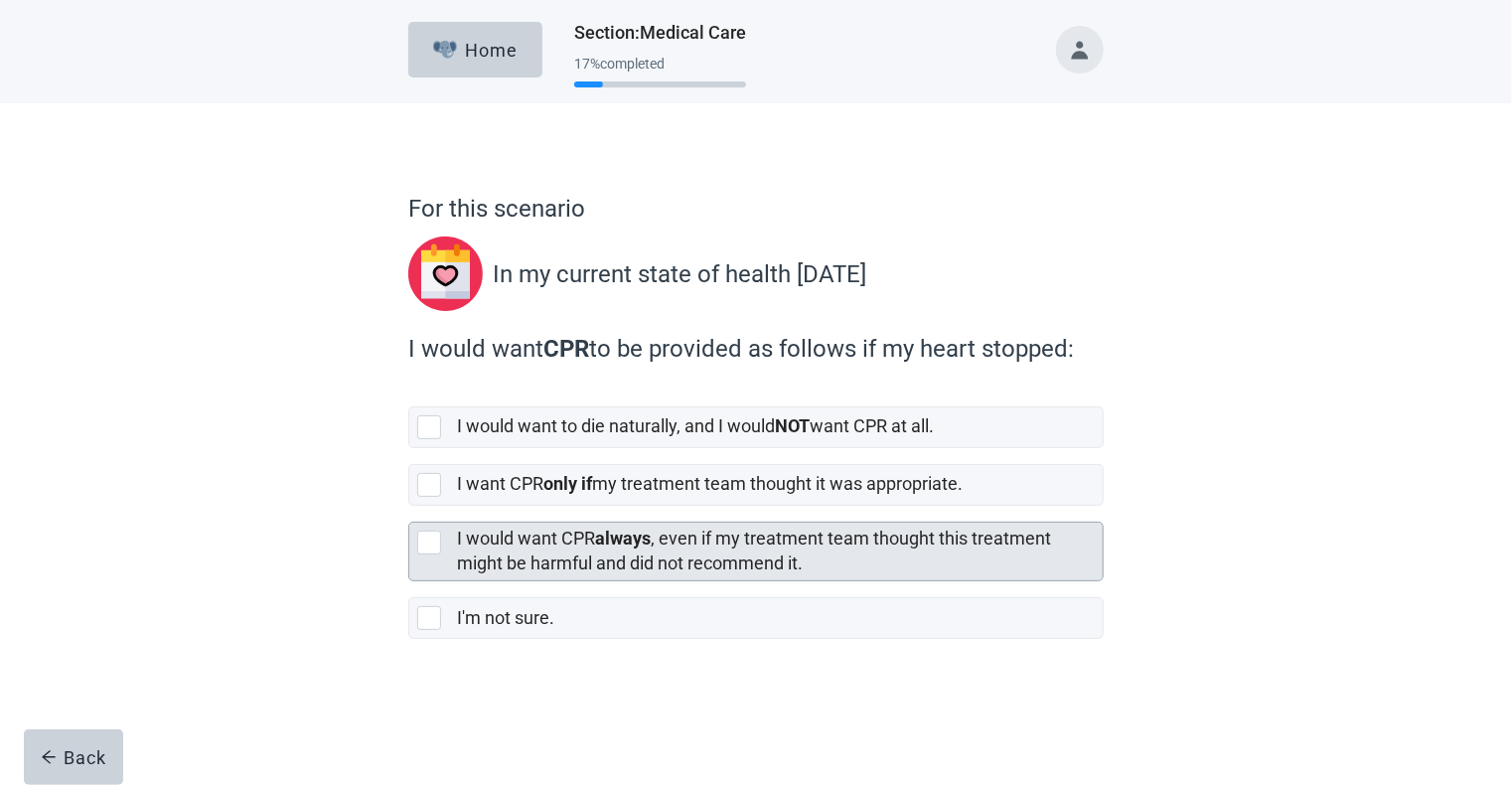click at bounding box center (429, 543) 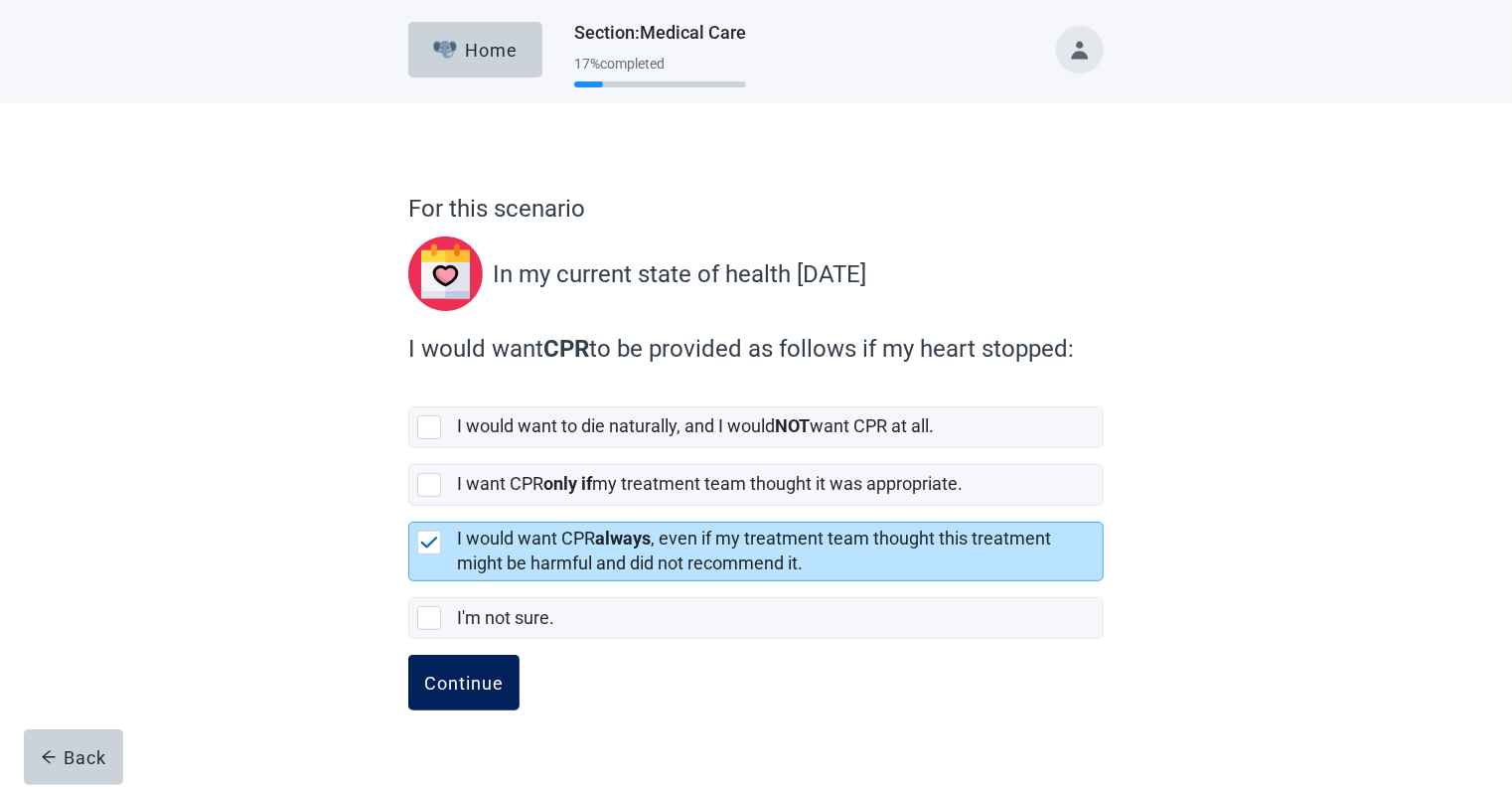 click on "Continue" at bounding box center [464, 683] 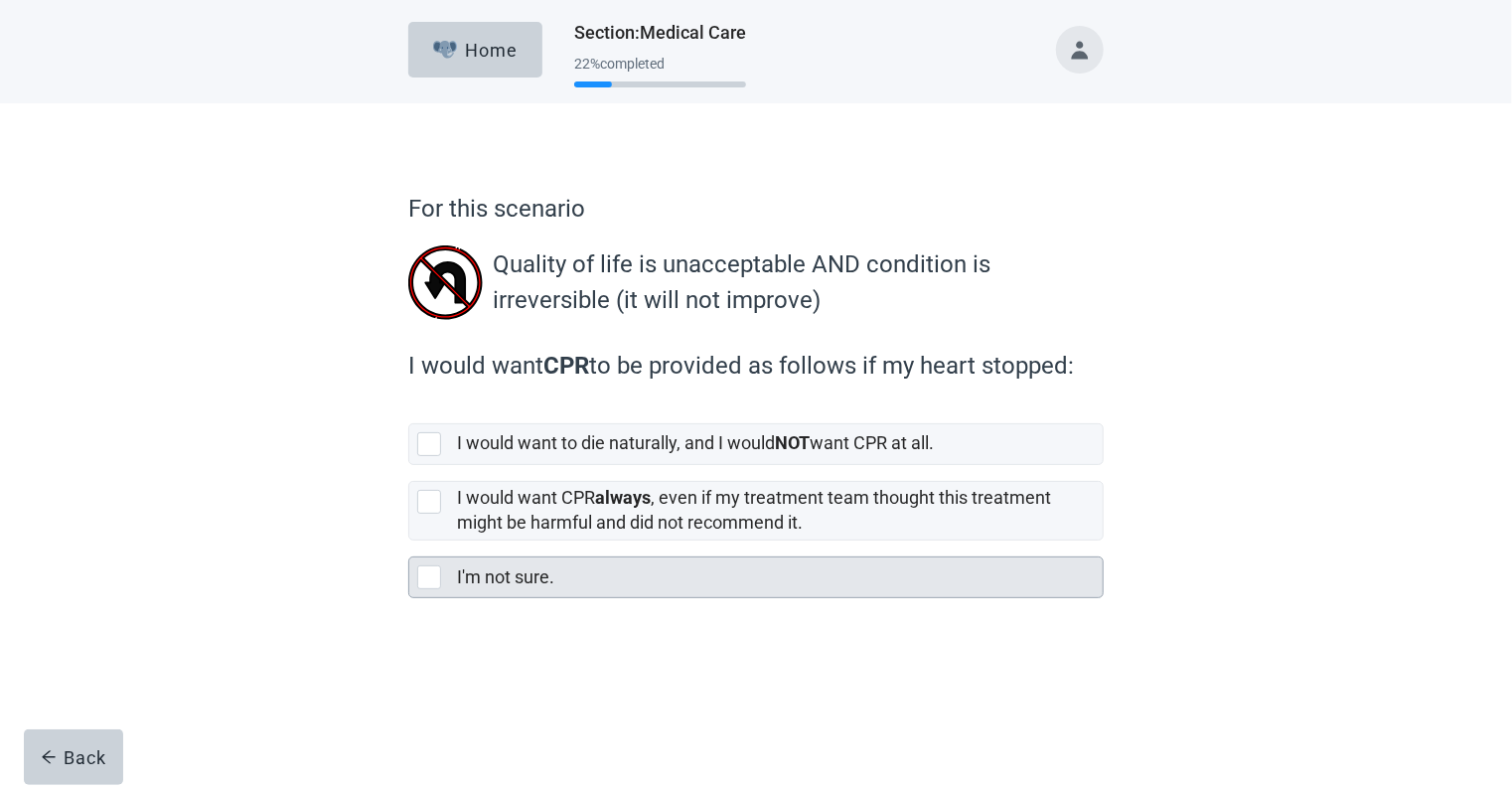 click at bounding box center (429, 577) 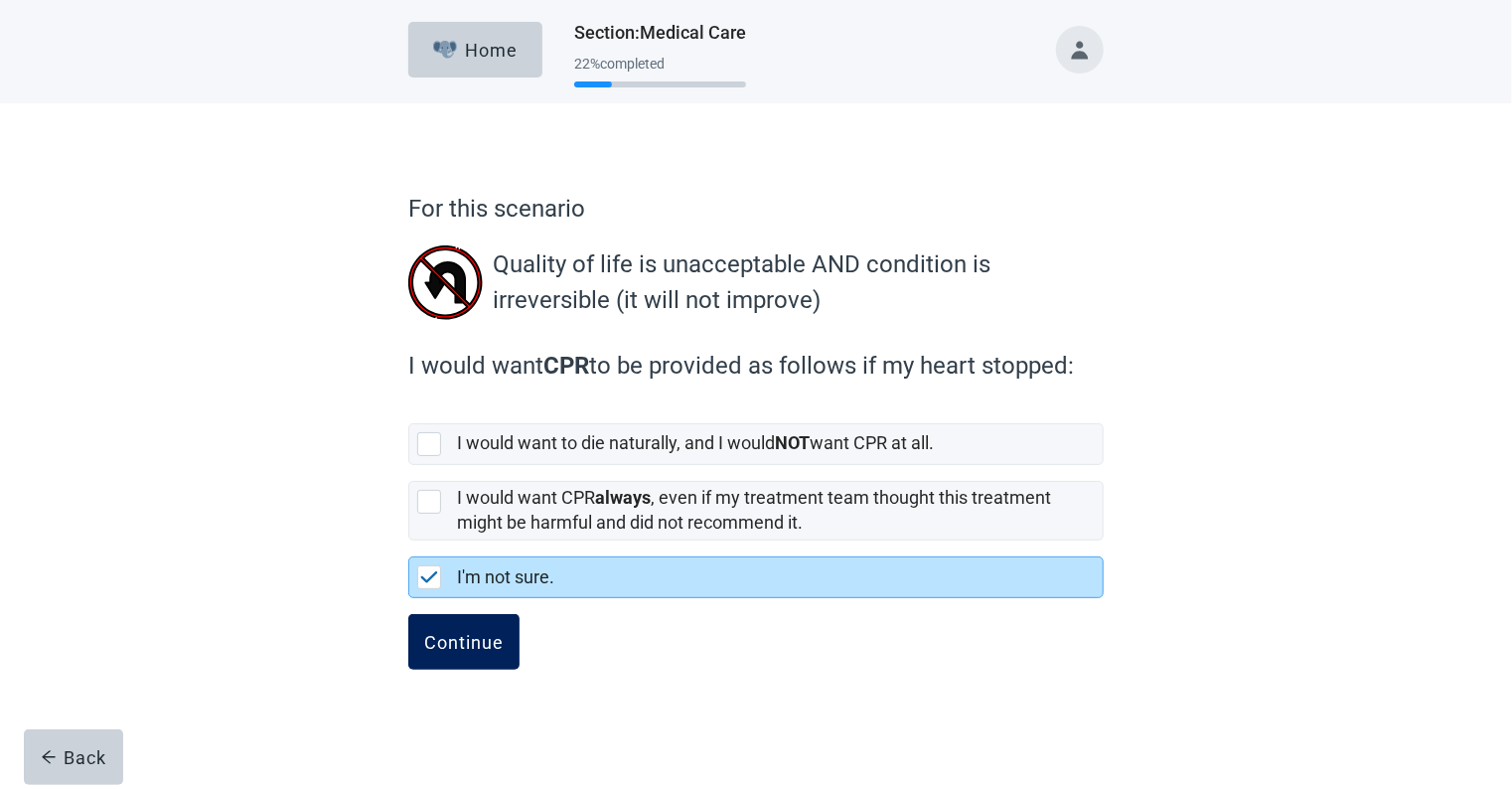 click on "Continue" at bounding box center (464, 642) 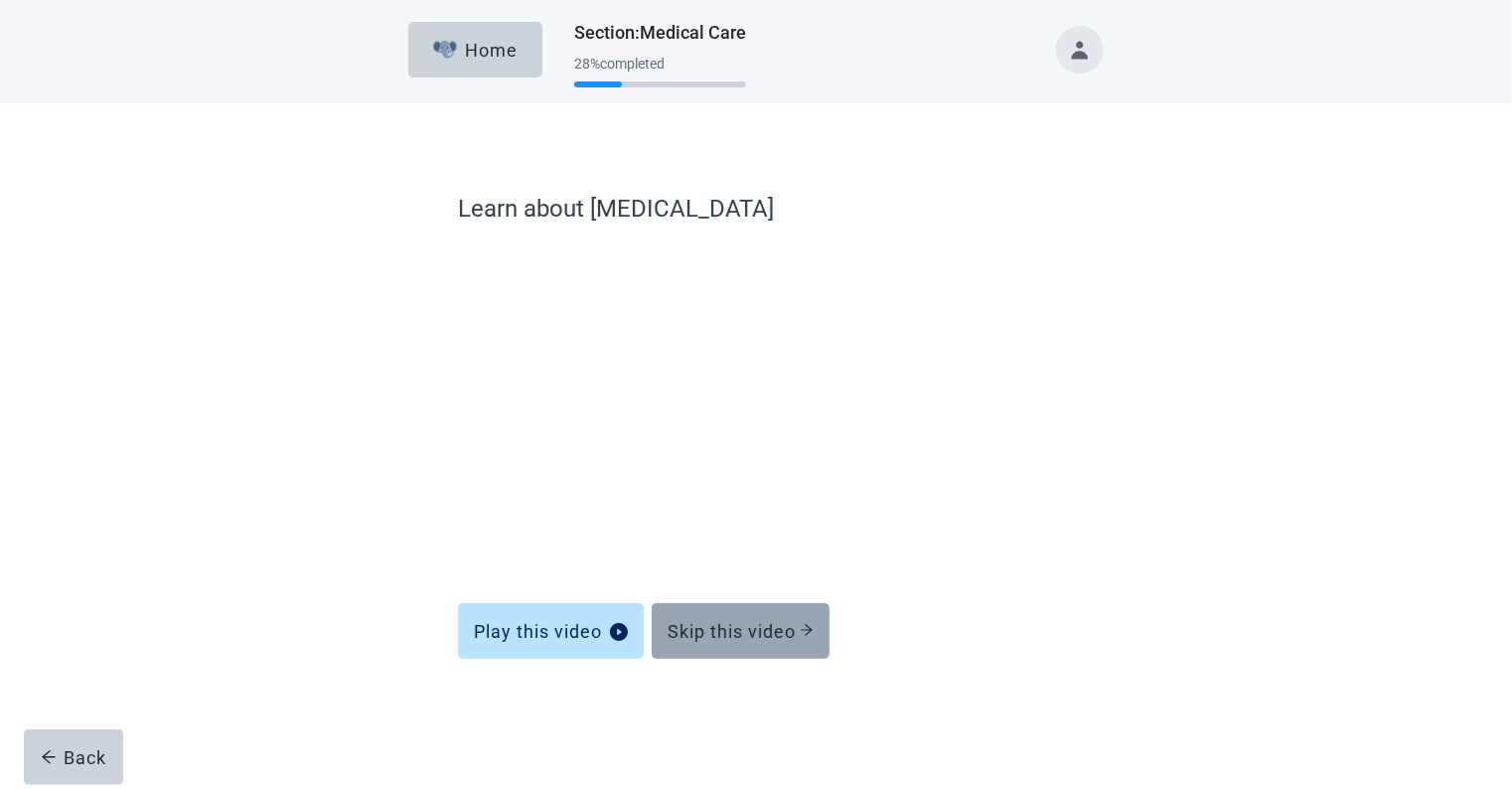 click on "Skip this video" at bounding box center [740, 631] 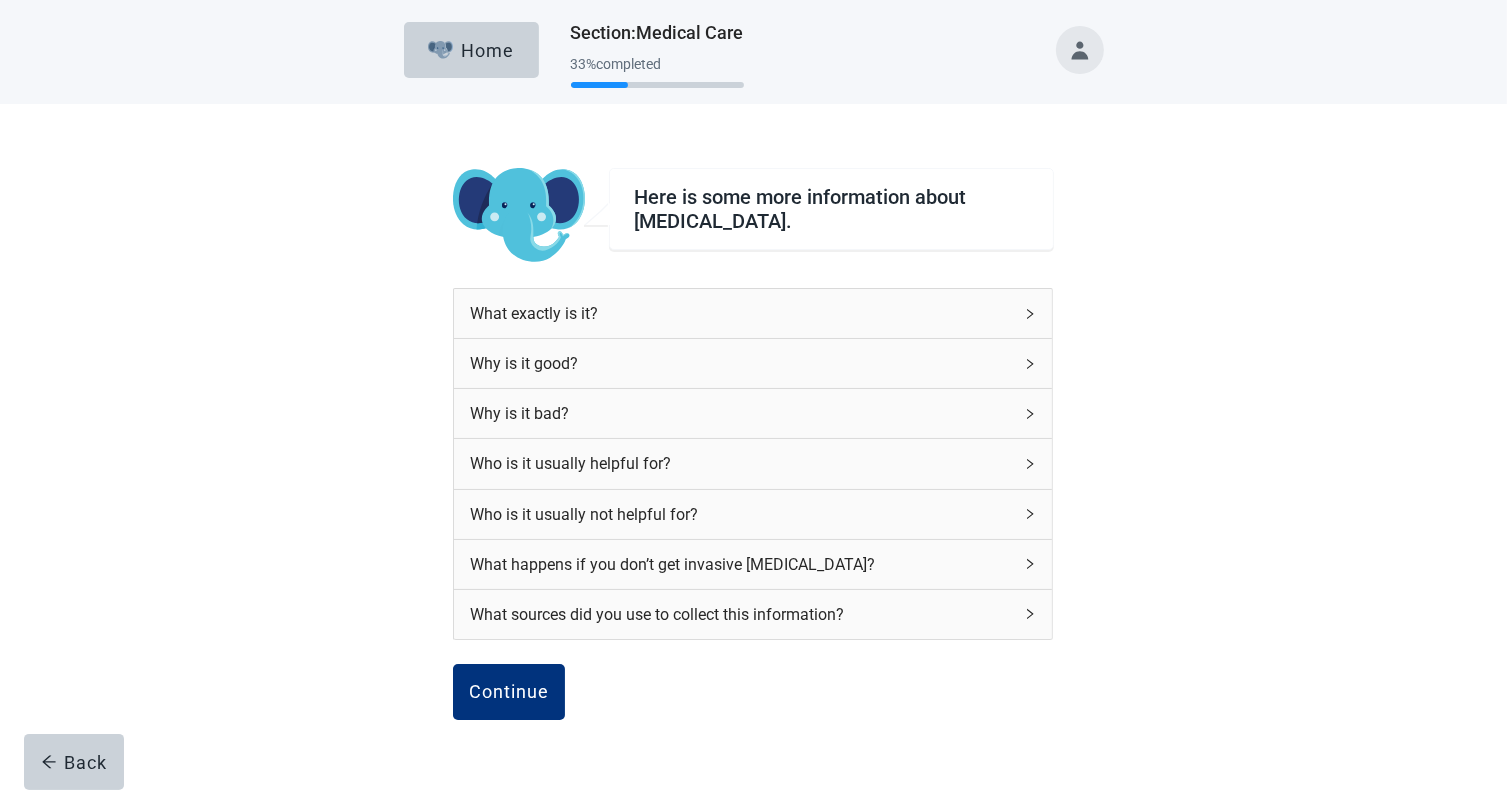 click on "What exactly is it?" at bounding box center [753, 313] 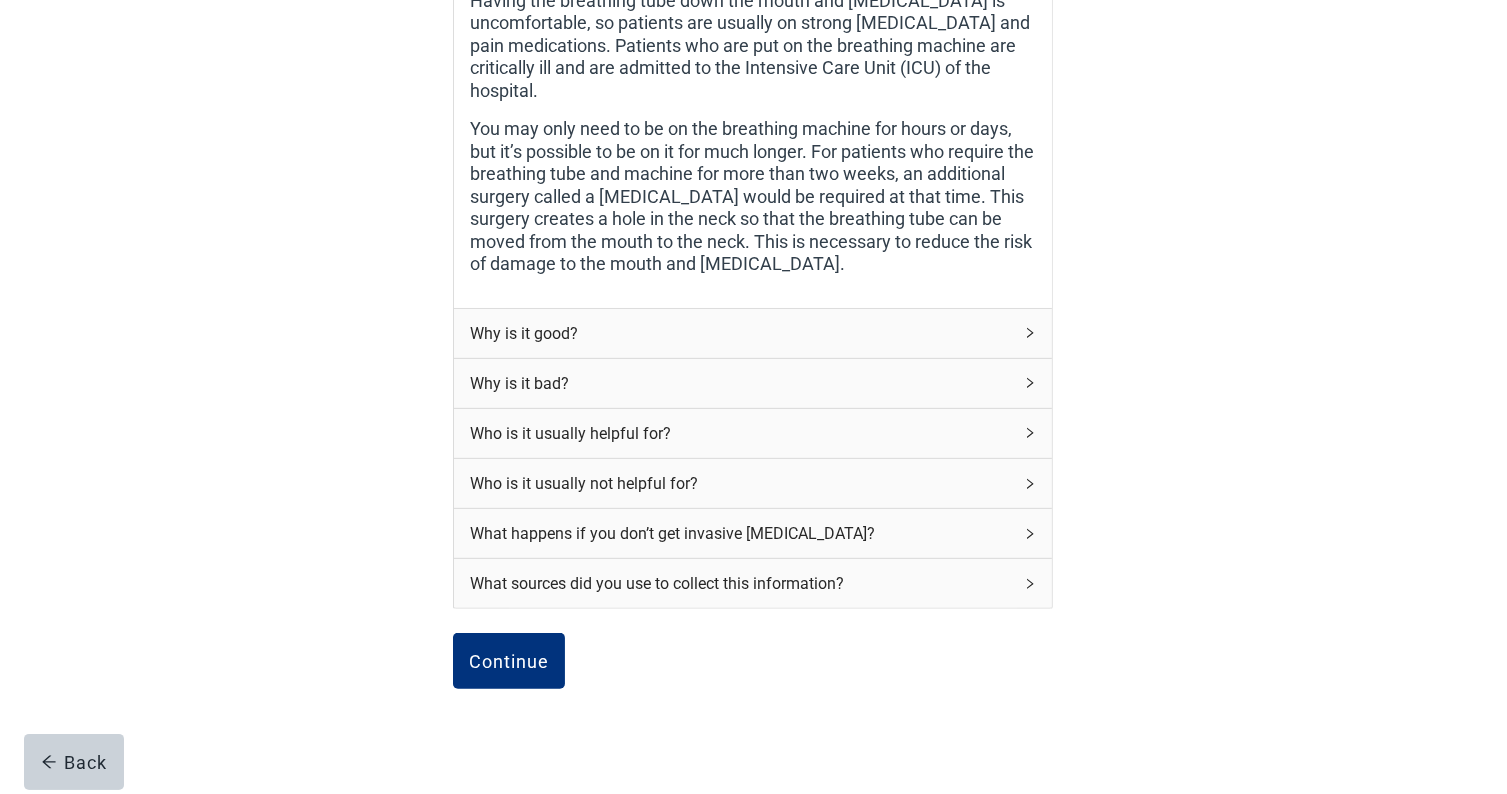 scroll, scrollTop: 800, scrollLeft: 0, axis: vertical 